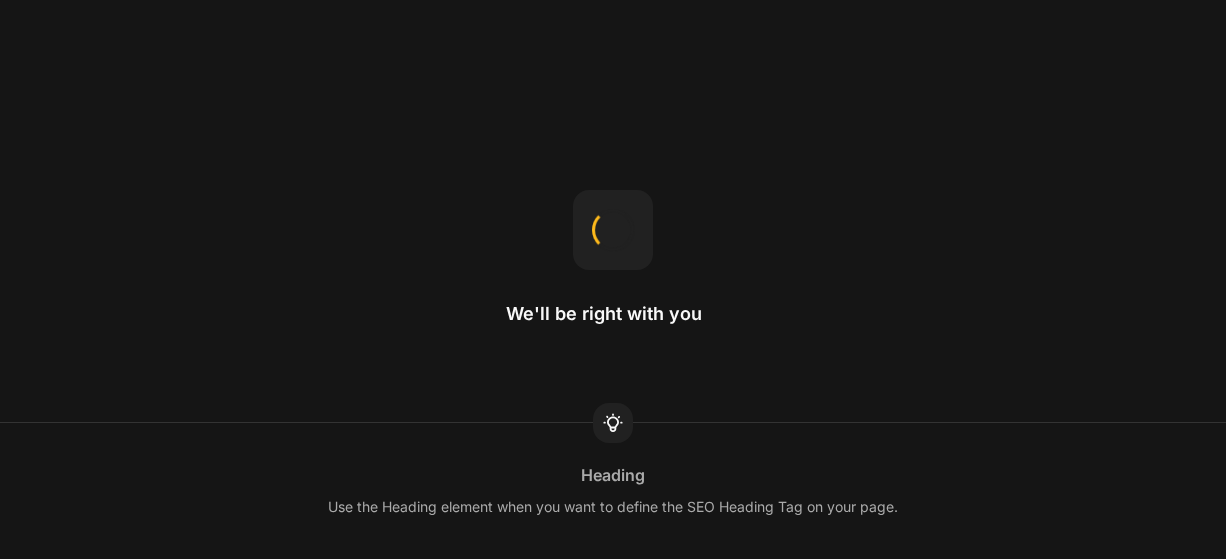 scroll, scrollTop: 0, scrollLeft: 0, axis: both 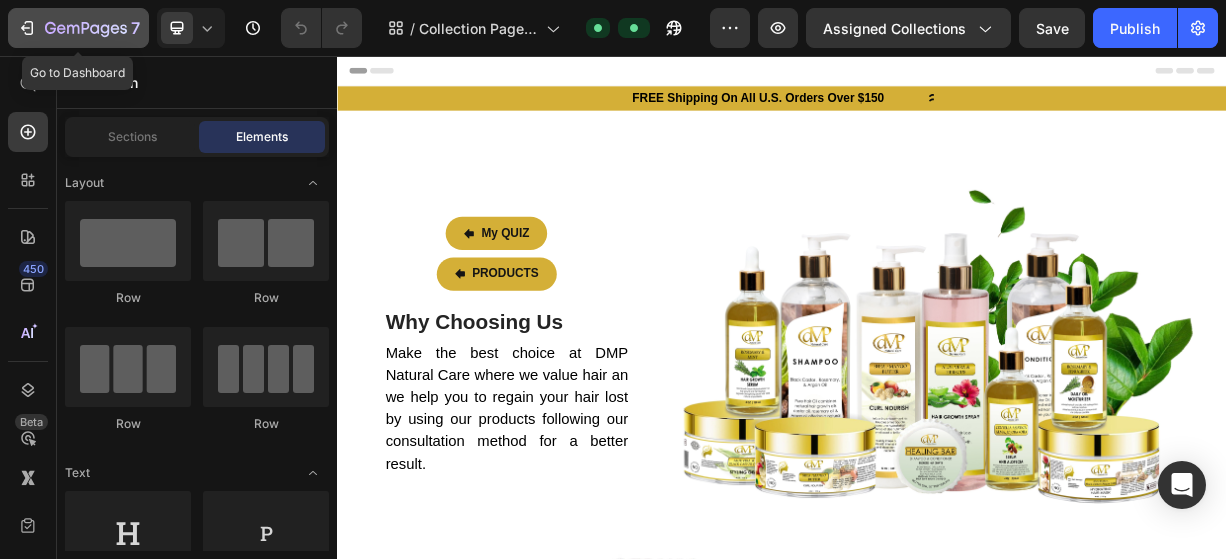 click 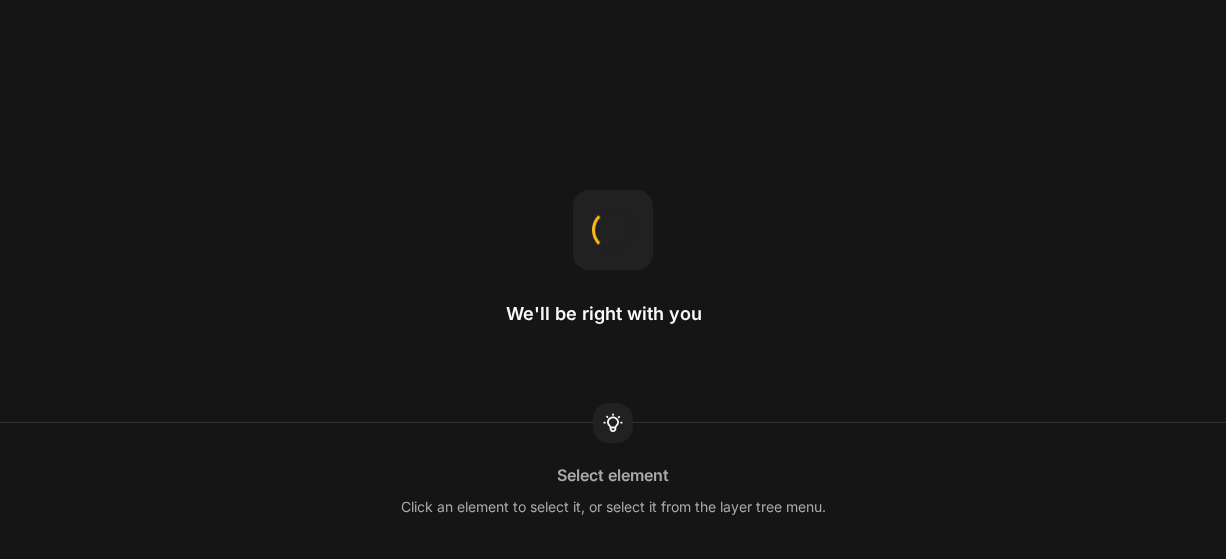 scroll, scrollTop: 0, scrollLeft: 0, axis: both 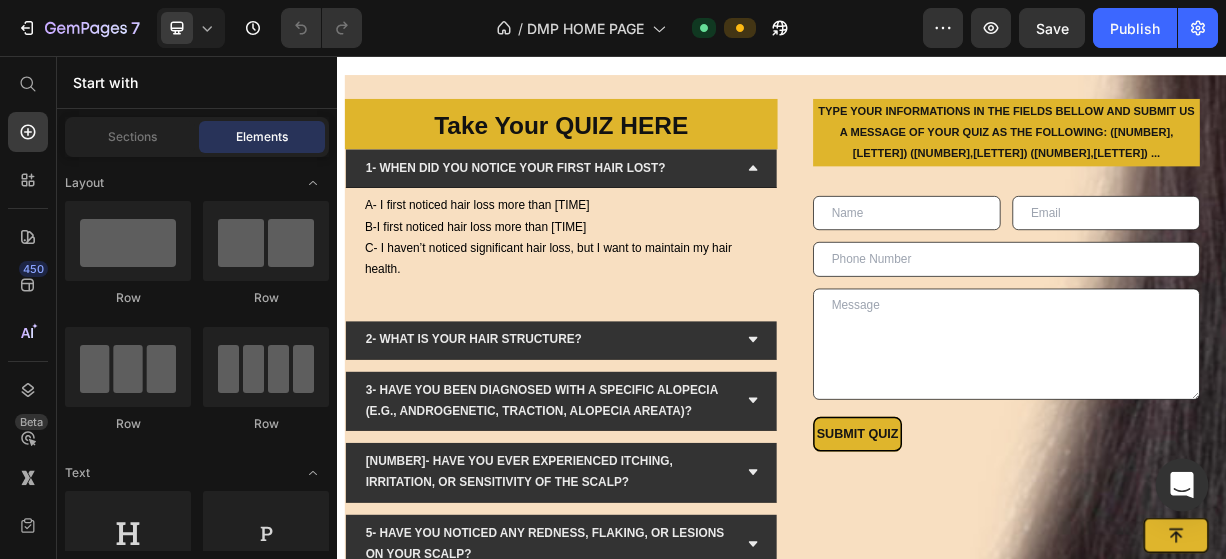 click 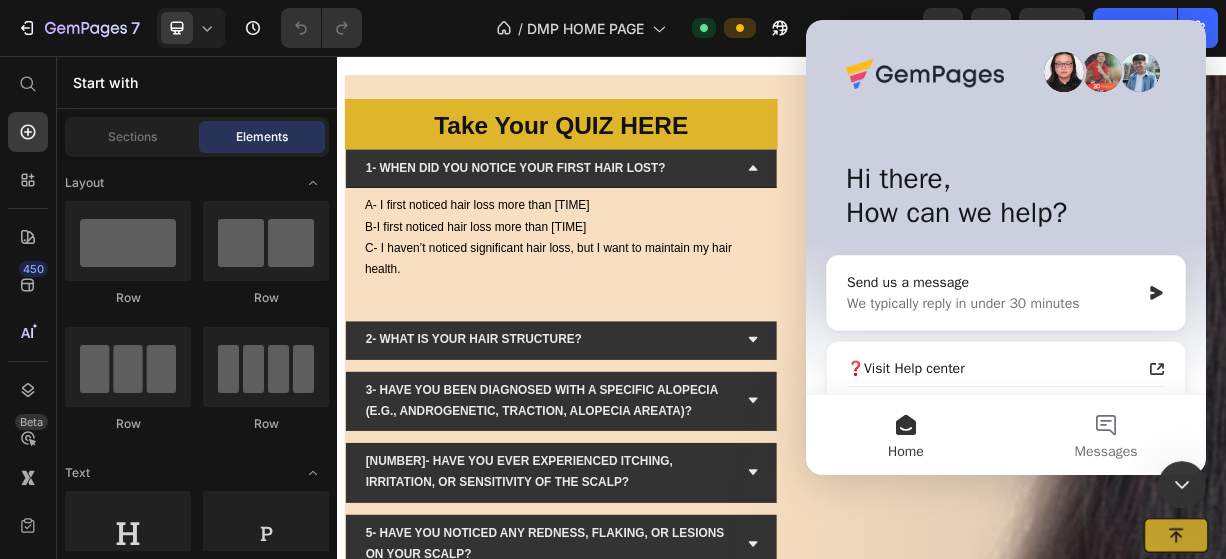 scroll, scrollTop: 0, scrollLeft: 0, axis: both 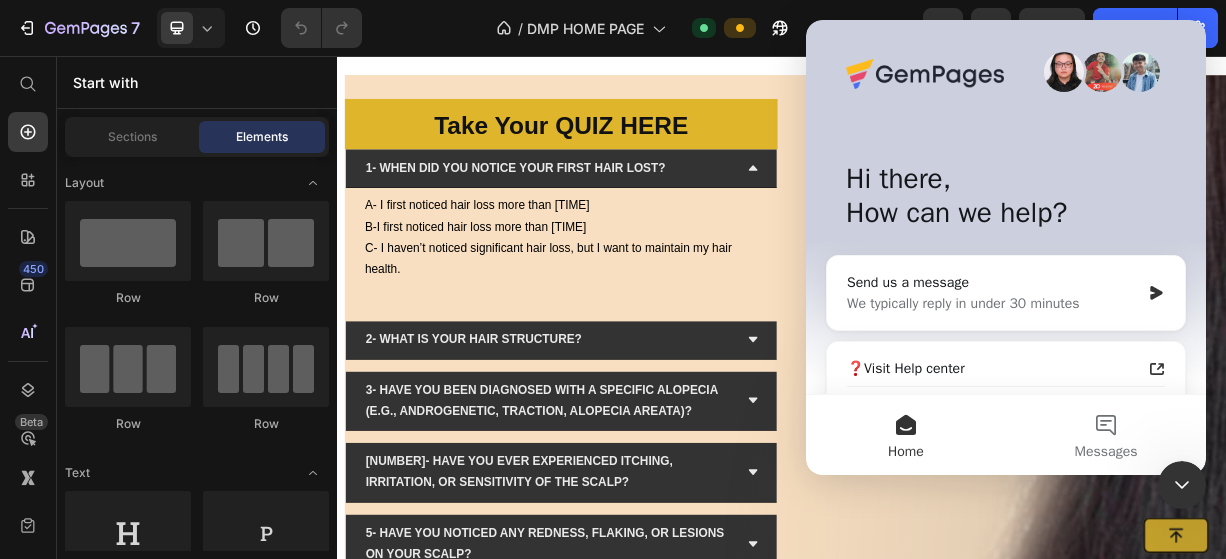 click 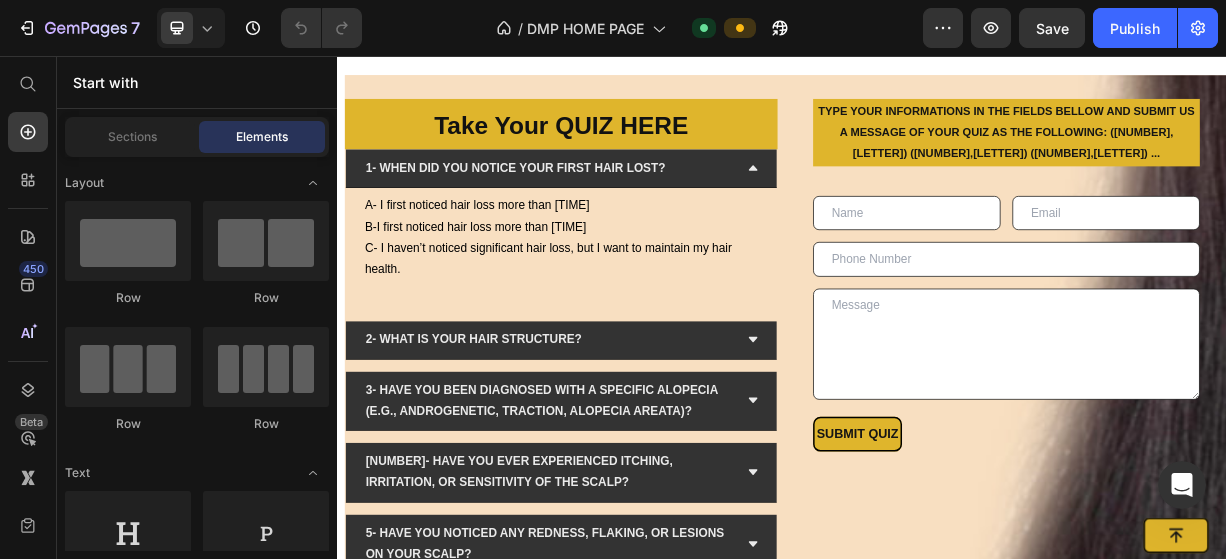 scroll, scrollTop: 0, scrollLeft: 0, axis: both 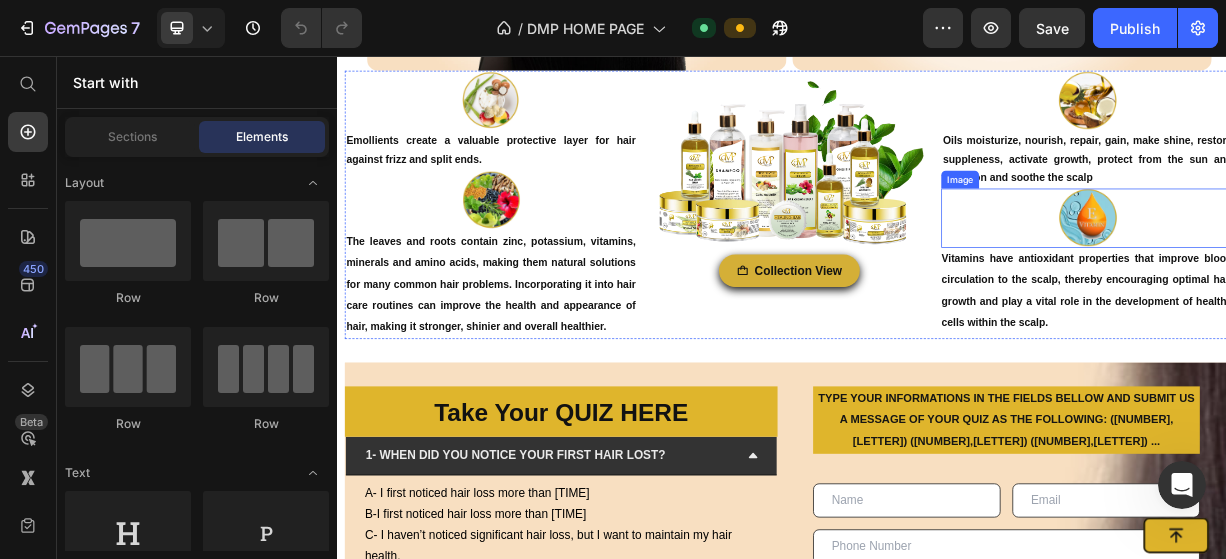 click at bounding box center (1349, 275) 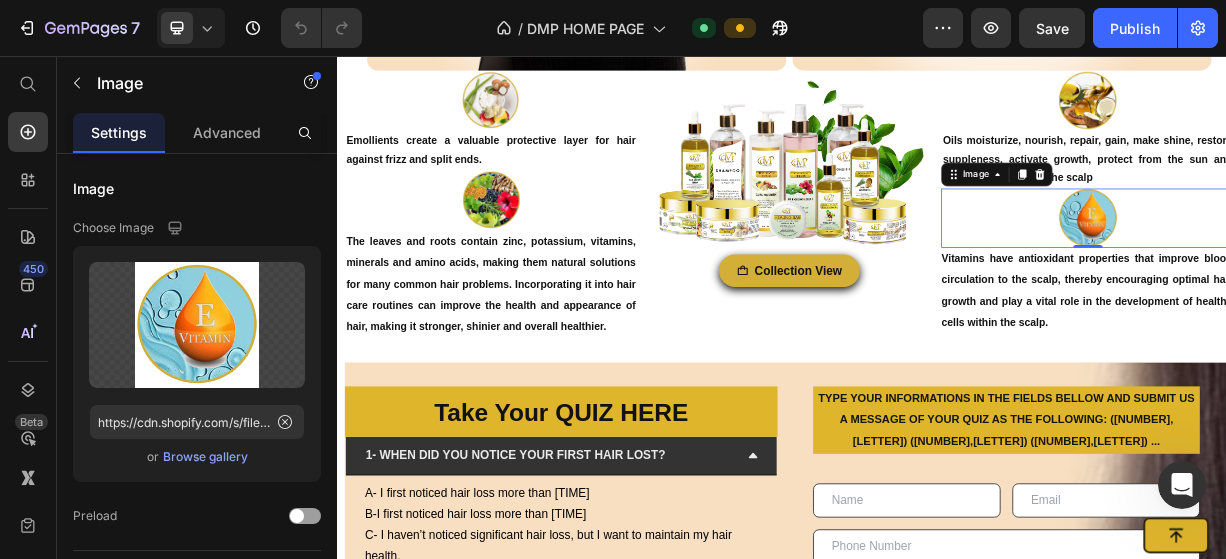 click on "/  DMP HOME PAGE Default" 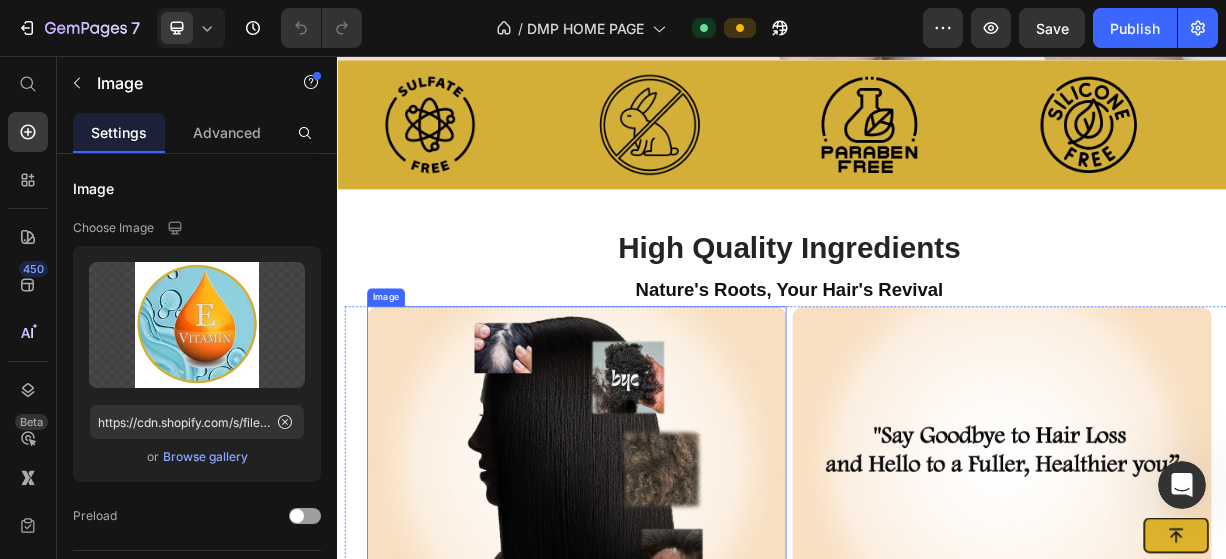scroll, scrollTop: 700, scrollLeft: 0, axis: vertical 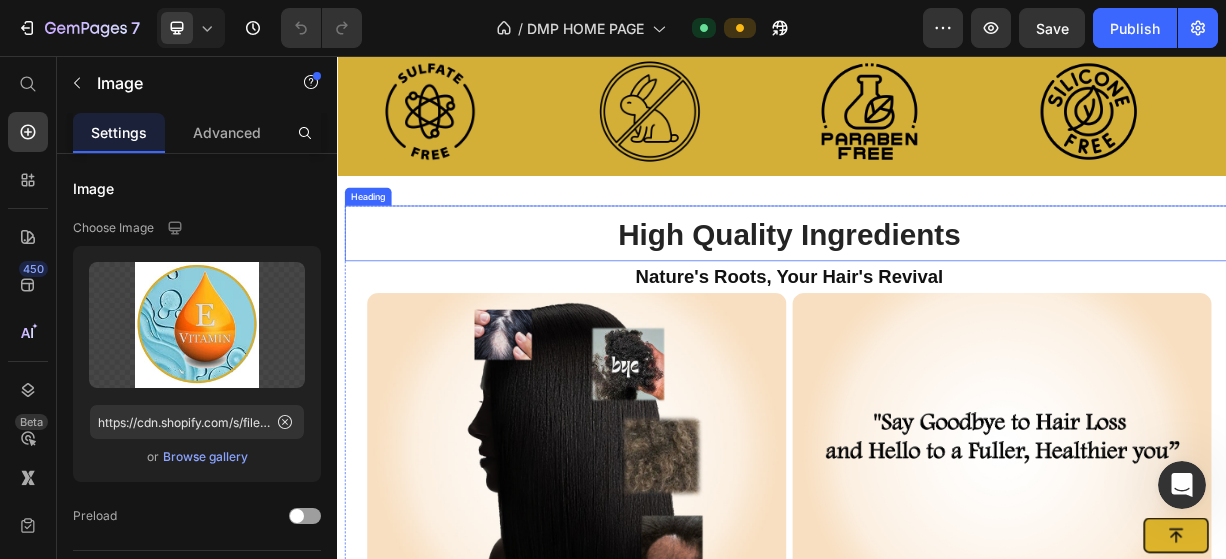 click on "High Quality Ingredients" at bounding box center (947, 296) 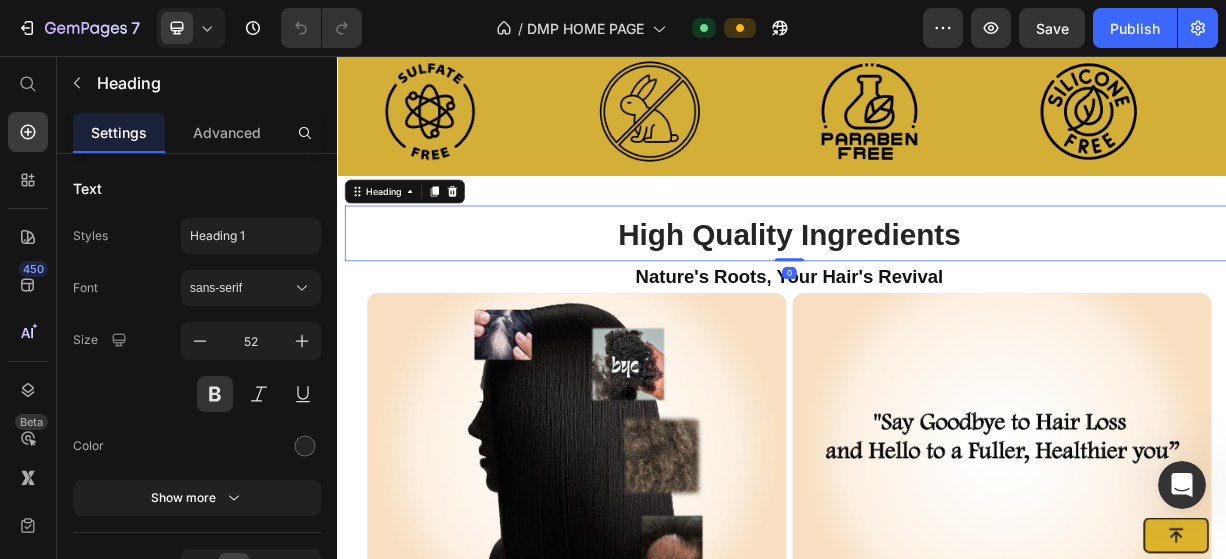 click on "Button Sticky Image Reclaim Your Confidence with Our Proven Hair Restoration Solutions Heading Reclaim Your Confidence with Our Proven Hair Restoration Solutions Heading Say Goodbye to Hair Loss and Hello to a Fuller, Healthier You. Text Block
CONTACT US Button
SHOP NOW Button Row Image Row Say Goodbye to Hair Loss and Hello to a Fuller, Healthier you. Text Block
CONTACT US Button
SHOP NOW Button Row Image Hero Banner Image Image Image Image Image Image Image Image Marquee Section 2 High Quality Ingredients Heading   0 Nature's Roots, Your Hair's Revival Text block Image Image Row Row Image Emollients create a valuable protective layer for hair against frizz and split ends. Text Block Image Text Block Image
Collection View Button Image Oils moisturize, nourish, repair, gain, make shine, restore suppleness, activate growth, protect from the sun and pollution and soothe the scalp Text Block Image Row B-" at bounding box center [937, 2764] 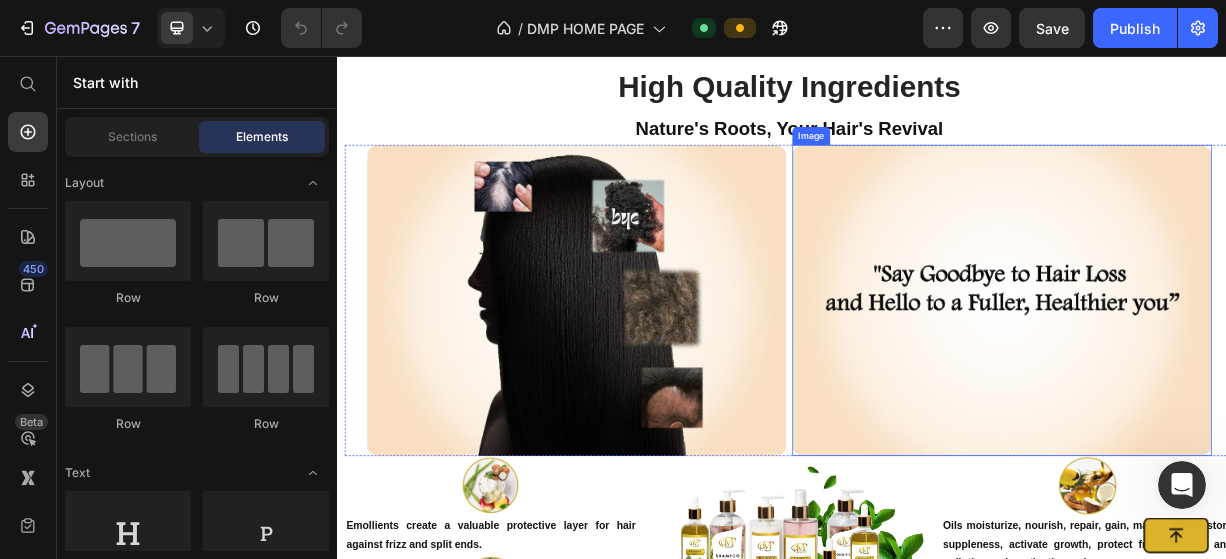 scroll, scrollTop: 800, scrollLeft: 0, axis: vertical 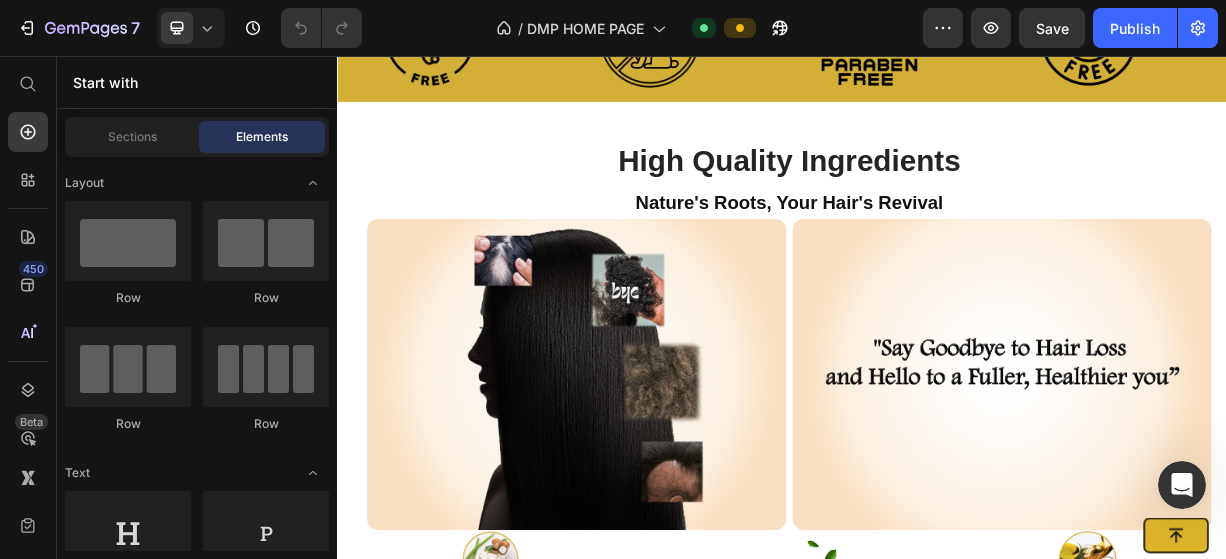 click on "Button Sticky Image Reclaim Your Confidence with Our Proven Hair Restoration Solutions Heading Reclaim Your Confidence with Our Proven Hair Restoration Solutions Heading Say Goodbye to Hair Loss and Hello to a Fuller, Healthier You. Text Block
CONTACT US Button
SHOP NOW Button Row Image Row Say Goodbye to Hair Loss and Hello to a Fuller, Healthier you. Text Block
CONTACT US Button
SHOP NOW Button Row Image Hero Banner Image Image Image Image Image Image Image Image Marquee Section 2 High Quality Ingredients Heading Nature's Roots, Your Hair's Revival Text block Image Image Row Row Image Emollients create a valuable protective layer for hair against frizz and split ends. Text Block Image Text Block Image
Collection View Button Image Oils moisturize, nourish, repair, gain, make shine, restore suppleness, activate growth, protect from the sun and pollution and soothe the scalp Text Block Image Text Block" at bounding box center (937, 2664) 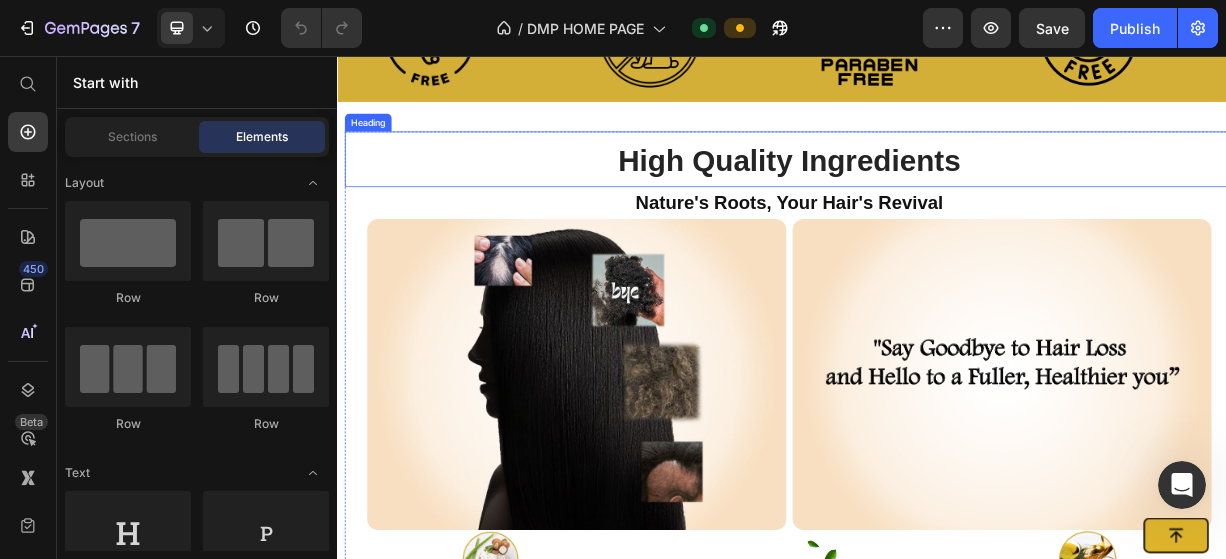 click on "High Quality Ingredients" at bounding box center (947, 196) 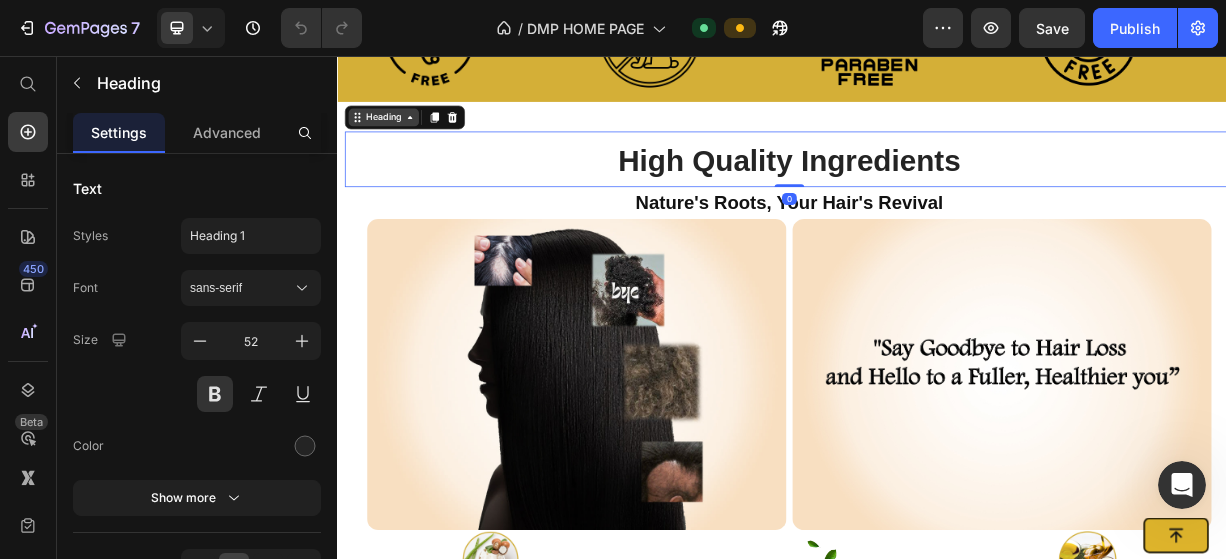 click 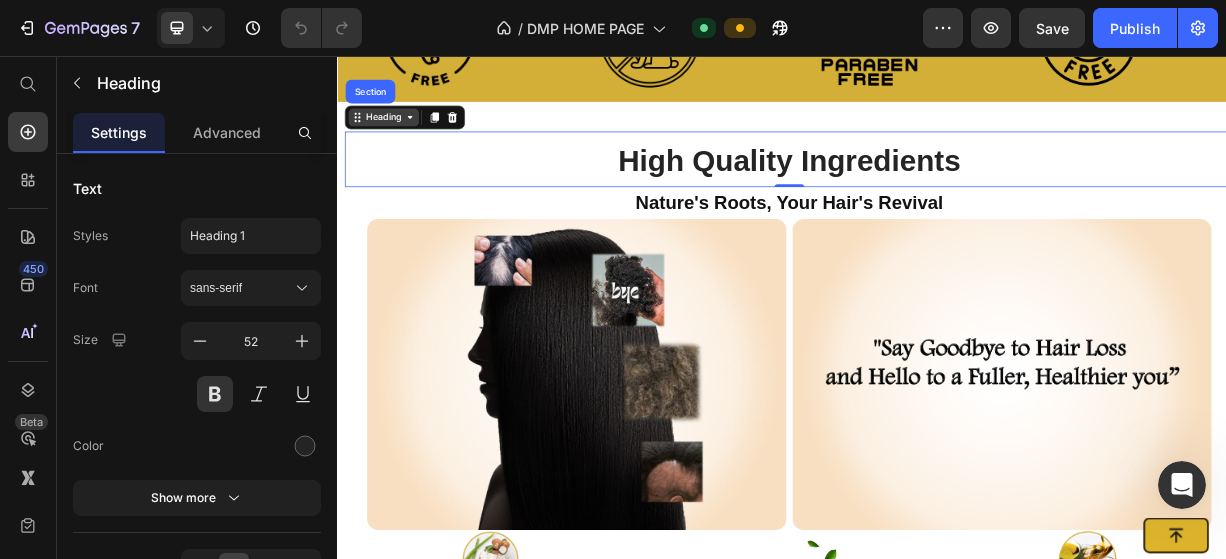 click 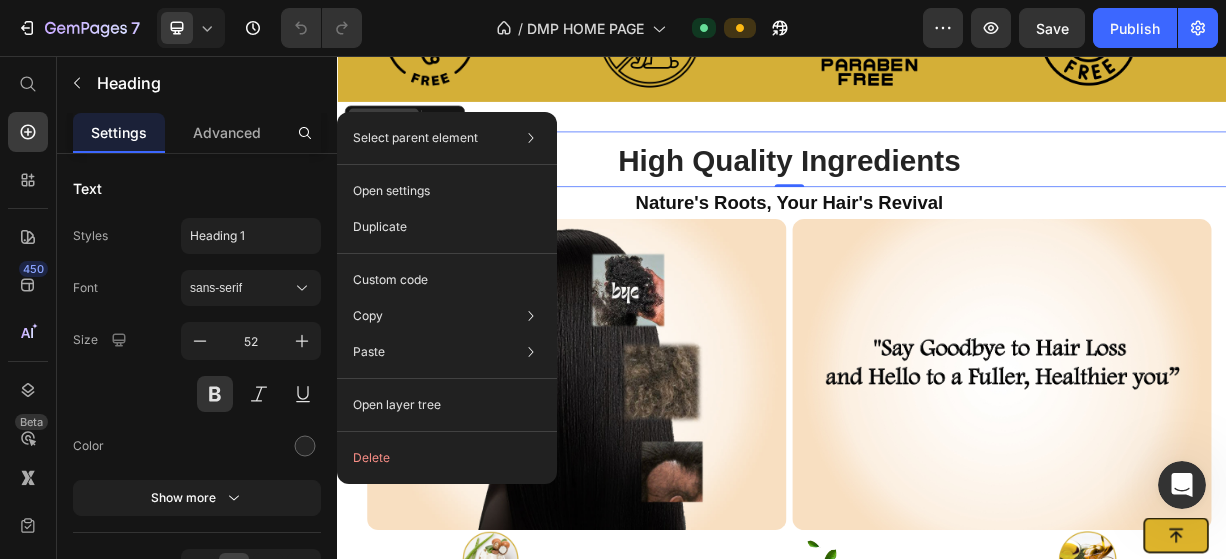 click on "Heading" at bounding box center (399, 139) 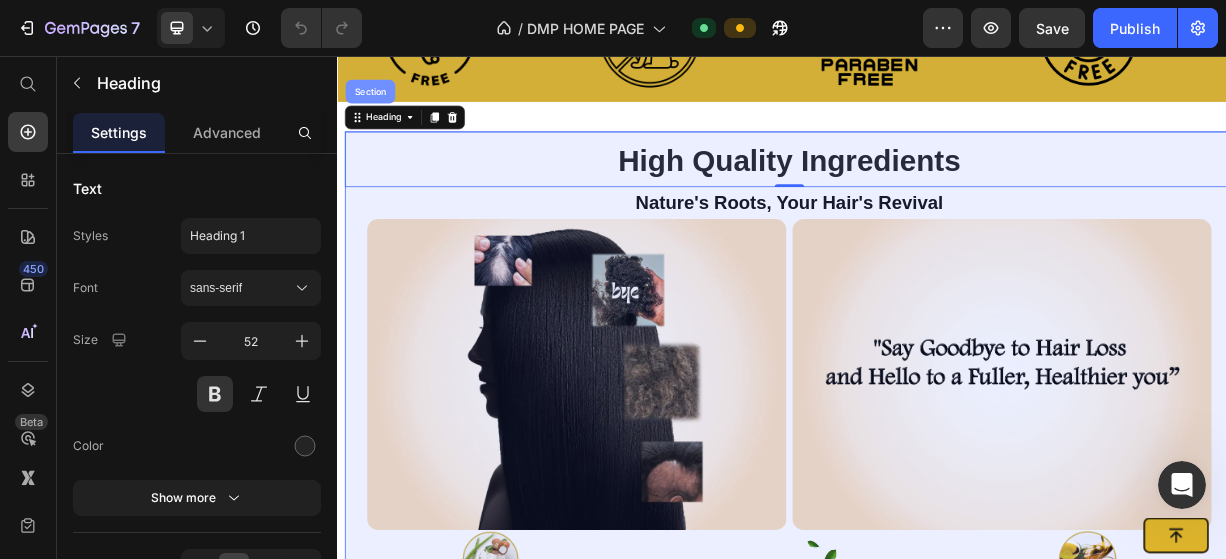 click on "Section" at bounding box center [381, 104] 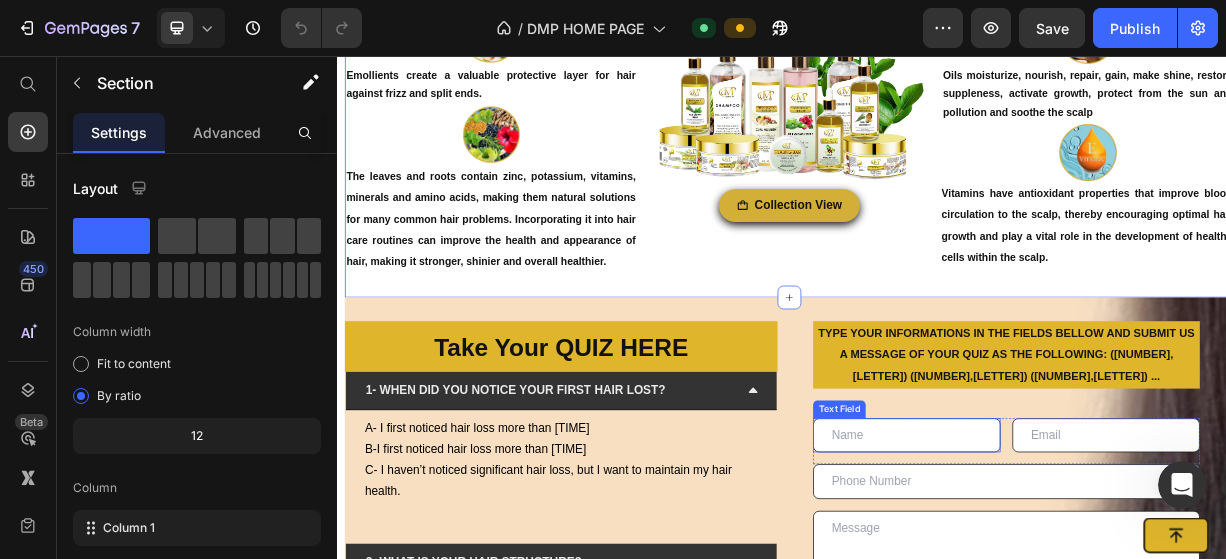 scroll, scrollTop: 1600, scrollLeft: 0, axis: vertical 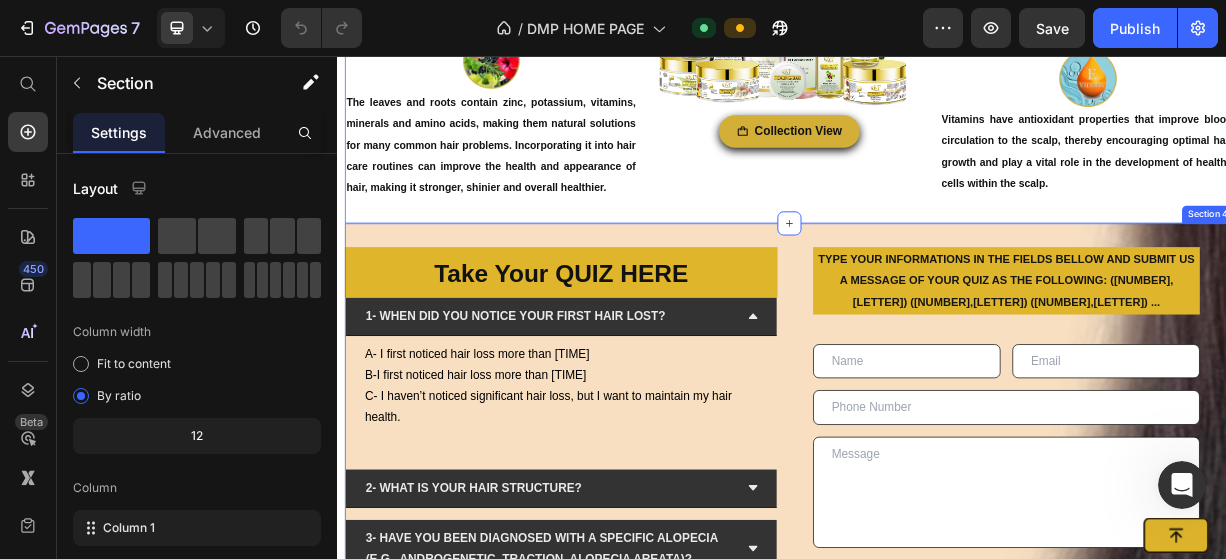 click on "Take Your QUIZ HERE Heading
1- WHEN DID YOU NOTICE YOUR FIRST HAIR LOST? A- I first noticed hair loss more than a month B-  I first noticed hair loss more than a year C- I haven’t noticed significant hair loss, but I want to maintain my hair health.   Text Block
2- WHAT IS YOUR HAIR STRUCTURE?
3- HAVE YOU BEEN DIAGNOSED WITH A SPECIFIC ALOPECIA (E.G., ANDROGENETIC, TRACTION, ALOPECIA AREATA)?
4- HAVE YOU EVER EXPERIENCED ITCHING, IRRITATION, OR SENSITIVITY OF THE SCALP?
5- HAVE YOU NOTICED ANY REDNESS, FLAKING, OR LESIONS ON YOUR SCALP?
6- IS YOUR SCALP GENERALLY OILY, DRY, OR BALANCED?
*****HAIR CARE ROUTINE 7- WHAT HAIR PRODUCTS DO YOU CURRENTLY USE?
8- HOW OFTEN DO YOU WASH AND STYLE YOUR HAIR? Row" at bounding box center [947, 1146] 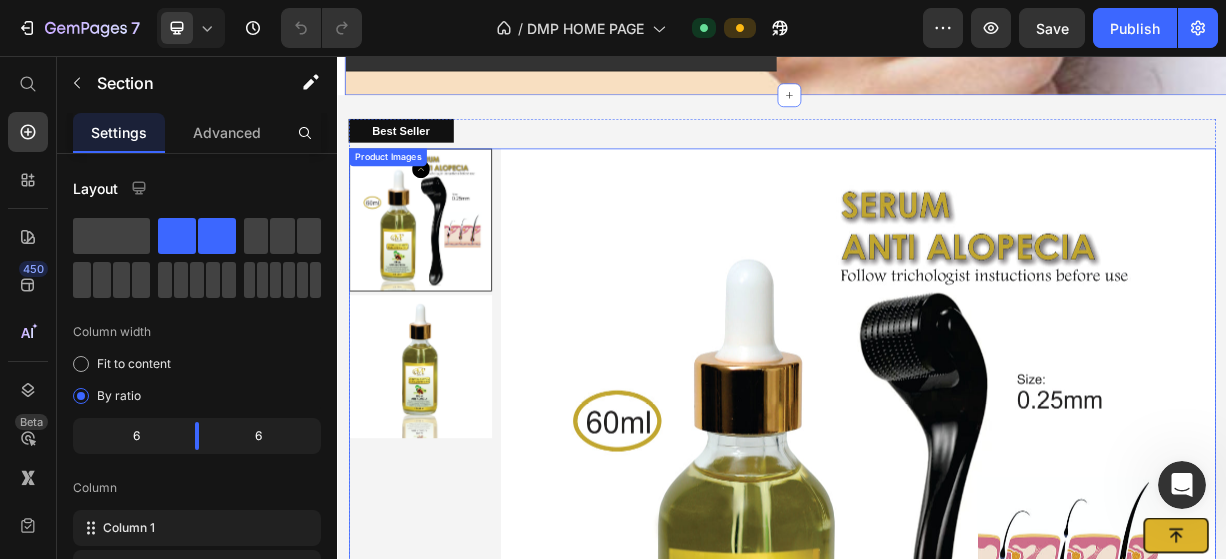 scroll, scrollTop: 3400, scrollLeft: 0, axis: vertical 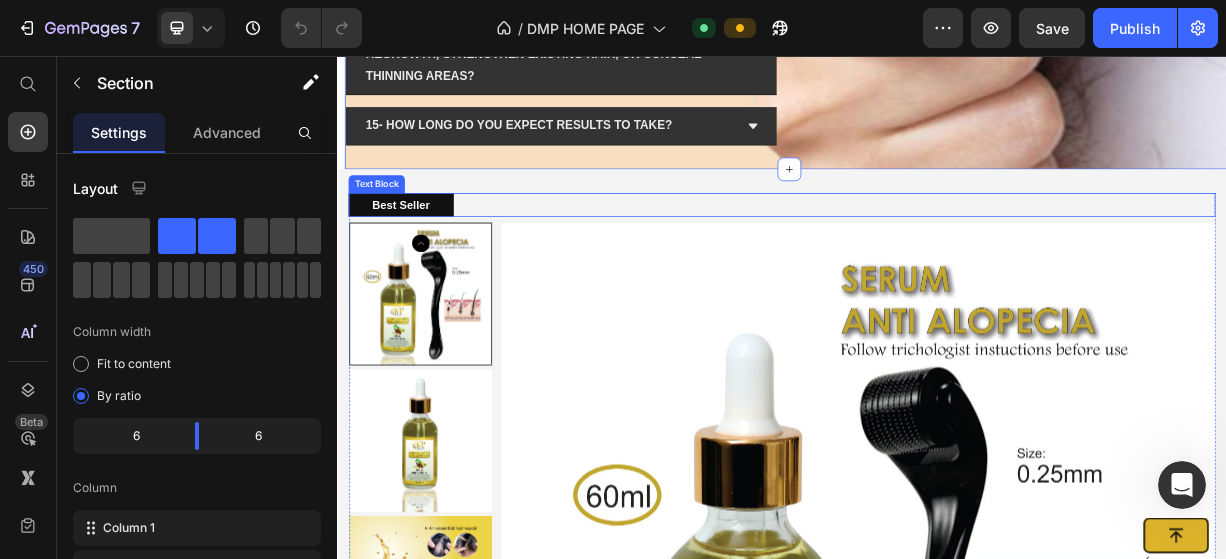 click on "Best Seller" at bounding box center (937, 256) 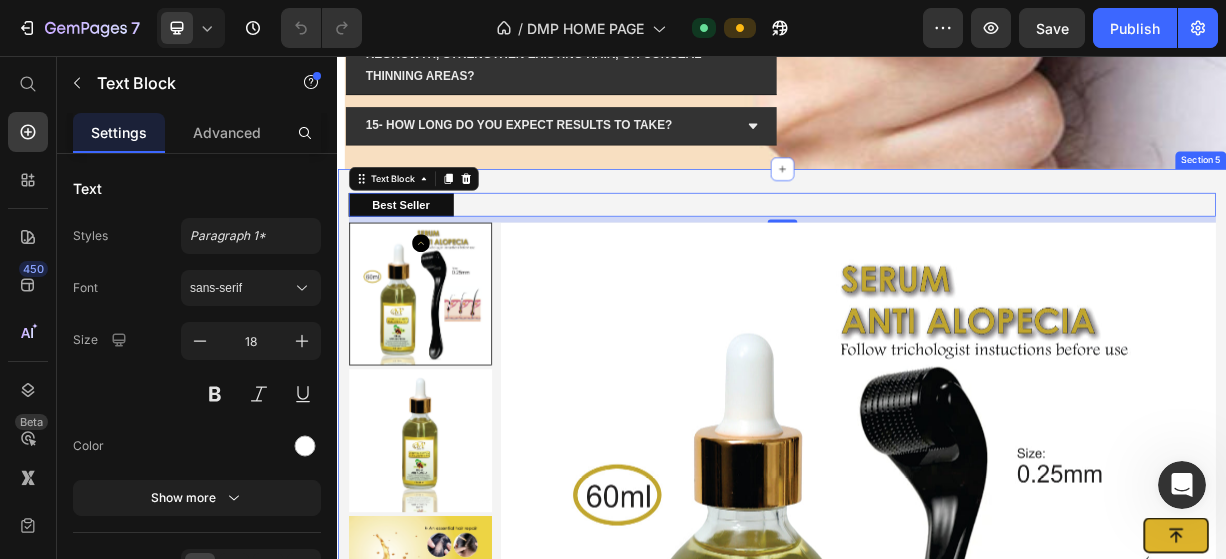 click on "Best Seller Text Block   8
Product Images SERUM ANTI-ALOPECIA 2 OZ+Derma roller Product Title Icon Icon Icon Icon Icon Icon List 1000+ Customer's testimonies Text Block Row Suffering of alopecia is a struggle. This natural Serum Anti-Alopecia is great for increasing blood circulation to the scalp and follicles. It fights dandruff and improves scalp condition. This serum is your ultimate tool for a better hair repair. It moisturizes hair from the inside out to deeply hydrate and condition it.  Text Block $28.50 Product Price $57.00 Product Price Row your free shipping is today ! Text Block 02 Hour 30 Minutes 43 Seconds Countdown Timer
Add to cart Add to Cart Row SERUM ANTI-ALOPECIA BENEFITS Text Block
Hydration
Scalp repair
Brightening Item List
Smoothing
Nourishing
Fights dandruff Item List Image Often Buy Text Block Image Image" at bounding box center (937, 1343) 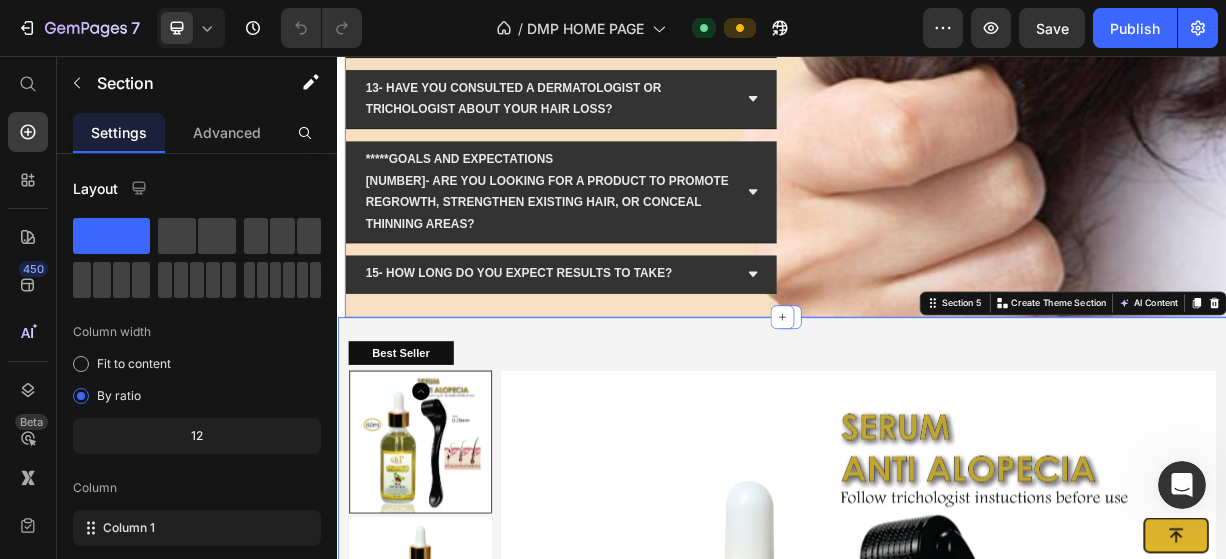 scroll, scrollTop: 3300, scrollLeft: 0, axis: vertical 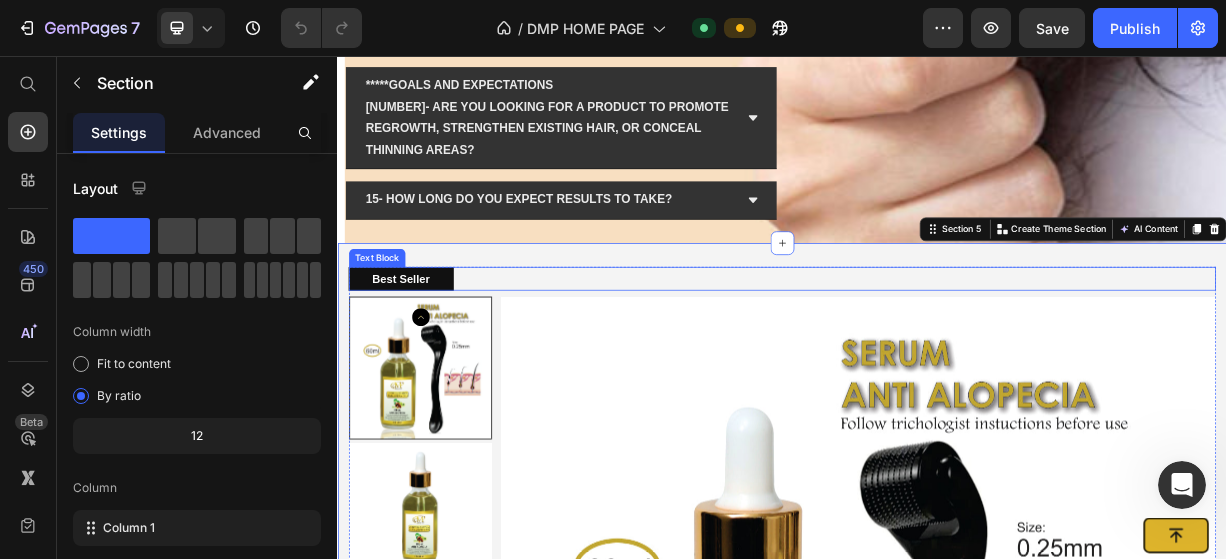 click on "Best Seller" at bounding box center [937, 356] 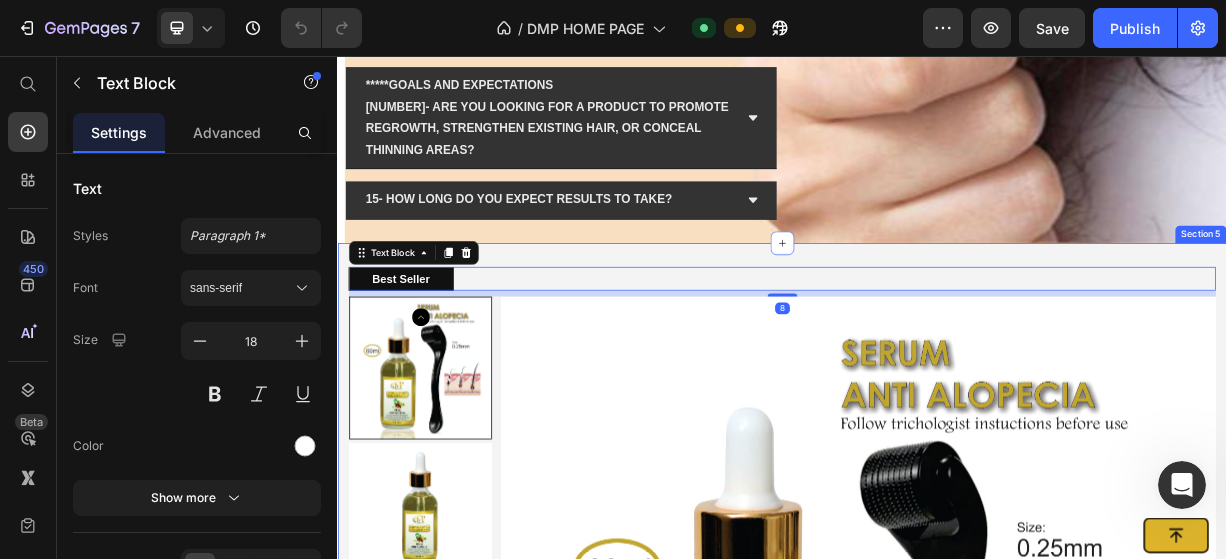 click on "Best Seller Text Block   [NUMBER]
Product Images SERUM ANTI-ALOPECIA 2 OZ+Derma roller Product Title Icon Icon Icon Icon Icon Icon List 1000+ Customer's testimonies Text Block Row Suffering of alopecia is a struggle. This natural Serum Anti-Alopecia is great for increasing blood circulation to the scalp and follicles. It fights dandruff and improves scalp condition. This serum is your ultimate tool for a better hair repair. It moisturizes hair from the inside out to deeply hydrate and condition it.  Text Block $[PRICE] Product Price $[PRICE] Product Price Row your free shipping is today ! Text Block [TIME] Countdown Timer
Add to cart Add to Cart Row SERUM ANTI-ALOPECIA BENEFITS Text Block
Hydration
Scalp repair
Brightening Item List
Smoothing
Nourishing
Fights dandruff Item List Image Often Buy Text Block Image Image" at bounding box center (937, 1443) 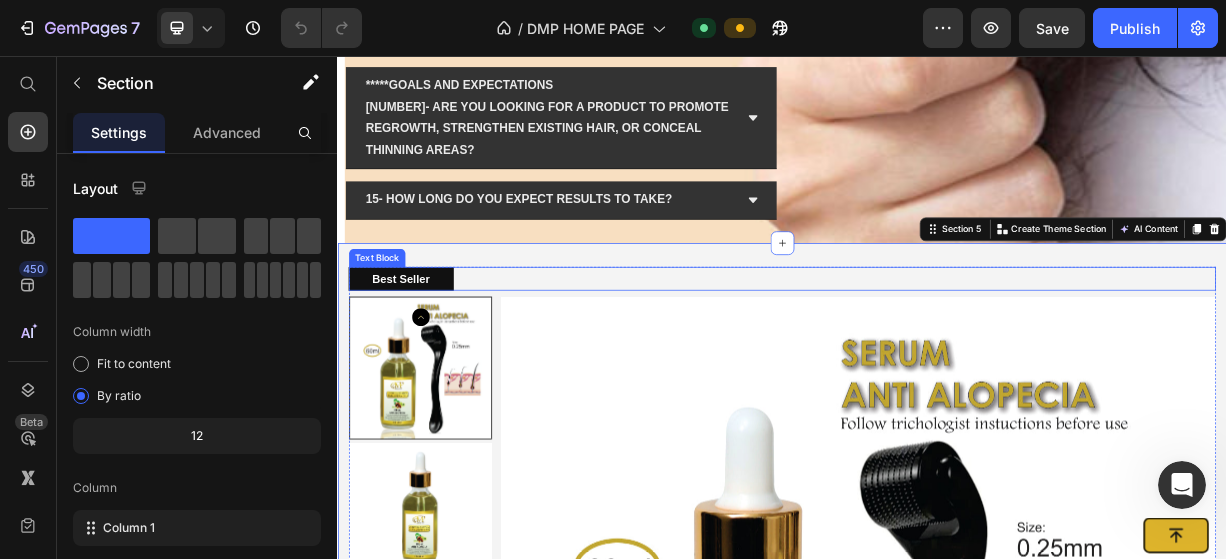 click on "Best Seller" at bounding box center [937, 356] 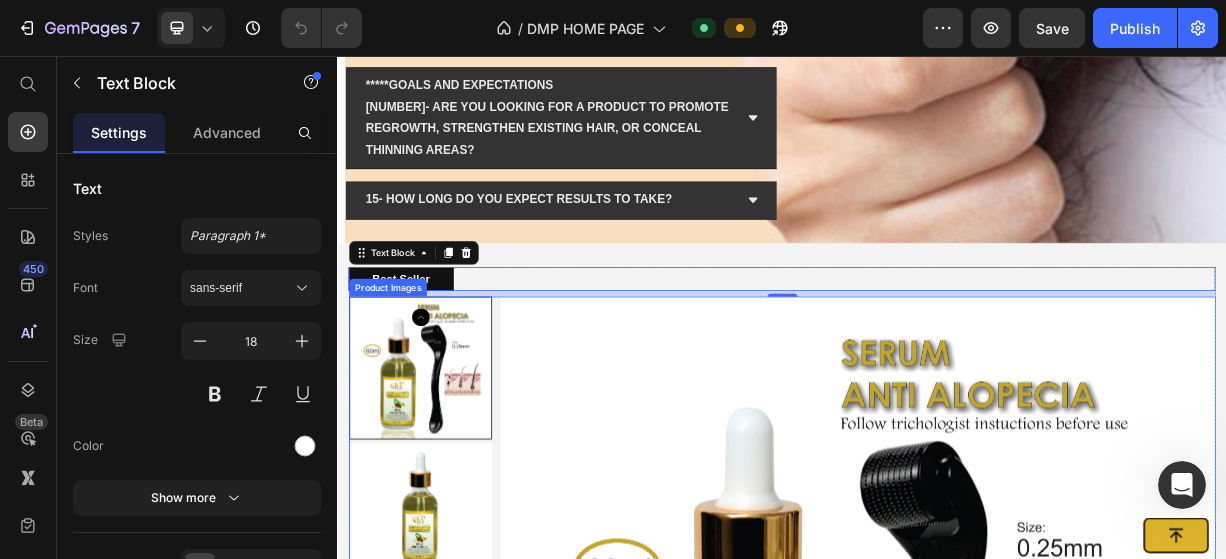 click at bounding box center (1039, 863) 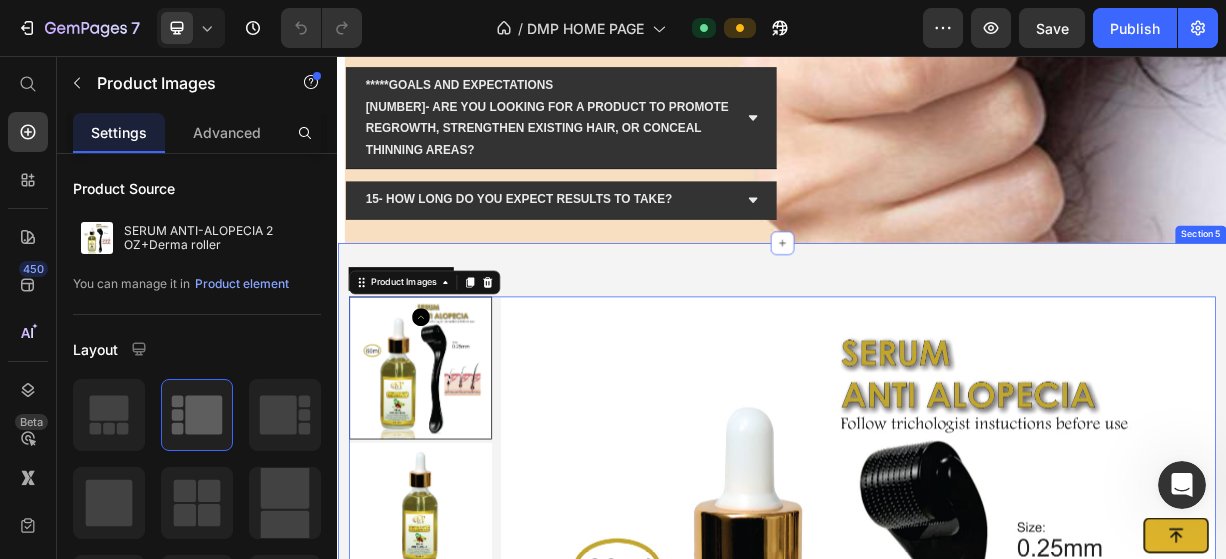 click on "Best Seller Text Block
Product Images   0 SERUM ANTI-ALOPECIA 2 OZ+Derma roller Product Title Icon Icon Icon Icon Icon Icon List 1000+ Customer's testimonies Text Block Row Suffering of alopecia is a struggle. This natural Serum Anti-Alopecia is great for increasing blood circulation to the scalp and follicles. It fights dandruff and improves scalp condition. This serum is your ultimate tool for a better hair repair. It moisturizes hair from the inside out to deeply hydrate and condition it.  Text Block $28.50 Product Price $57.00 Product Price Row your free shipping is today ! Text Block 02 Hour 30 Minutes 17 Seconds Countdown Timer
Add to cart Add to Cart Row SERUM ANTI-ALOPECIA BENEFITS Text Block
Hydration
Scalp repair
Brightening Item List
Smoothing
Nourishing
Fights dandruff Item List Image Often Buy Text Block Image Image" at bounding box center [937, 1443] 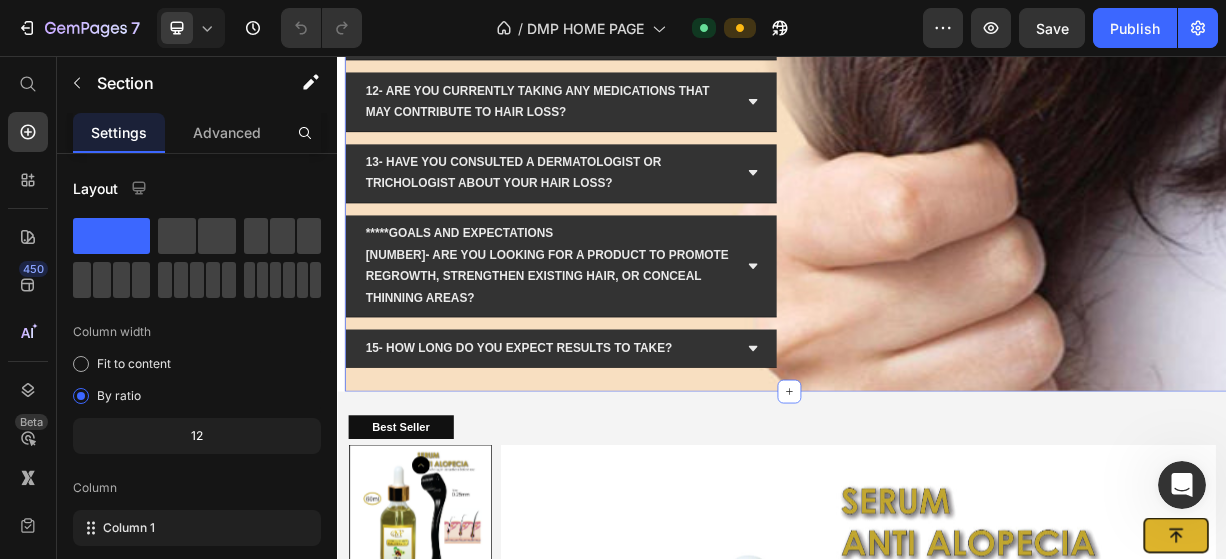 scroll, scrollTop: 3400, scrollLeft: 0, axis: vertical 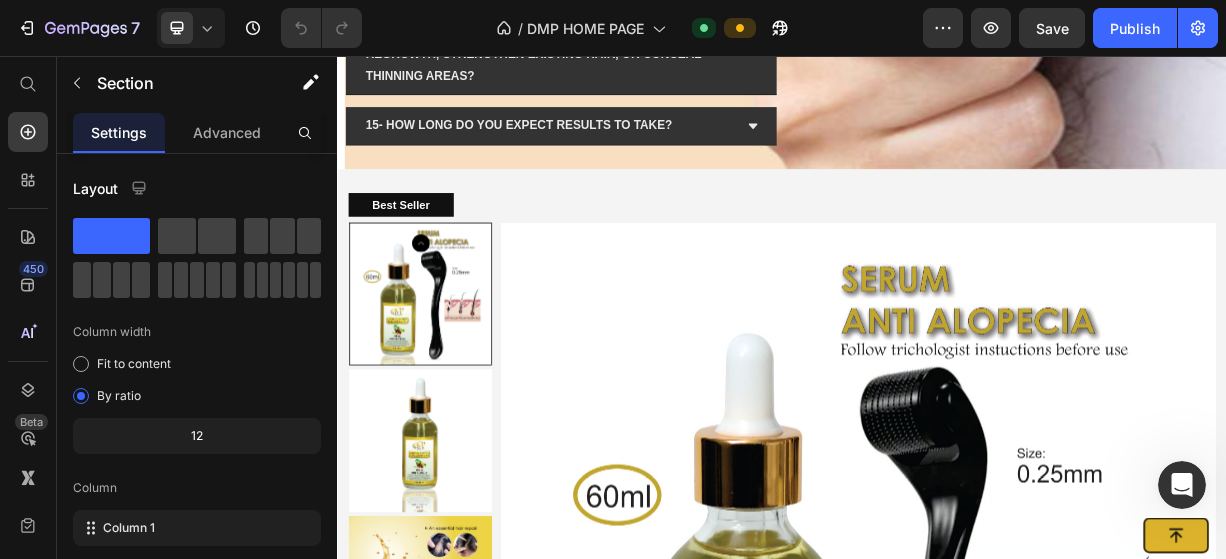 click on "Best Seller Text Block
Product Images SERUM ANTI-ALOPECIA 2 OZ+Derma roller Product Title Icon Icon Icon Icon Icon Icon List 1000+ Customer's testimonies Text Block Row Suffering of alopecia is a struggle. This natural Serum Anti-Alopecia is great for increasing blood circulation to the scalp and follicles. It fights dandruff and improves scalp condition. This serum is your ultimate tool for a better hair repair. It moisturizes hair from the inside out to deeply hydrate and condition it.  Text Block $28.50 Product Price $57.00 Product Price Row your free shipping is today ! Text Block 02 Hour 29 Minutes 56 Seconds Countdown Timer
Add to cart Add to Cart Row SERUM ANTI-ALOPECIA BENEFITS Text Block
Hydration
Scalp repair
Brightening Item List
Smoothing
Nourishing
Fights dandruff Item List Image Often Buy Text Block Image Often Buy" at bounding box center (937, 1343) 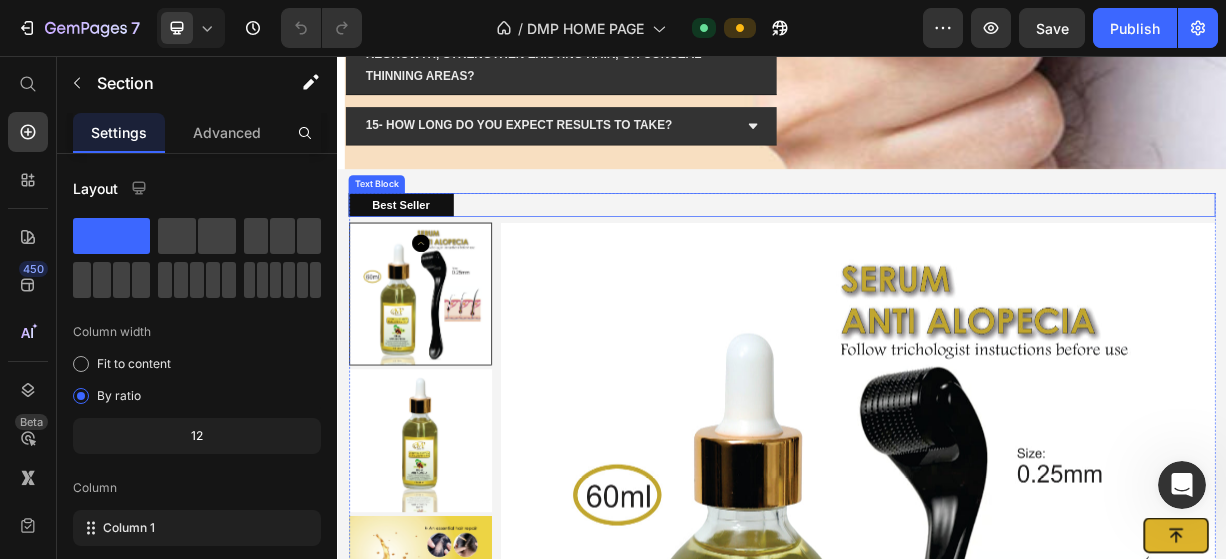 click on "Best Seller" at bounding box center [937, 256] 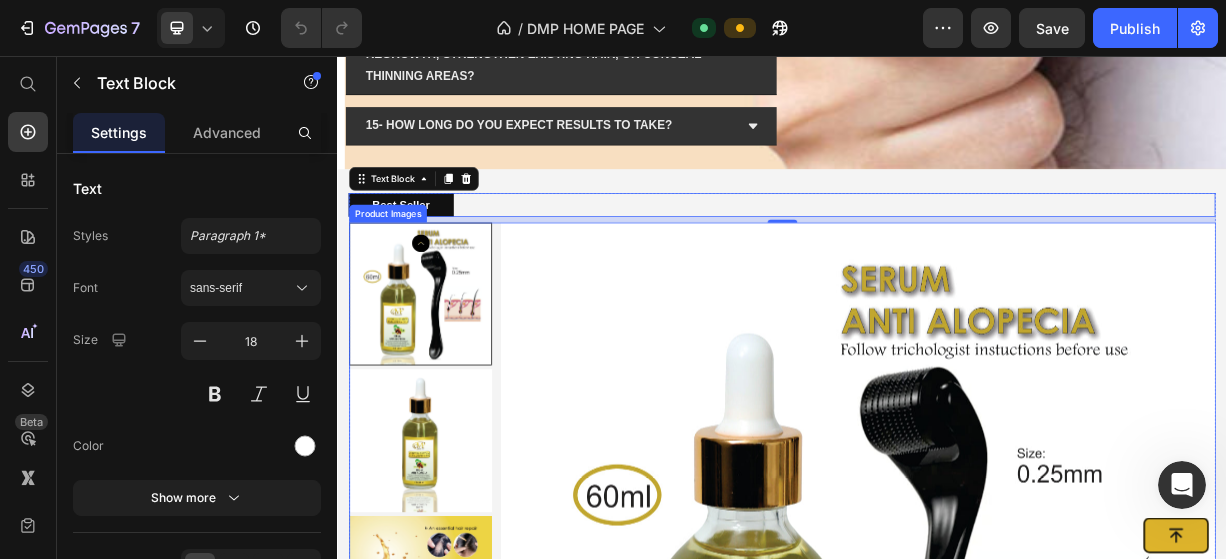 click at bounding box center (1039, 763) 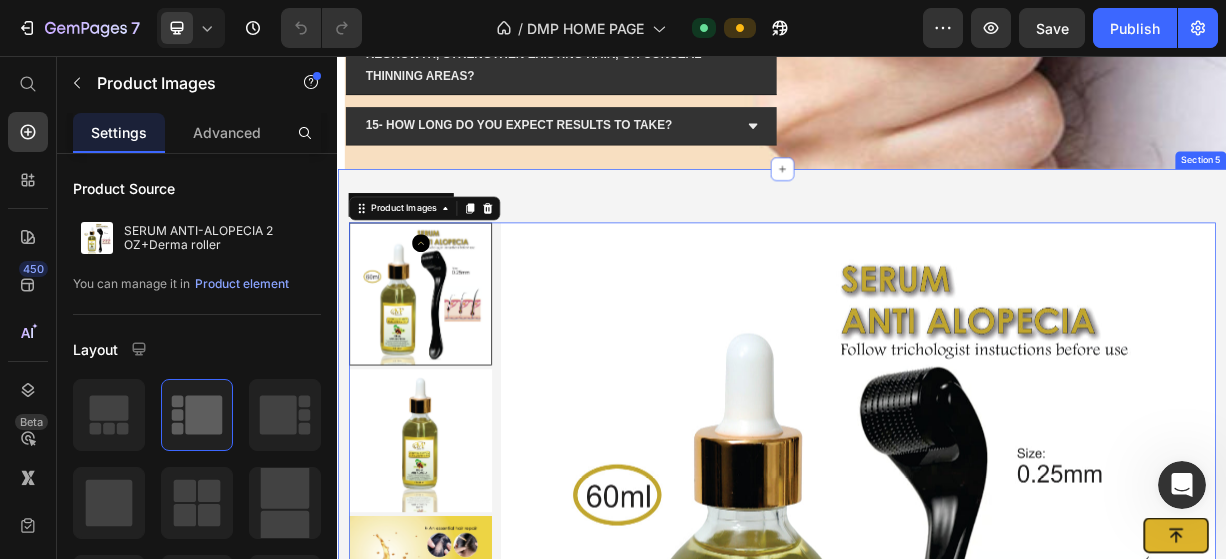 click on "Best Seller Text Block
Product Images   0 SERUM ANTI-ALOPECIA 2 OZ+Derma roller Product Title Icon Icon Icon Icon Icon Icon List 1000+ Customer's testimonies Text Block Row Suffering of alopecia is a struggle. This natural Serum Anti-Alopecia is great for increasing blood circulation to the scalp and follicles. It fights dandruff and improves scalp condition. This serum is your ultimate tool for a better hair repair. It moisturizes hair from the inside out to deeply hydrate and condition it.  Text Block $28.50 Product Price $57.00 Product Price Row your free shipping is today ! Text Block 02 Hour 29 Minutes 44 Seconds Countdown Timer
Add to cart Add to Cart Row SERUM ANTI-ALOPECIA BENEFITS Text Block
Hydration
Scalp repair
Brightening Item List
Smoothing
Nourishing
Fights dandruff Item List Image Often Buy Text Block Image Image" at bounding box center (937, 1343) 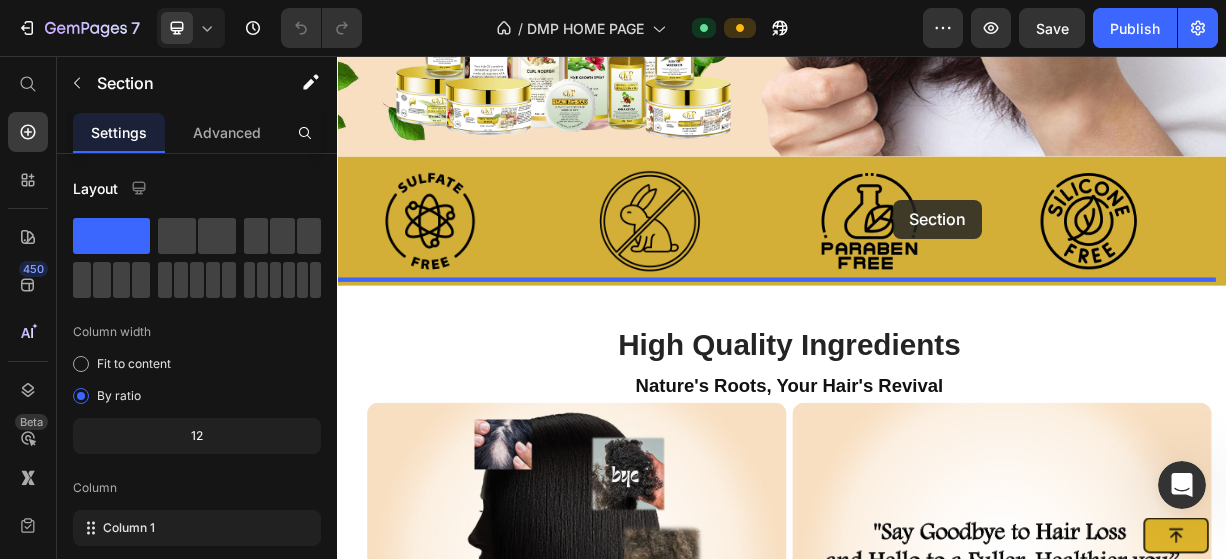 scroll, scrollTop: 513, scrollLeft: 0, axis: vertical 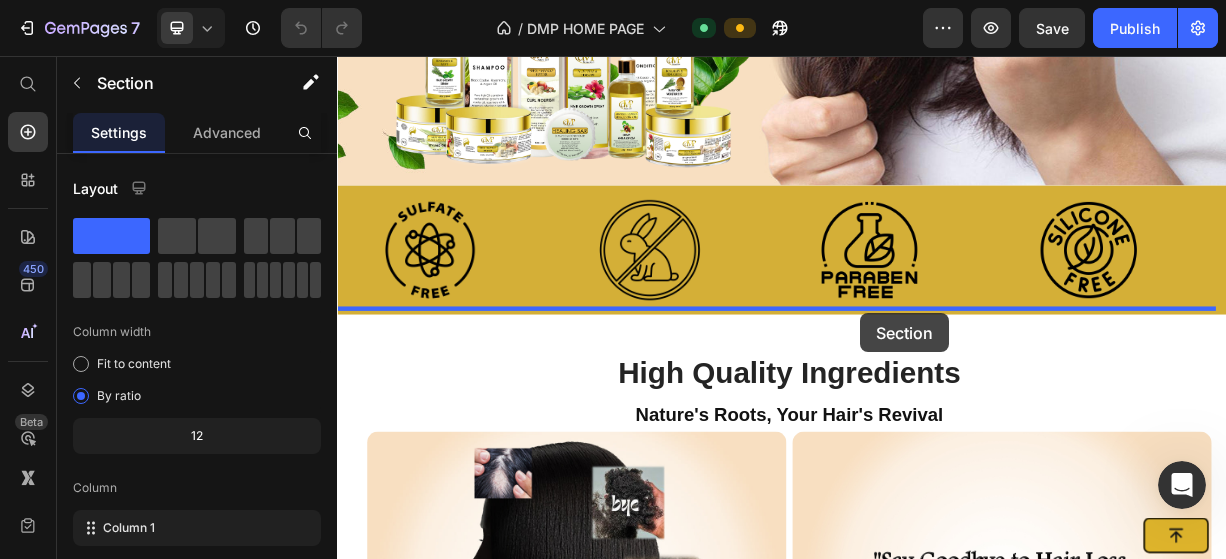 drag, startPoint x: 1151, startPoint y: 147, endPoint x: 1042, endPoint y: 403, distance: 278.2391 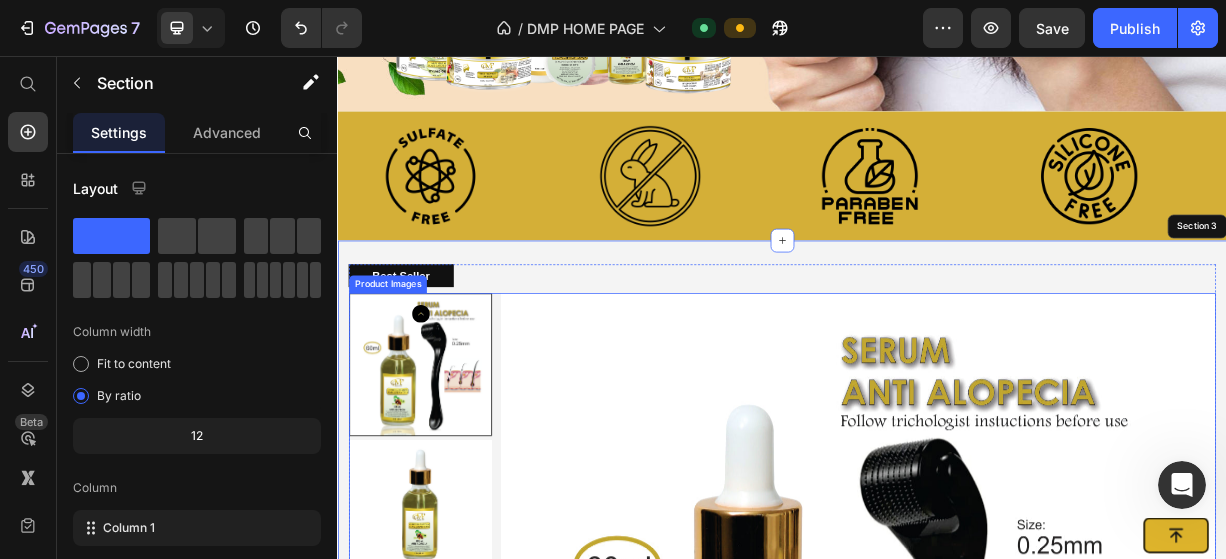 scroll, scrollTop: 713, scrollLeft: 0, axis: vertical 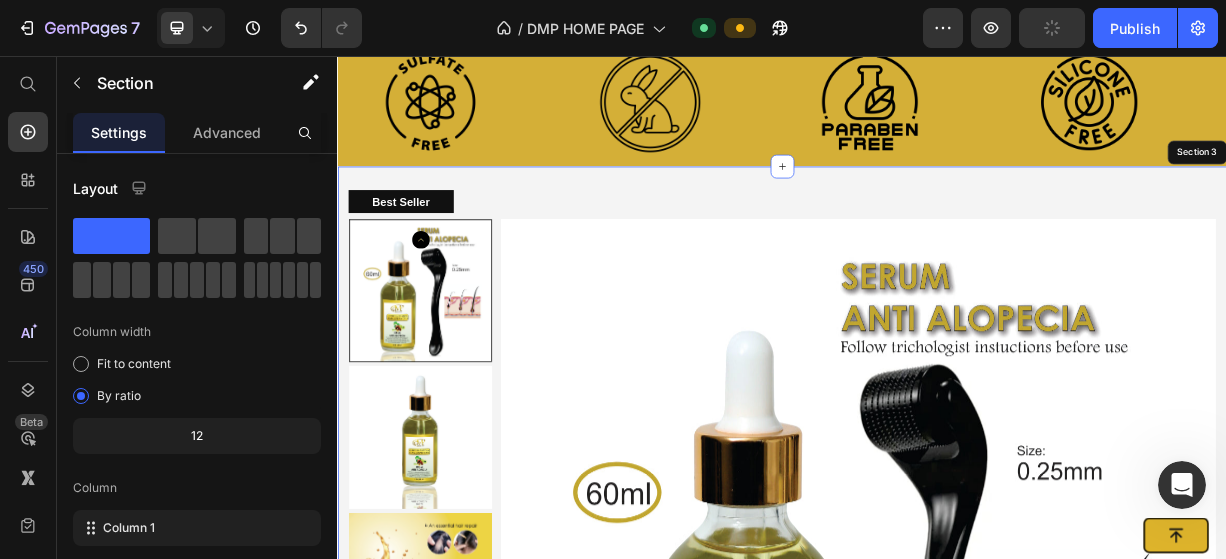 click on "Best Seller Text Block
Product Images SERUM ANTI-ALOPECIA 2 OZ+Derma roller Product Title Icon Icon Icon Icon Icon Icon List 1000+ Customer's testimonies Text Block Row Suffering of alopecia is a struggle. This natural Serum Anti-Alopecia is great for increasing blood circulation to the scalp and follicles. It fights dandruff and improves scalp condition. This serum is your ultimate tool for a better hair repair. It moisturizes hair from the inside out to deeply hydrate and condition it.  Text Block $28.50 Product Price $57.00 Product Price Row your free shipping is today ! Text Block 02 Hour 29 Minutes 17 Seconds Countdown Timer
Add to cart Add to Cart Row SERUM ANTI-ALOPECIA BENEFITS Text Block
Hydration
Scalp repair
Brightening Item List
Smoothing
Nourishing
Fights dandruff Item List Image Often Buy Text Block Image Image" at bounding box center [937, 1339] 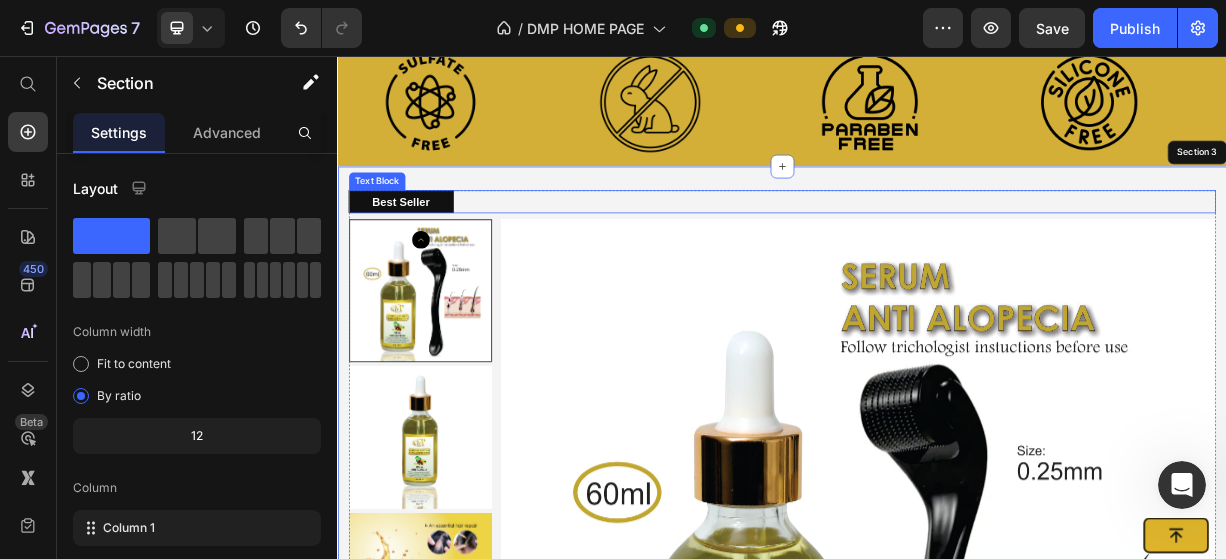 click on "Best Seller" at bounding box center [423, 252] 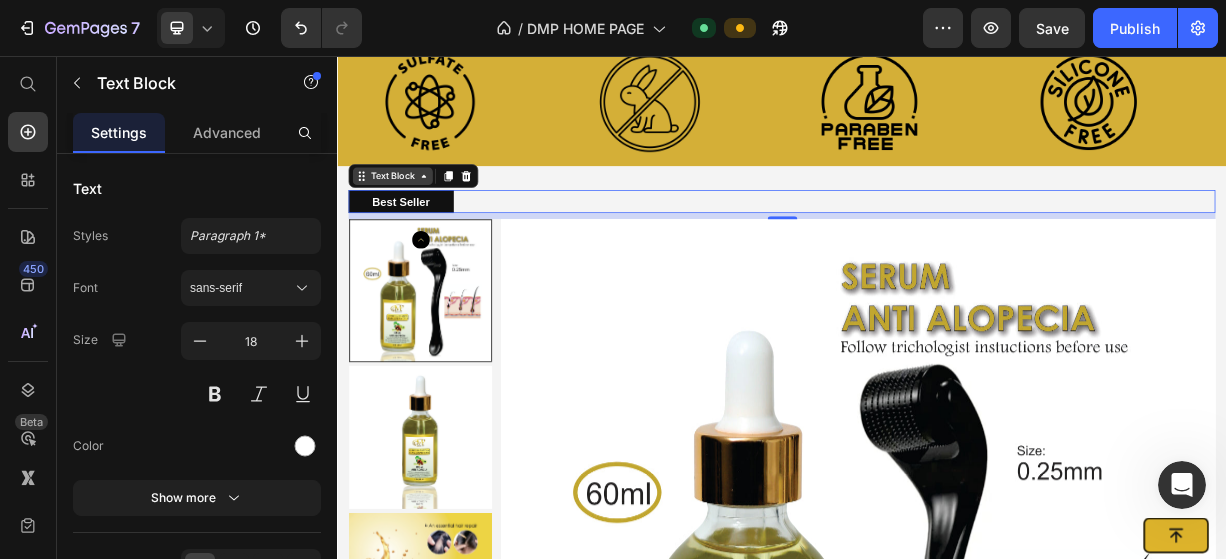 click 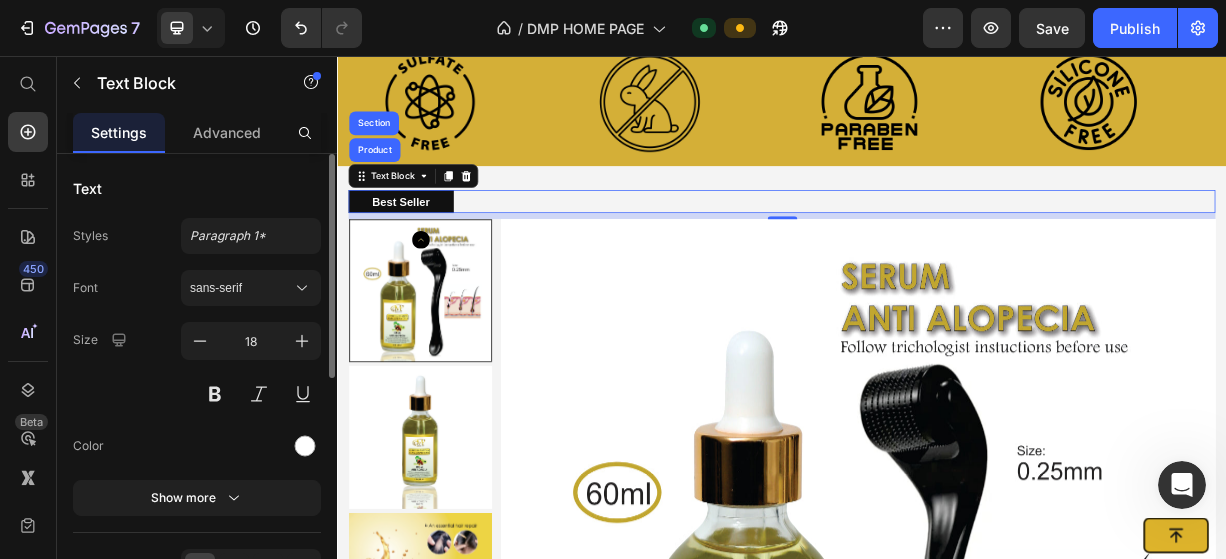 click on "Text Styles Paragraph 1* Font sans-serif Size 18 Color Show more Text align Size Width Auto px % Show more Align Background Color Image Video  Color   Delete element" at bounding box center [197, 634] 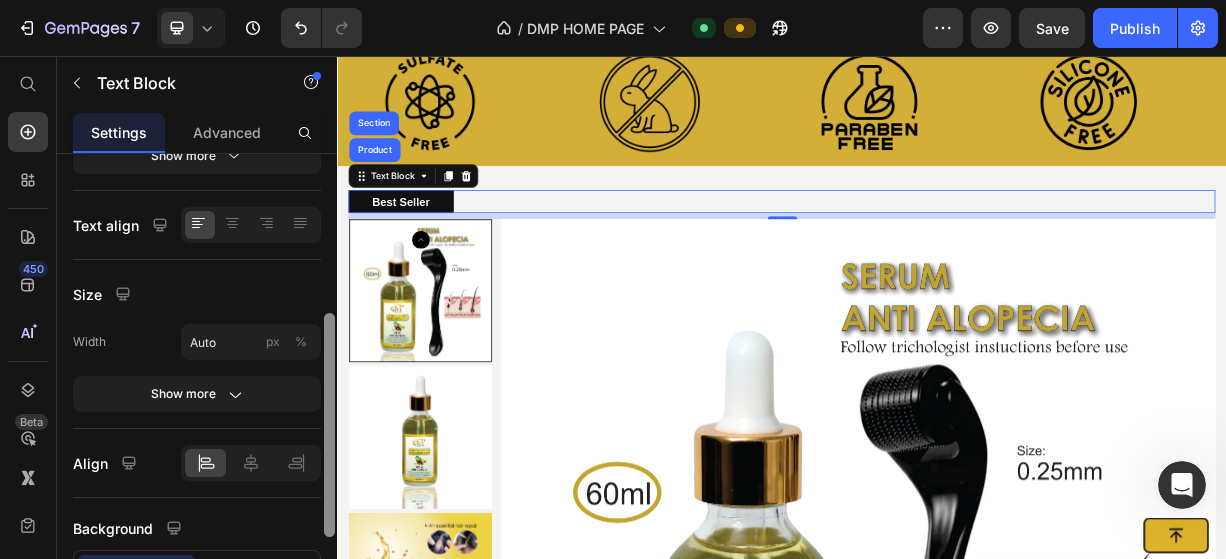 drag, startPoint x: 331, startPoint y: 186, endPoint x: 321, endPoint y: 347, distance: 161.31026 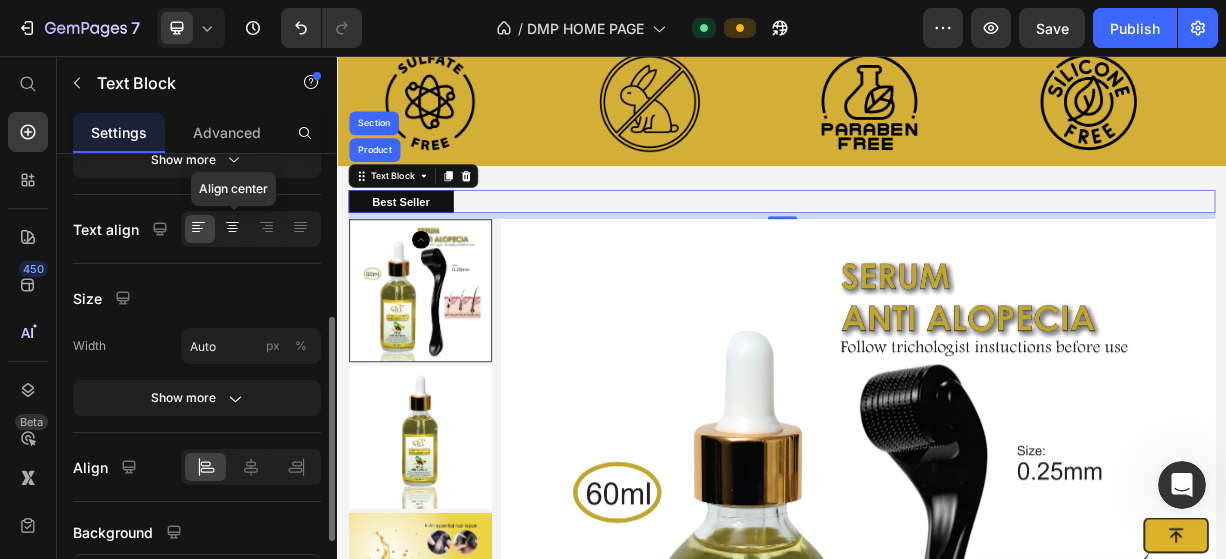 click 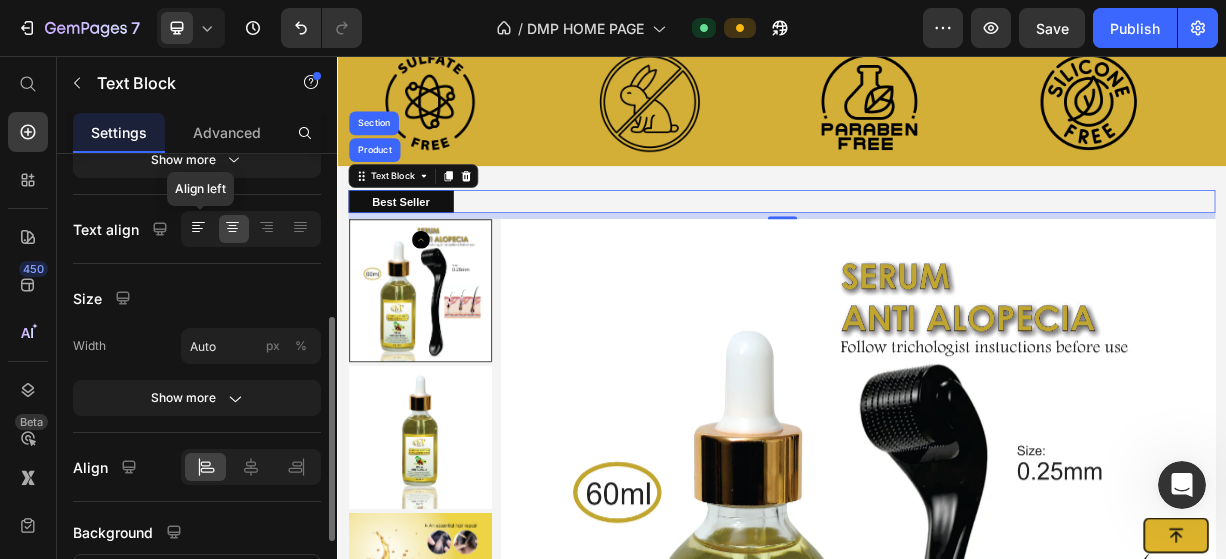 click 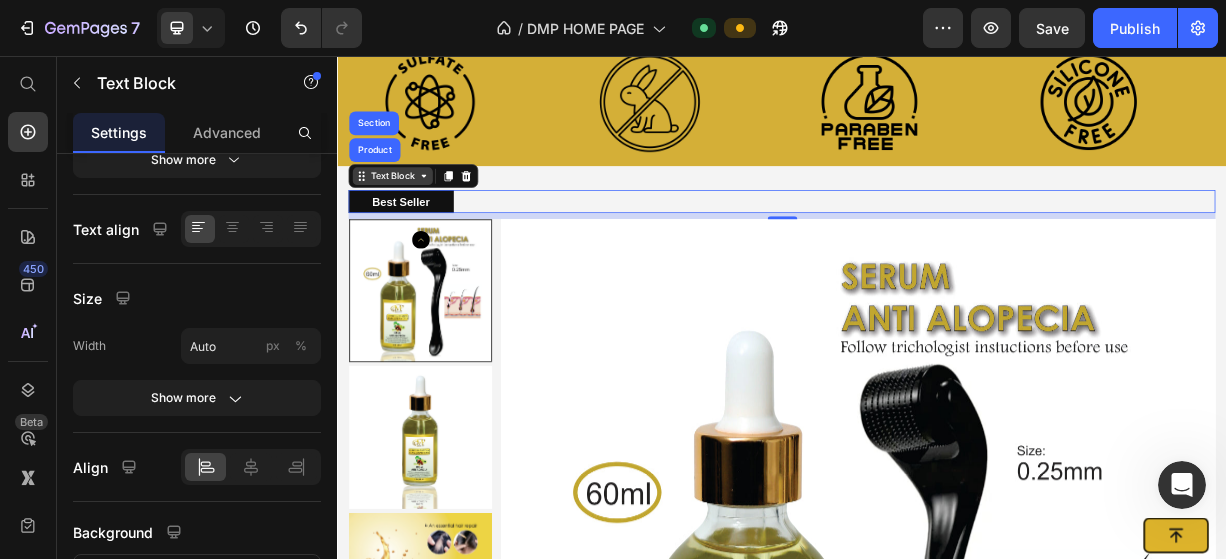 click on "Text Block" at bounding box center (411, 218) 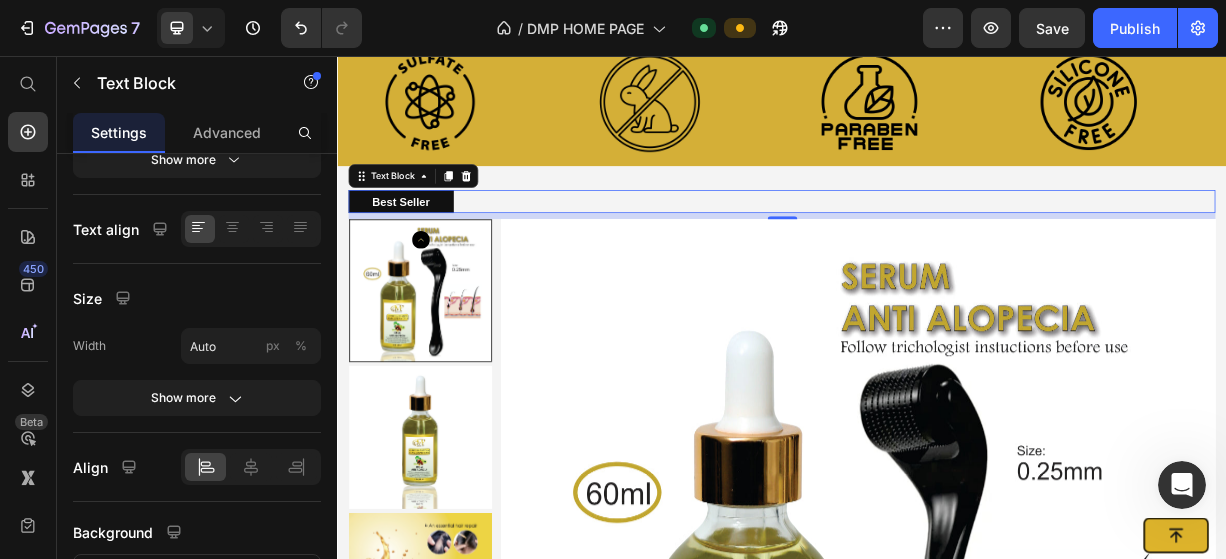 click on "Best Seller" at bounding box center [423, 252] 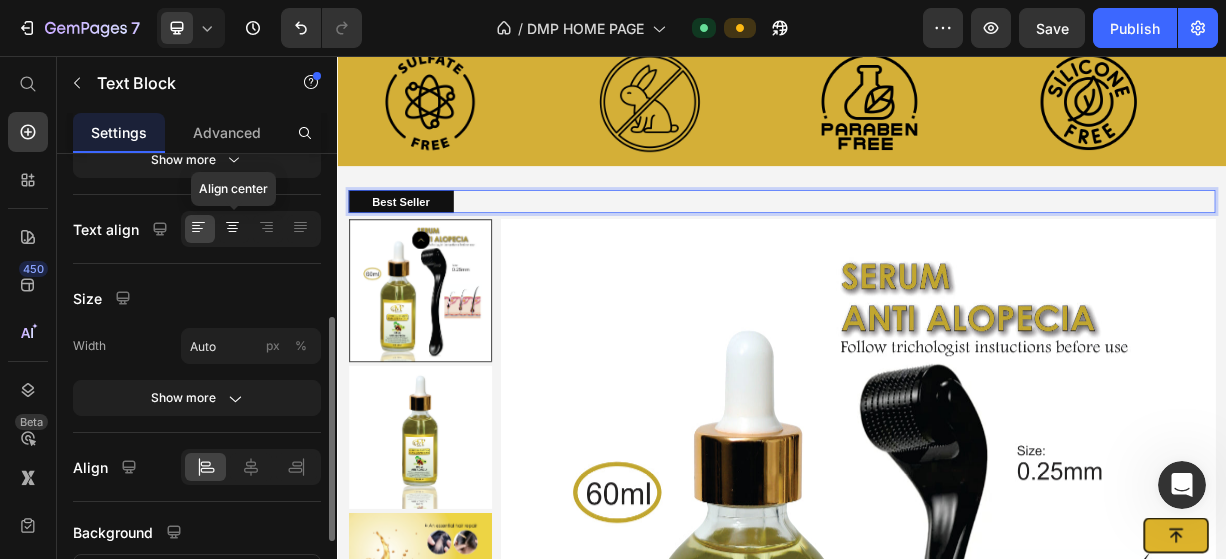click 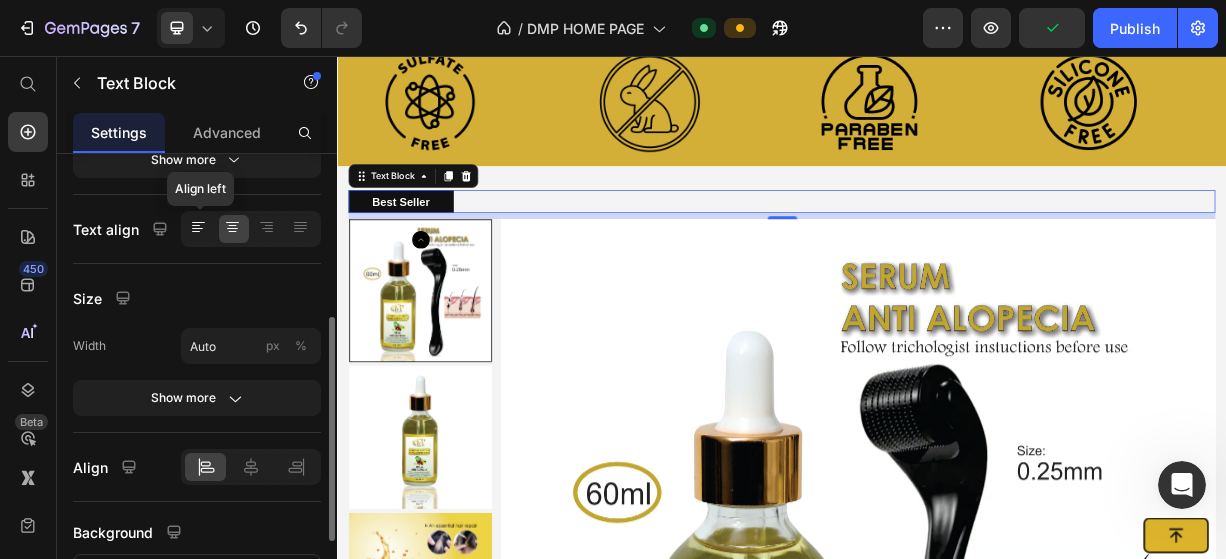 click 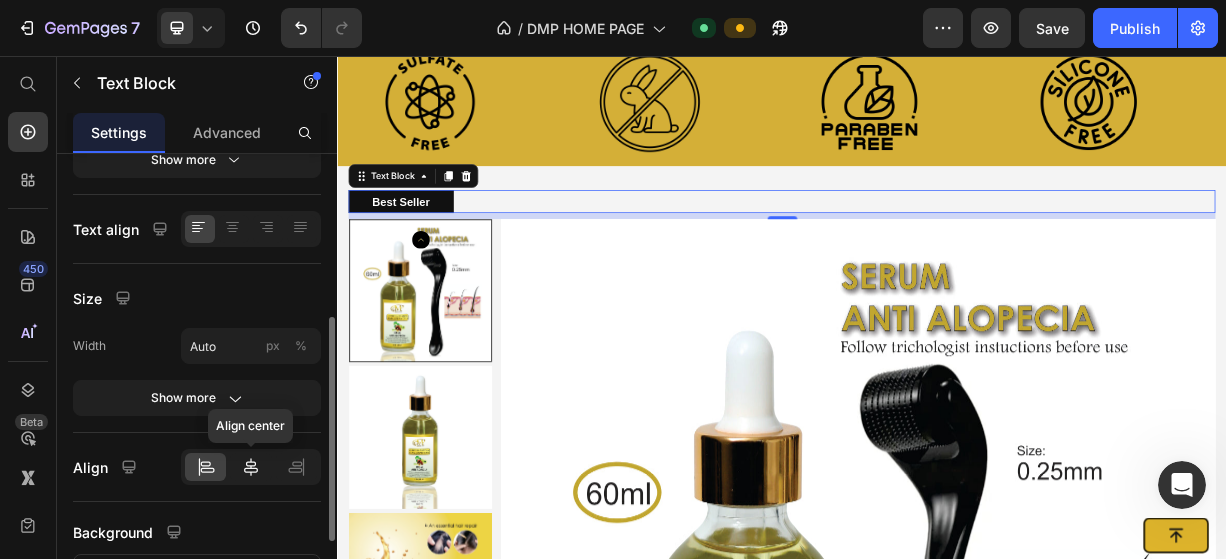 click 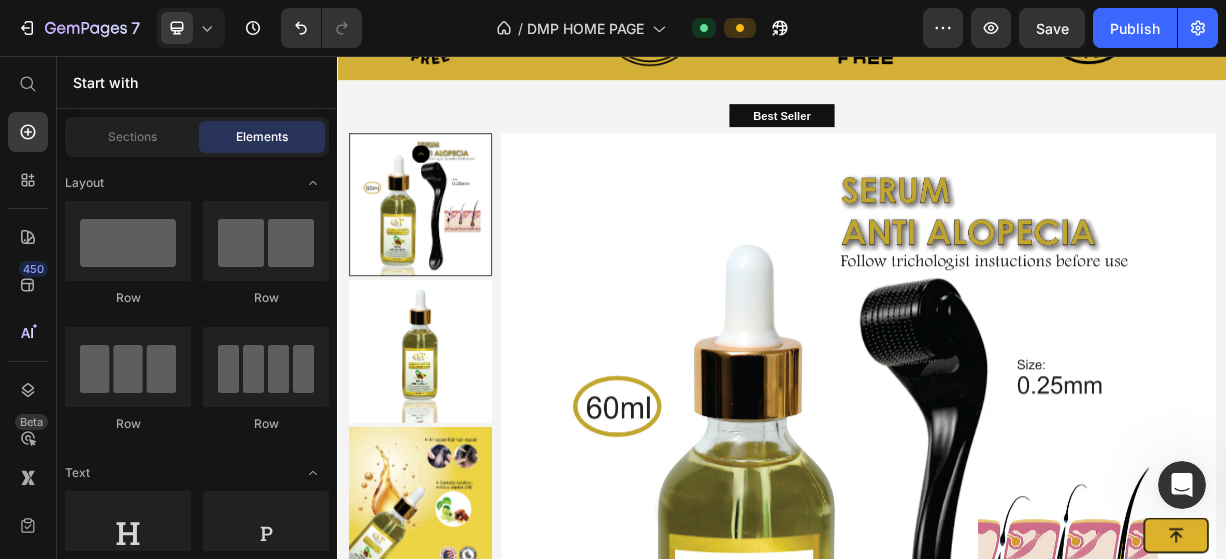 scroll, scrollTop: 838, scrollLeft: 0, axis: vertical 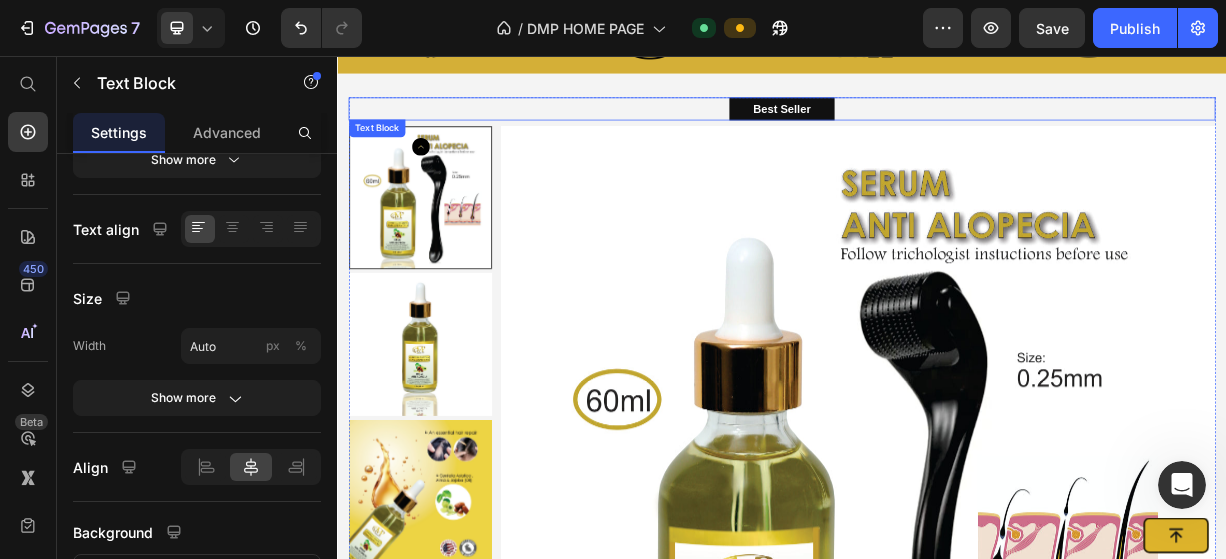 click on "Best Seller" at bounding box center [937, 127] 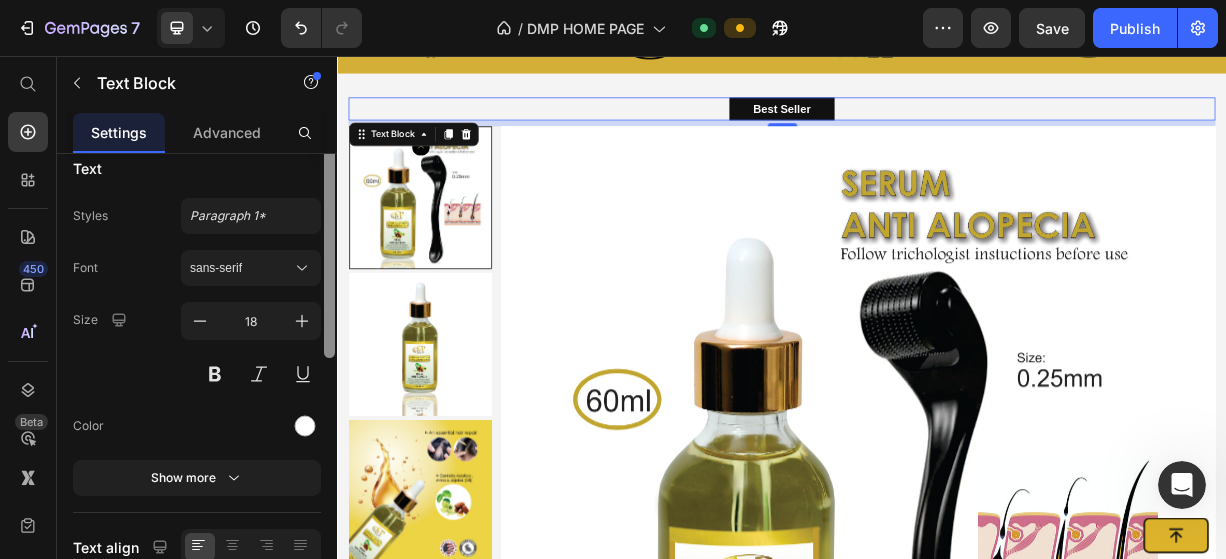 scroll, scrollTop: 0, scrollLeft: 0, axis: both 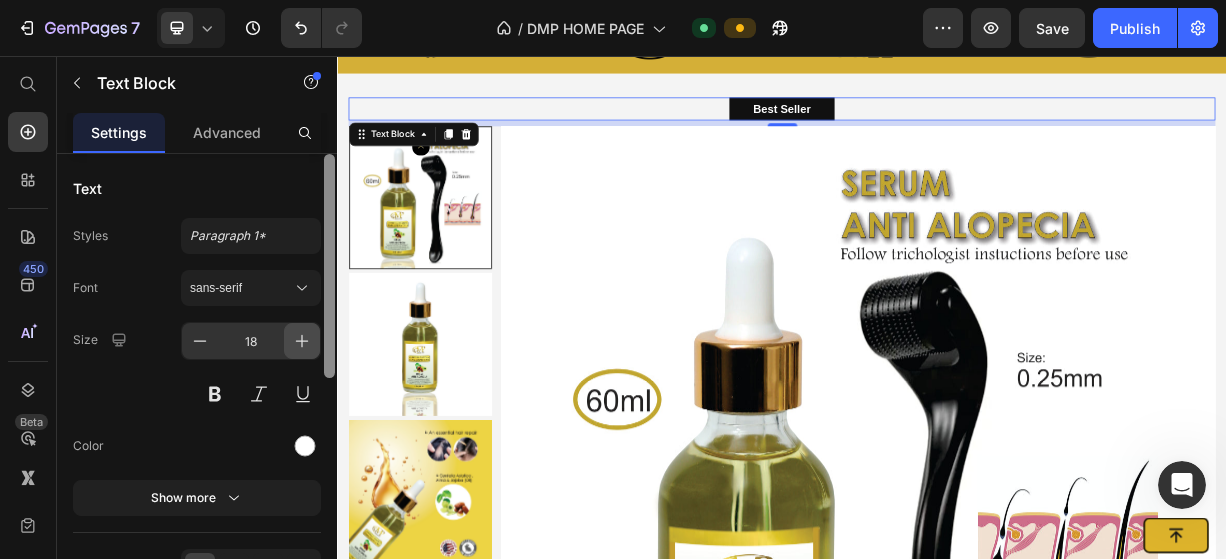 drag, startPoint x: 328, startPoint y: 340, endPoint x: 287, endPoint y: 337, distance: 41.109608 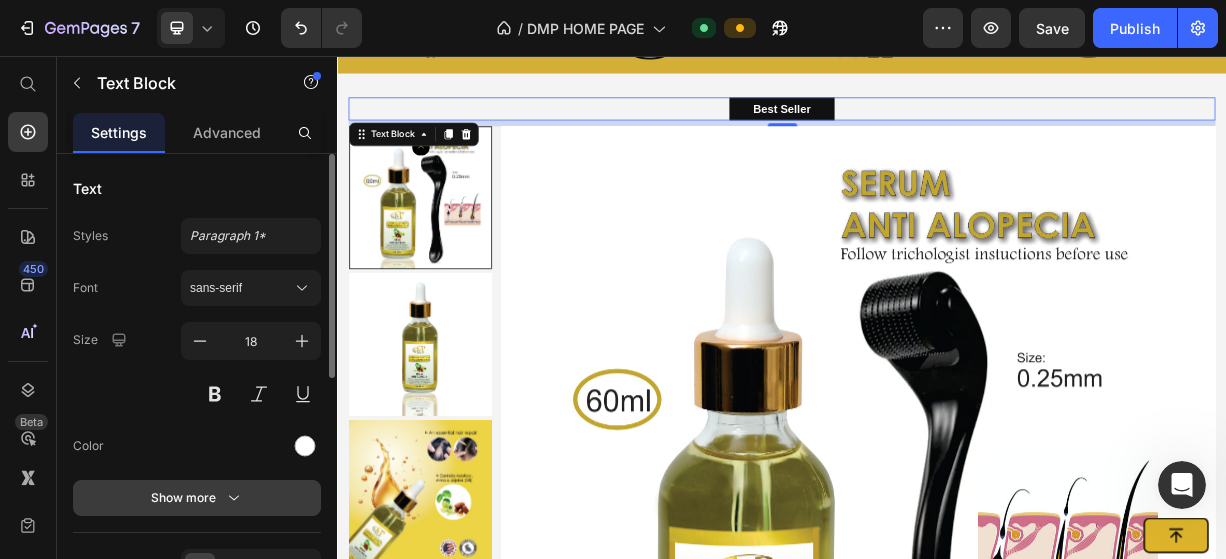 click 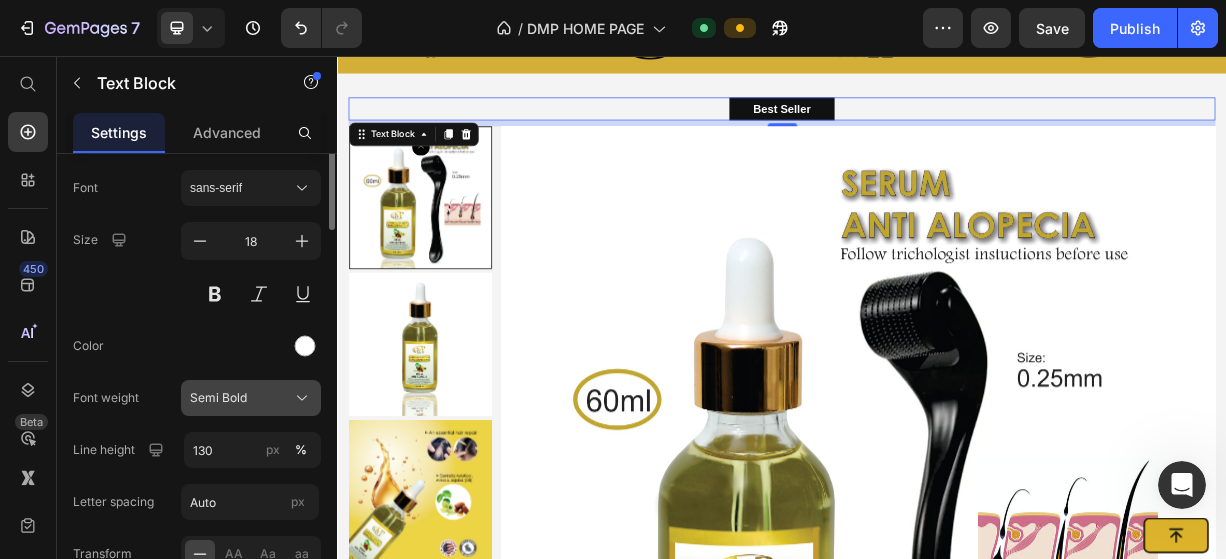 scroll, scrollTop: 0, scrollLeft: 0, axis: both 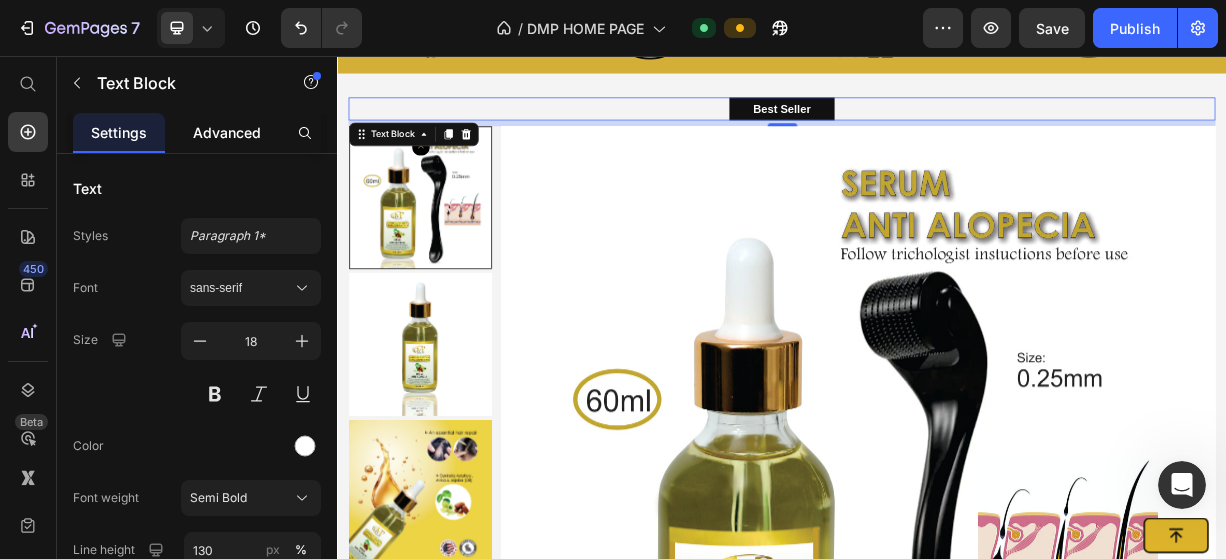 click on "Advanced" at bounding box center [227, 132] 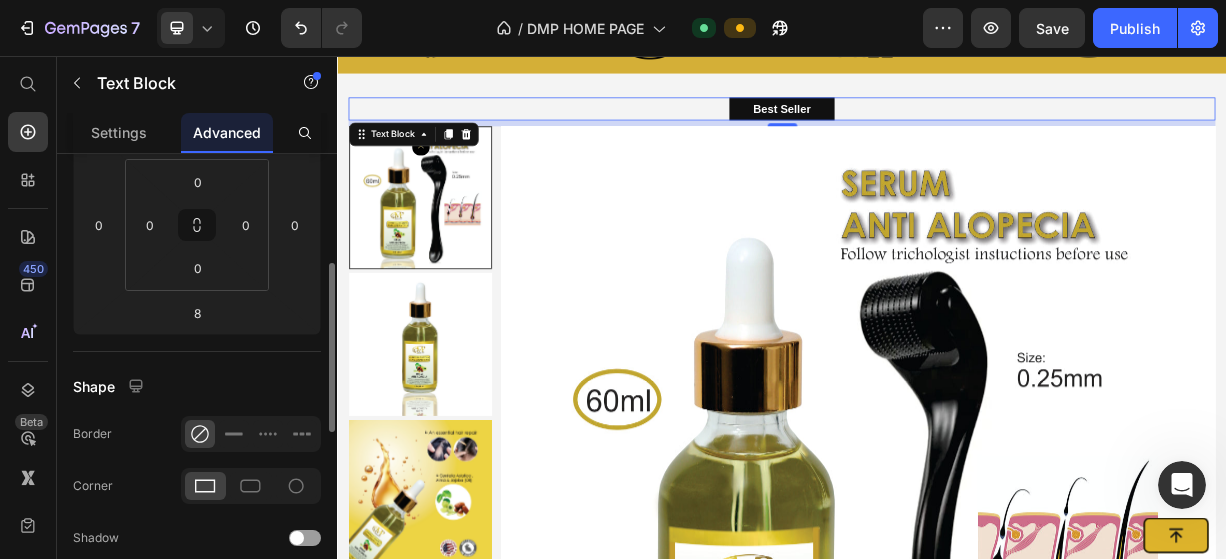 scroll, scrollTop: 400, scrollLeft: 0, axis: vertical 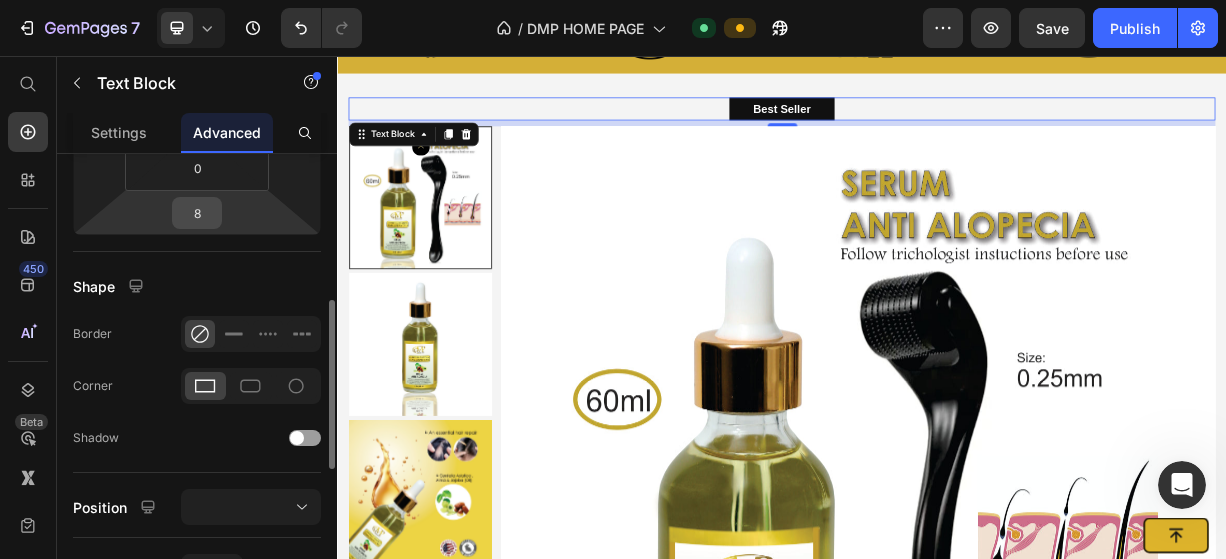 click on "8" at bounding box center [197, 213] 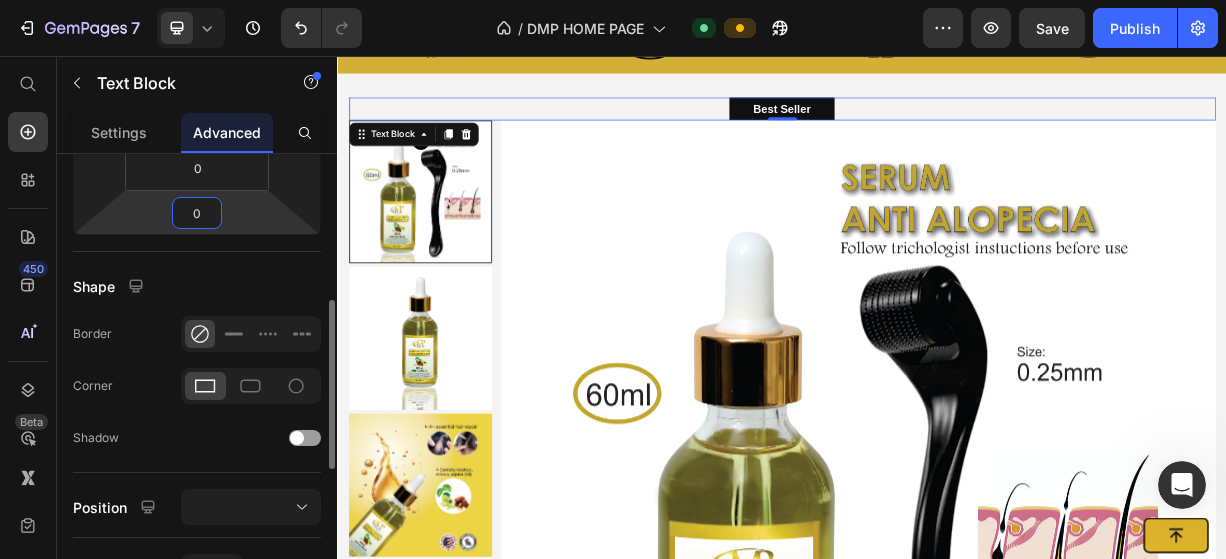 type on "0" 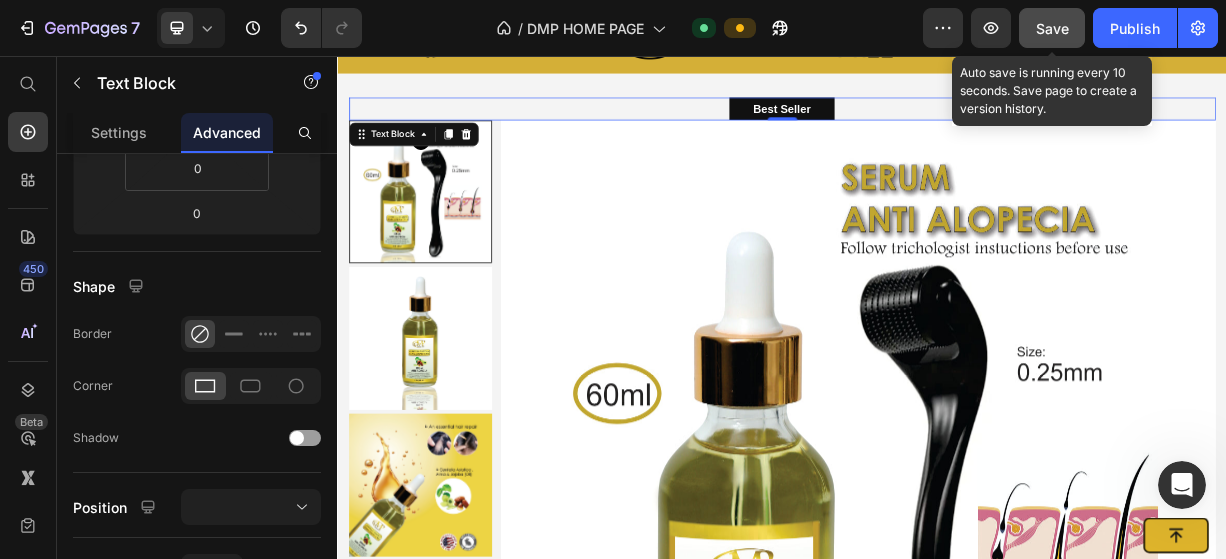 click on "Save" at bounding box center [1052, 28] 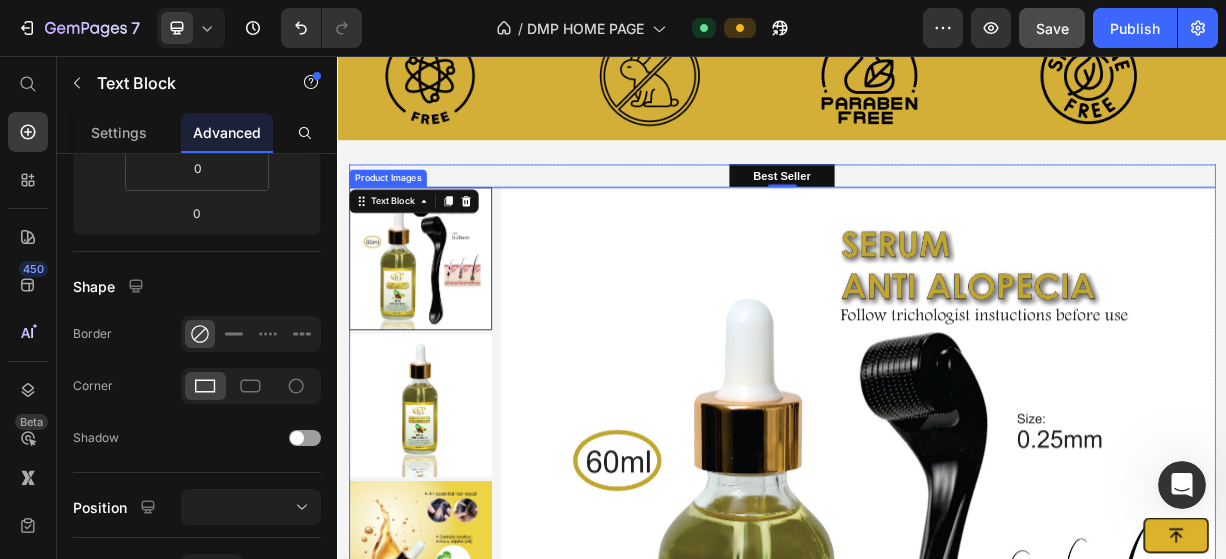 scroll, scrollTop: 738, scrollLeft: 0, axis: vertical 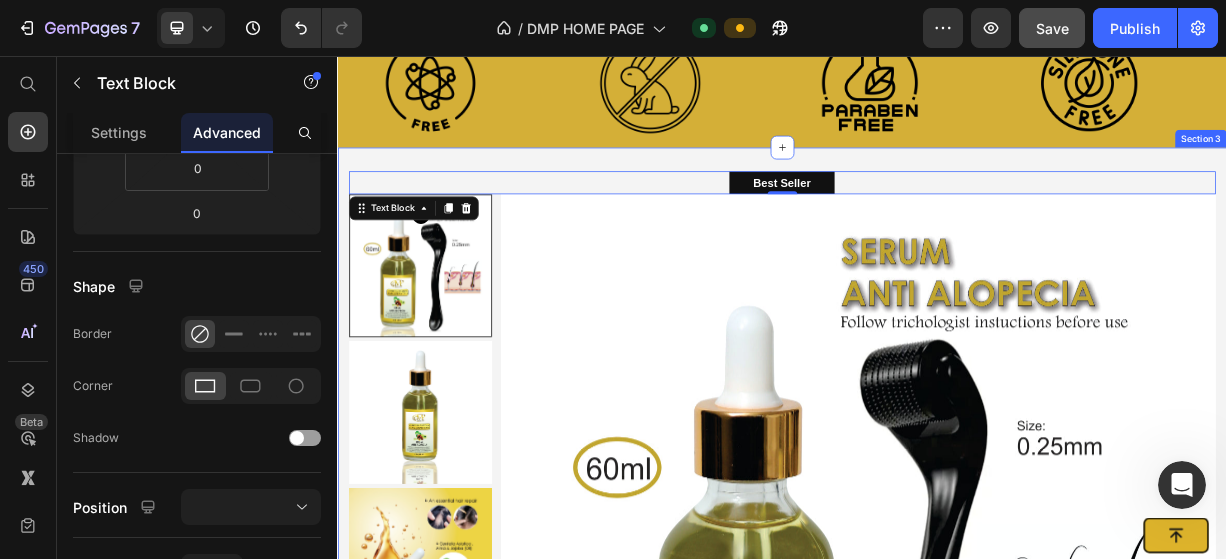 click on "Best Seller Text Block   0
Product Images SERUM ANTI-ALOPECIA 2 OZ+Derma roller Product Title Icon Icon Icon Icon Icon Icon List 1000+ Customer's testimonies Text Block Row Suffering of alopecia is a struggle. This natural Serum Anti-Alopecia is great for increasing blood circulation to the scalp and follicles. It fights dandruff and improves scalp condition. This serum is your ultimate tool for a better hair repair. It moisturizes hair from the inside out to deeply hydrate and condition it.  Text Block $28.50 Product Price $57.00 Product Price Row your free shipping is today ! Text Block 02 Hour 26 Minutes 52 Seconds Countdown Timer
Add to cart Add to Cart Row SERUM ANTI-ALOPECIA BENEFITS Text Block
Hydration
Scalp repair
Brightening Item List
Smoothing
Nourishing
Fights dandruff Item List Image Often Buy Text Block Image Image" at bounding box center (937, 1310) 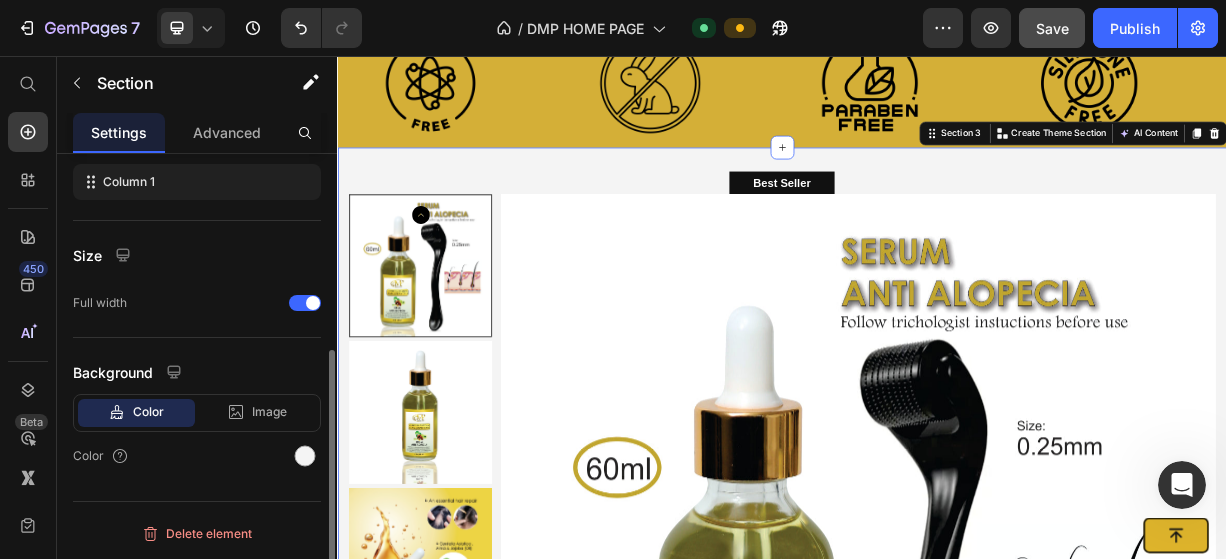 scroll, scrollTop: 0, scrollLeft: 0, axis: both 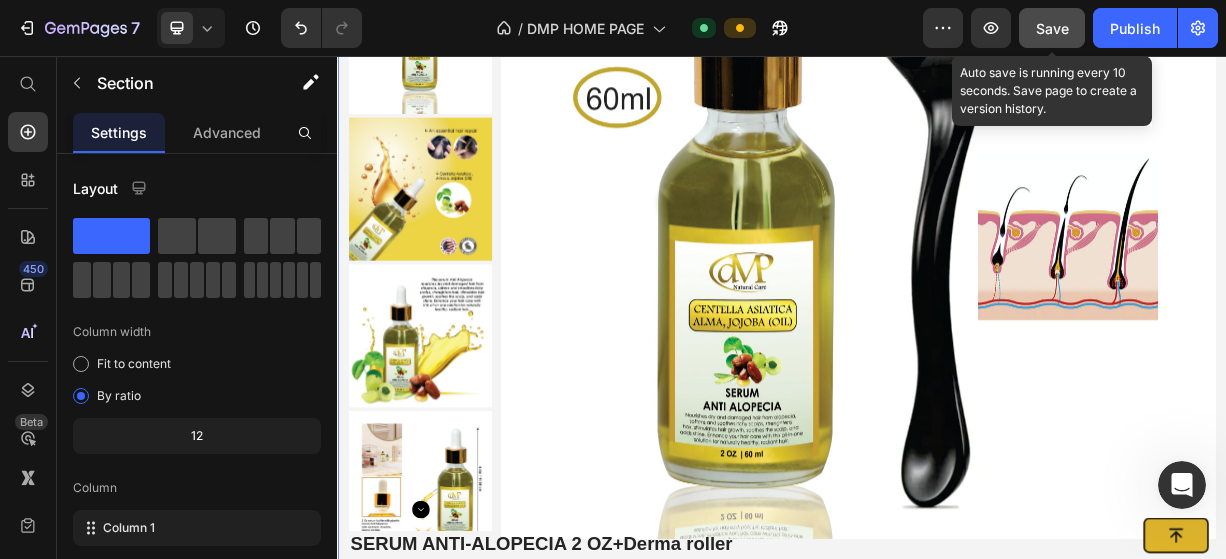 click on "Save" 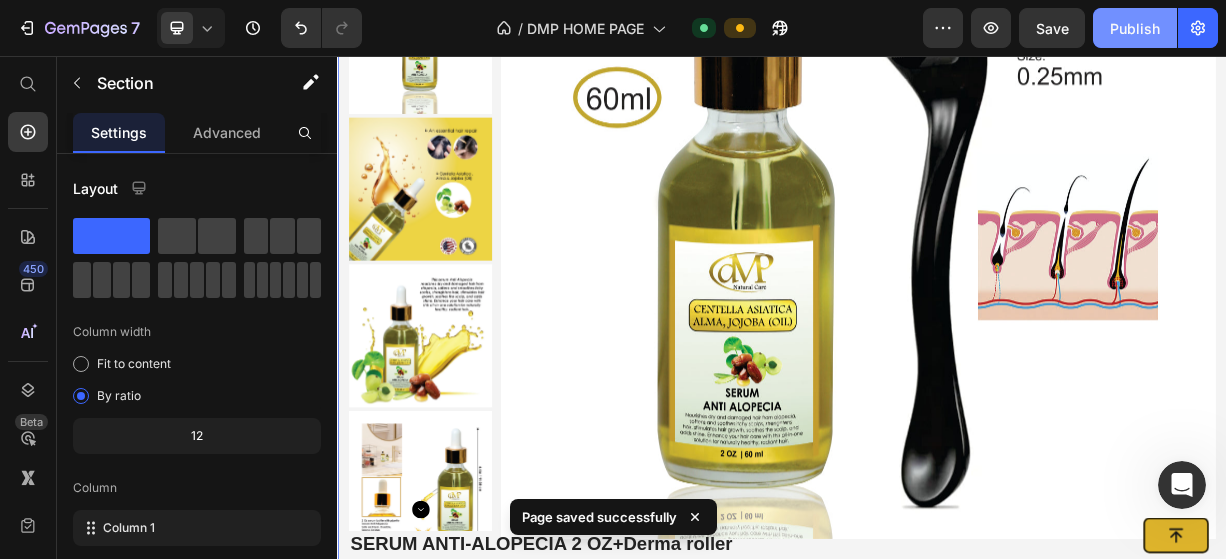click on "Publish" at bounding box center (1135, 28) 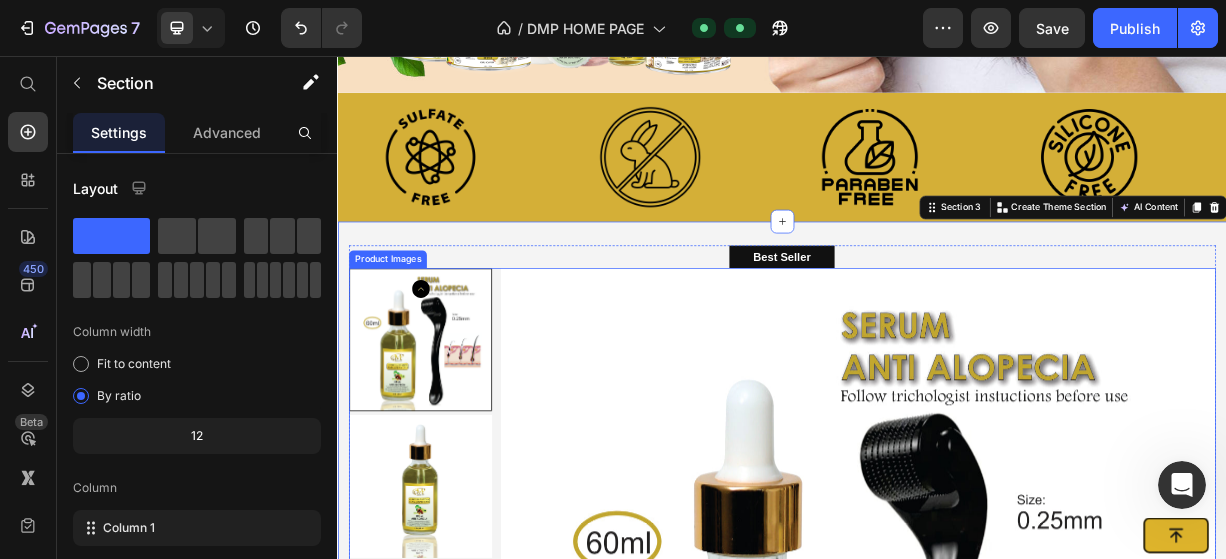 scroll, scrollTop: 738, scrollLeft: 0, axis: vertical 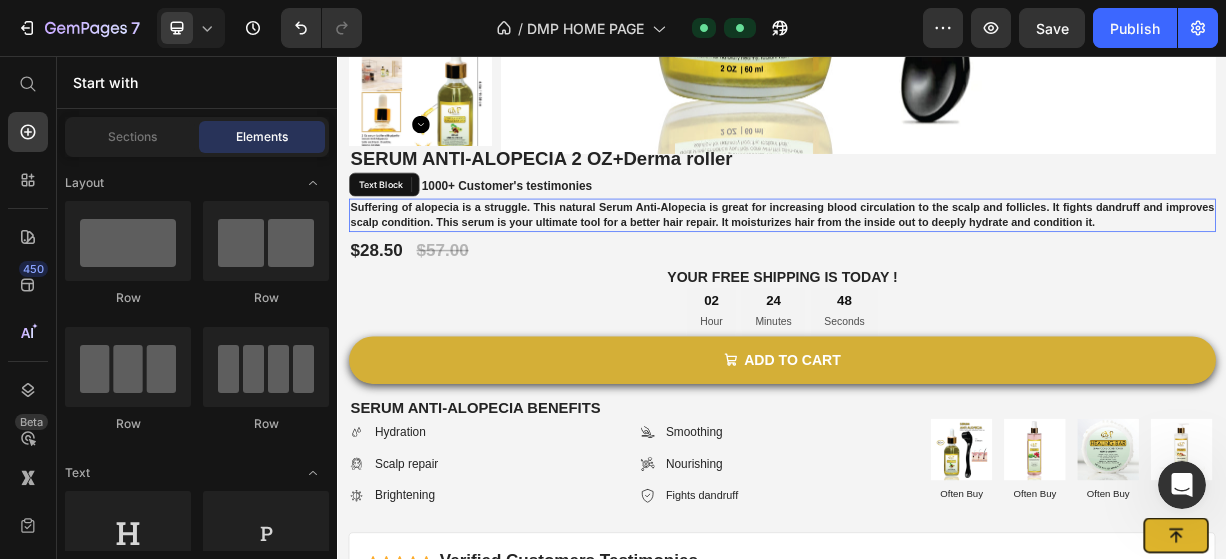 click on "Suffering of alopecia is a struggle. This natural Serum Anti-Alopecia is great for increasing blood circulation to the scalp and follicles. It fights dandruff and improves scalp condition. This serum is your ultimate tool for a better hair repair. It moisturizes hair from the inside out to deeply hydrate and condition it." at bounding box center [937, 270] 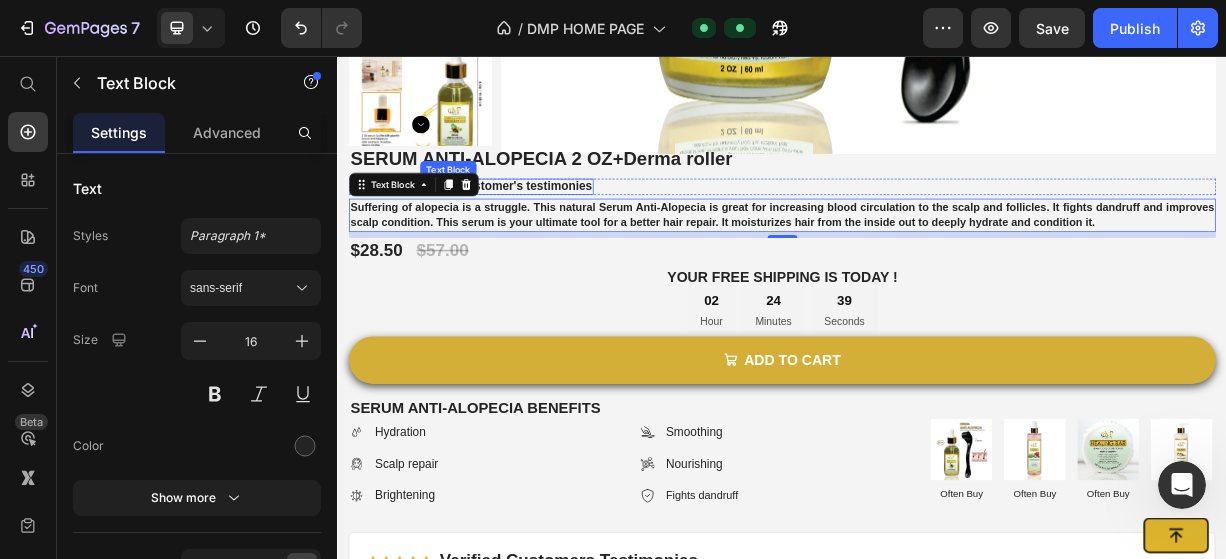 click on "1000+ Customer's testimonies" at bounding box center (565, 230) 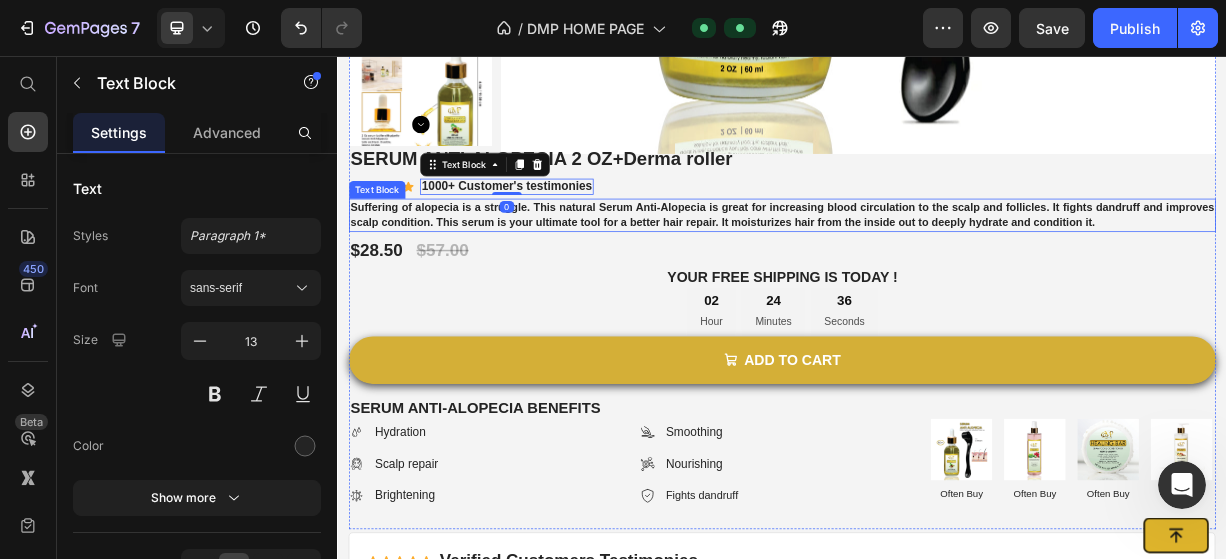 click on "Suffering of alopecia is a struggle. This natural Serum Anti-Alopecia is great for increasing blood circulation to the scalp and follicles. It fights dandruff and improves scalp condition. This serum is your ultimate tool for a better hair repair. It moisturizes hair from the inside out to deeply hydrate and condition it." at bounding box center [937, 270] 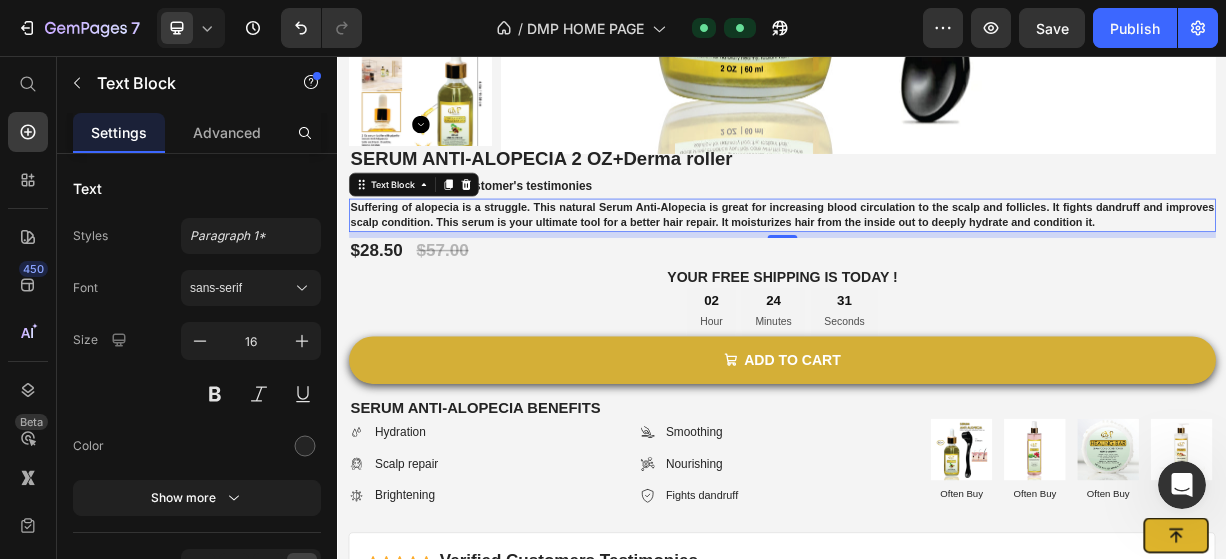 click on "Suffering of alopecia is a struggle. This natural Serum Anti-Alopecia is great for increasing blood circulation to the scalp and follicles. It fights dandruff and improves scalp condition. This serum is your ultimate tool for a better hair repair. It moisturizes hair from the inside out to deeply hydrate and condition it." at bounding box center (937, 270) 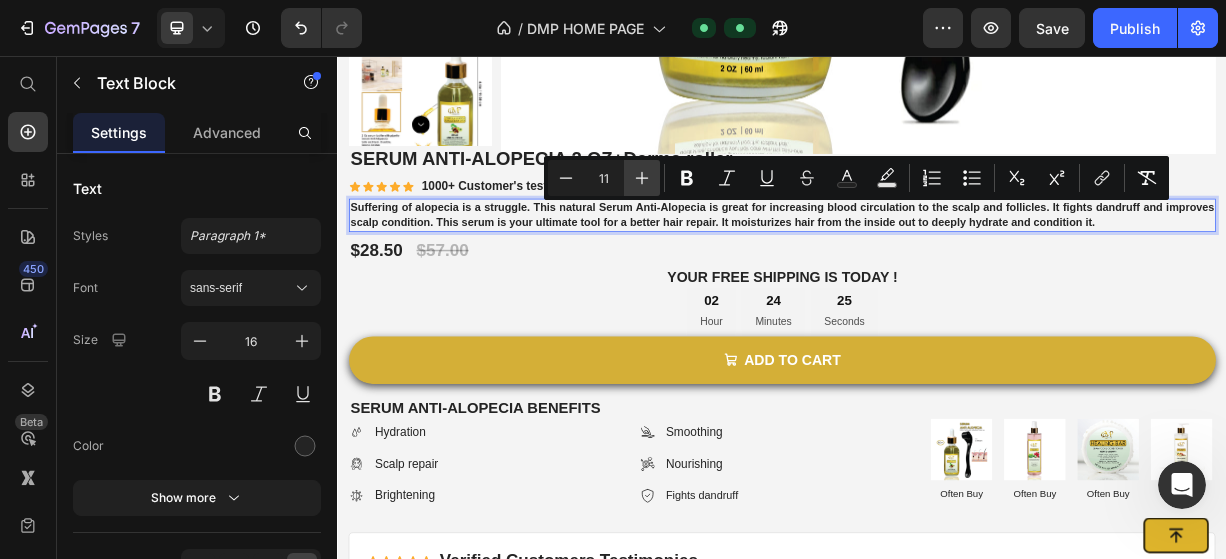 click 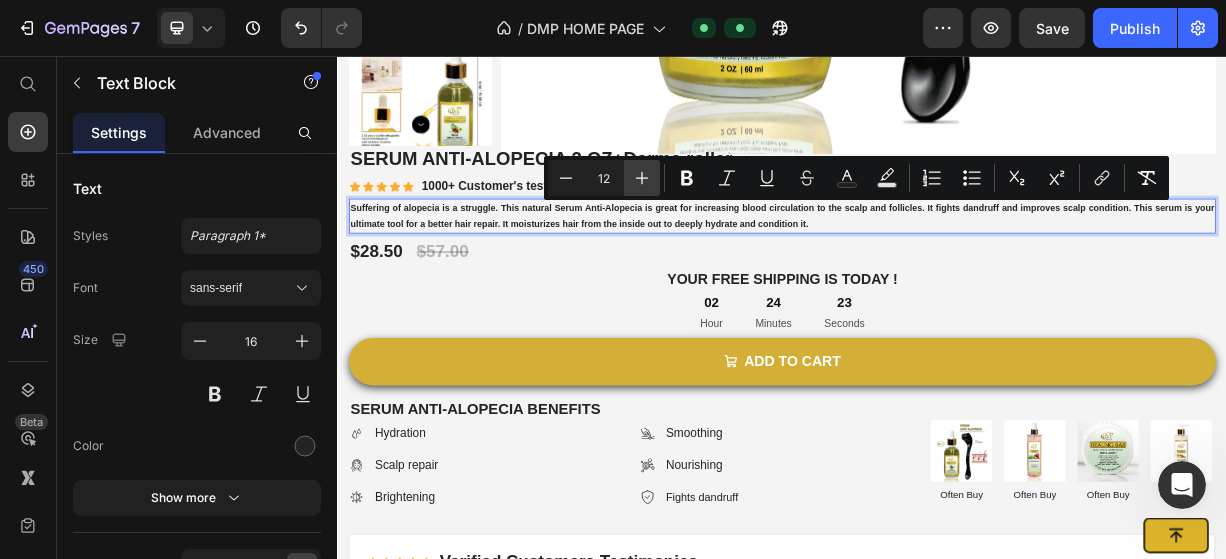 click 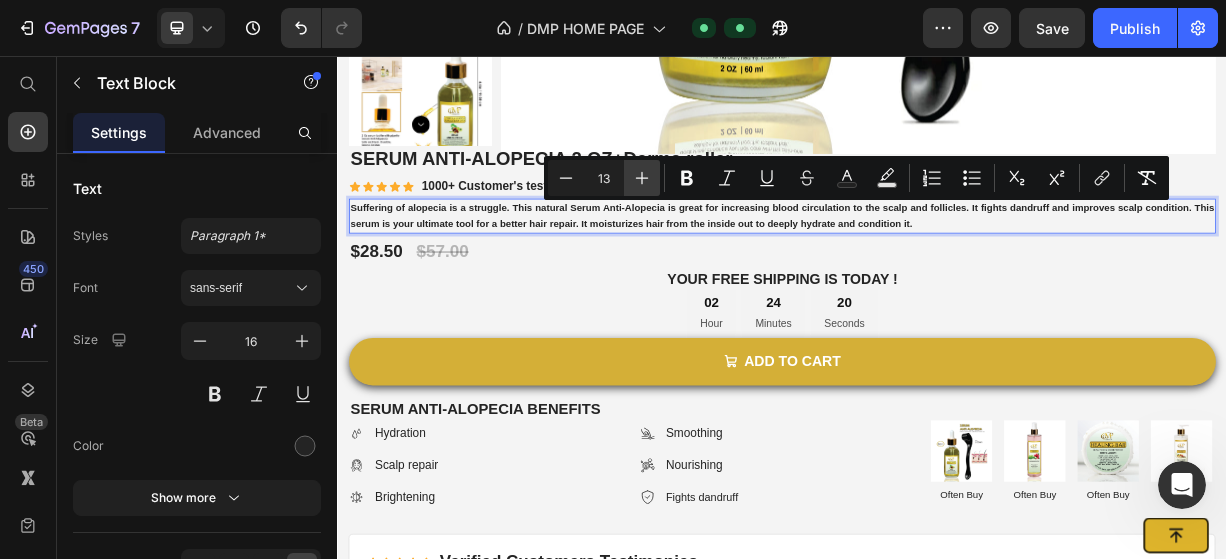 click 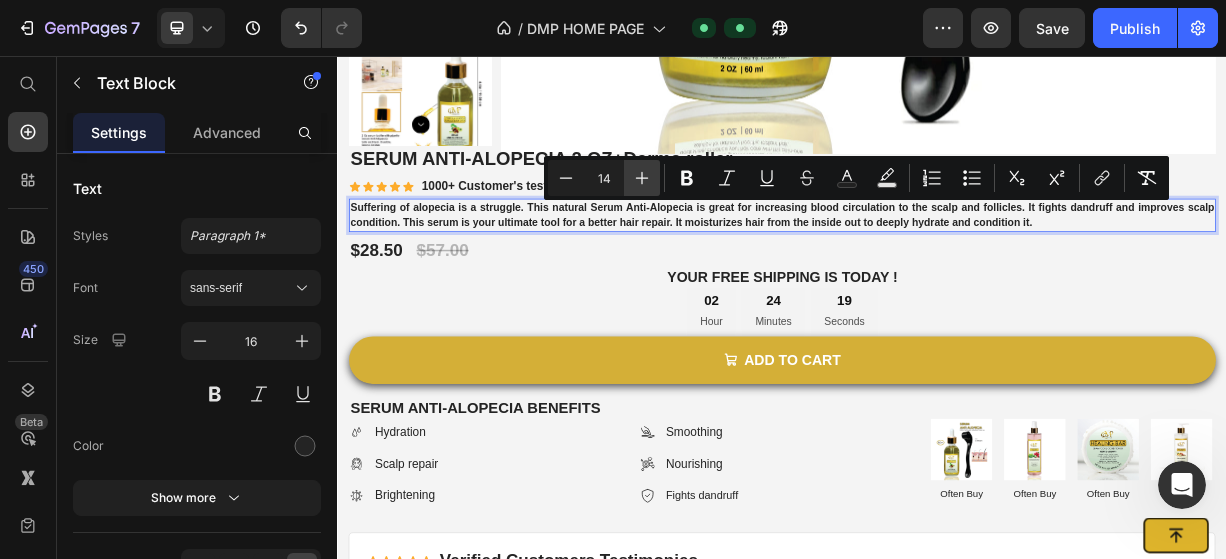click 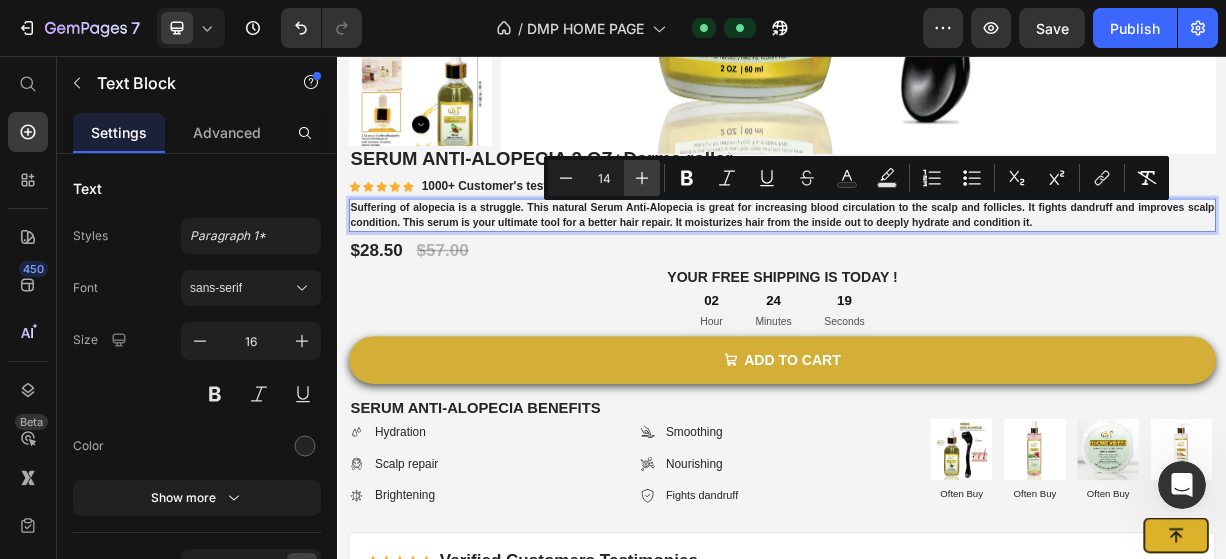 type on "15" 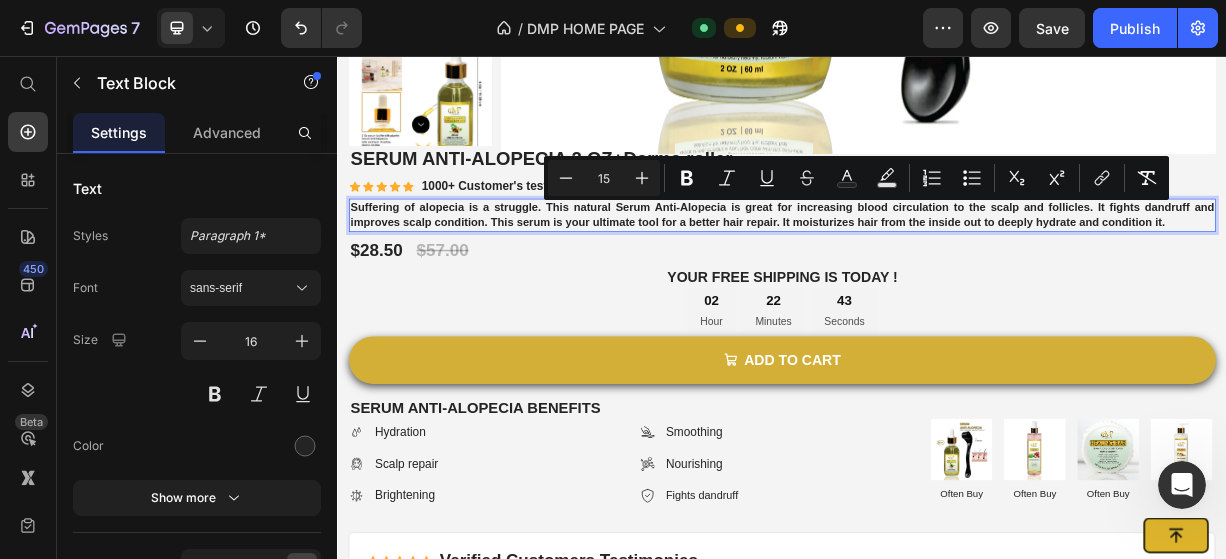 click on "Suffering of alopecia is a struggle. This natural Serum Anti-Alopecia is great for increasing blood circulation to the scalp and follicles. It fights dandruff and improves scalp condition. This serum is your ultimate tool for a better hair repair. It moisturizes hair from the inside out to deeply hydrate and condition it." at bounding box center [937, 271] 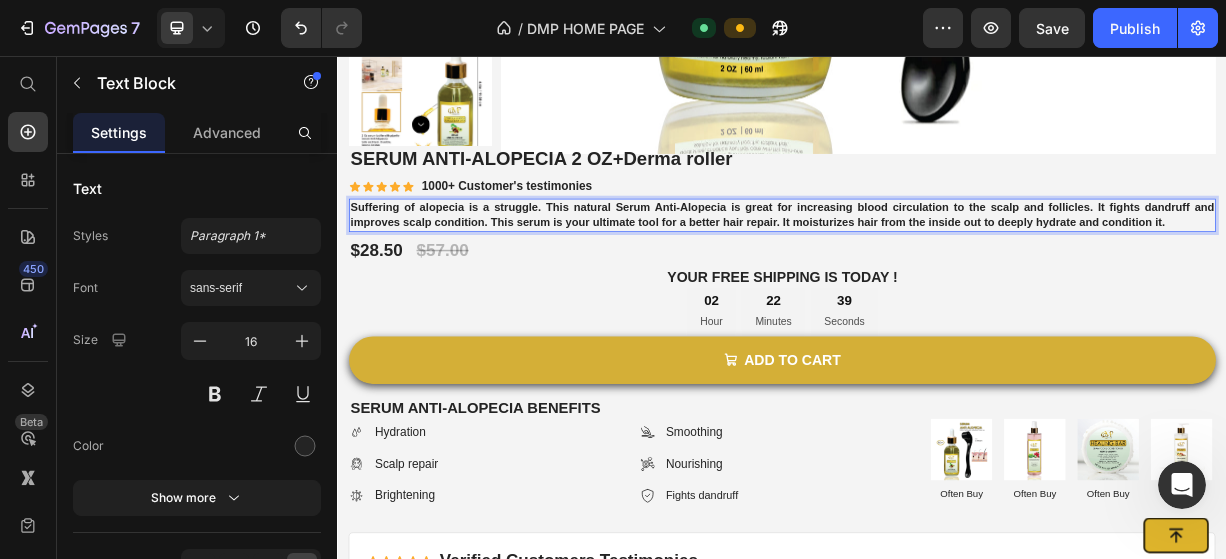 click on "Suffering of alopecia is a struggle. This natural Serum Anti-Alopecia is great for increasing blood circulation to the scalp and follicles. It fights dandruff and improves scalp condition. This serum is your ultimate tool for a better hair repair. It moisturizes hair from the inside out to deeply hydrate and condition it." at bounding box center (937, 270) 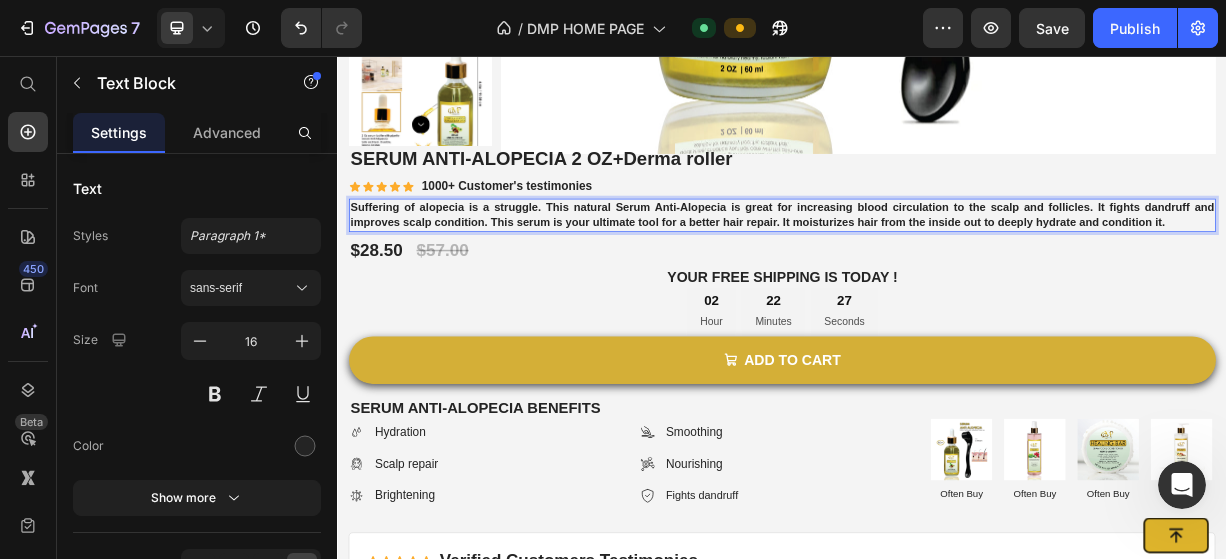 click on "Suffering of alopecia is a struggle. This natural Serum Anti-Alopecia is great for increasing blood circulation to the scalp and follicles. It fights dandruff and improves scalp condition. This serum is your ultimate tool for a better hair repair. It moisturizes hair from the inside out to deeply hydrate and condition it." at bounding box center (937, 270) 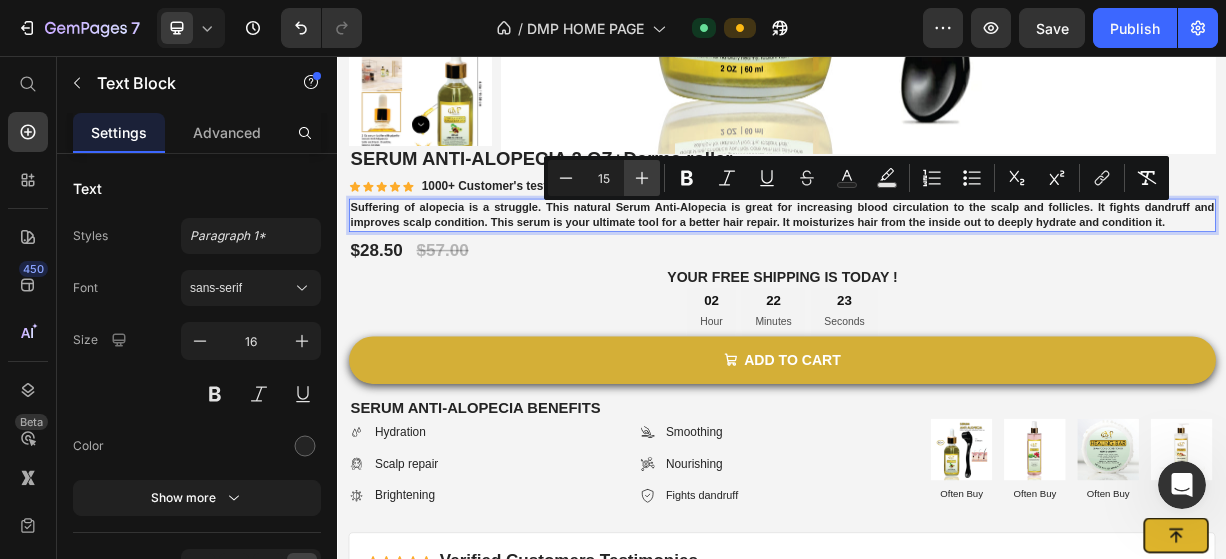 click 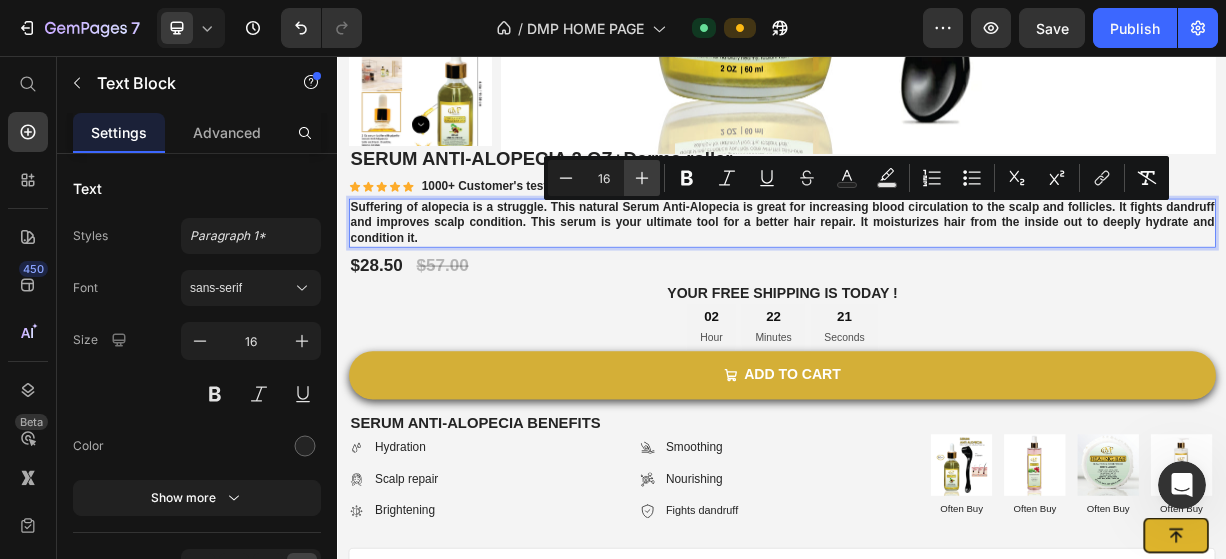 click 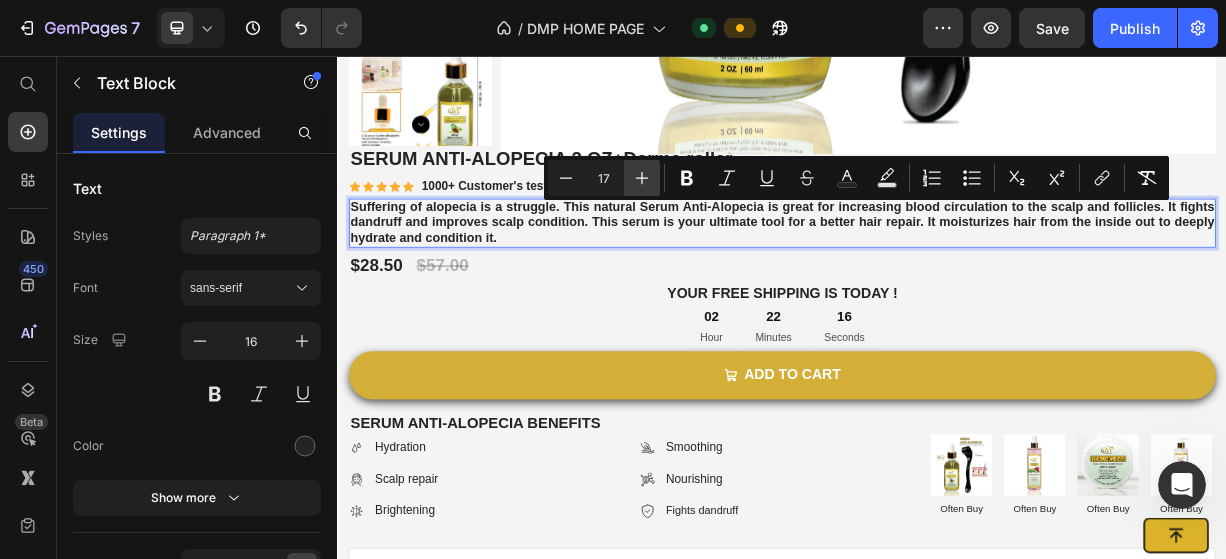 click 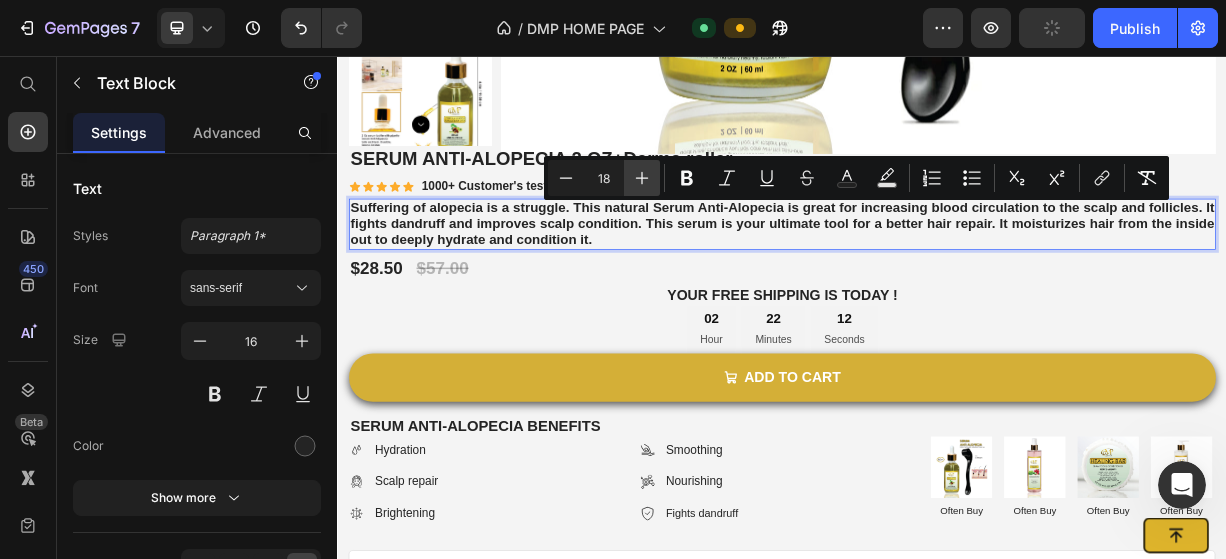 click 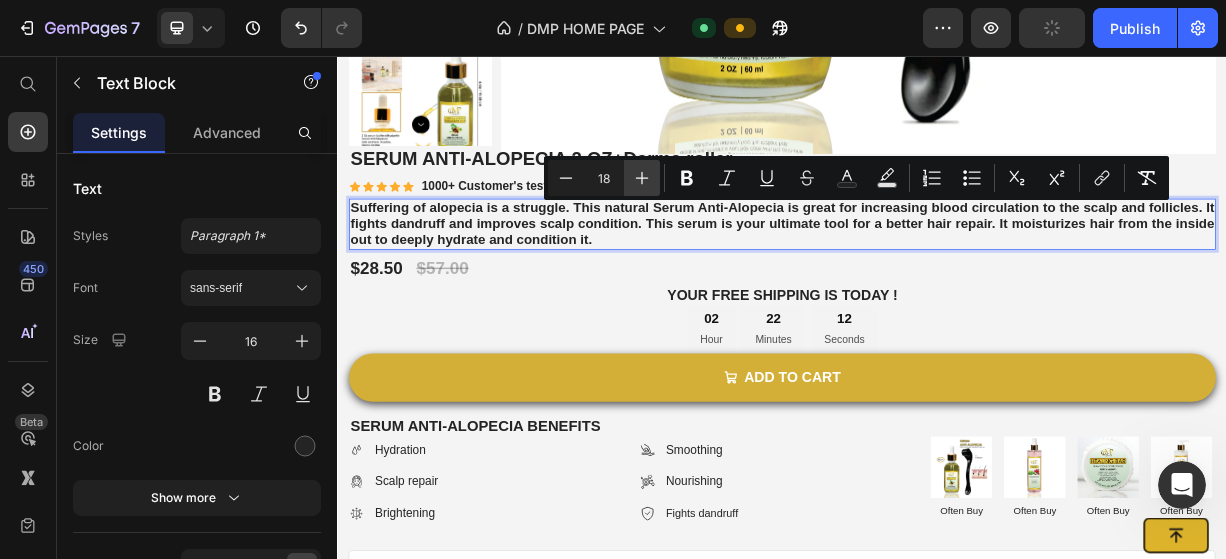 type on "19" 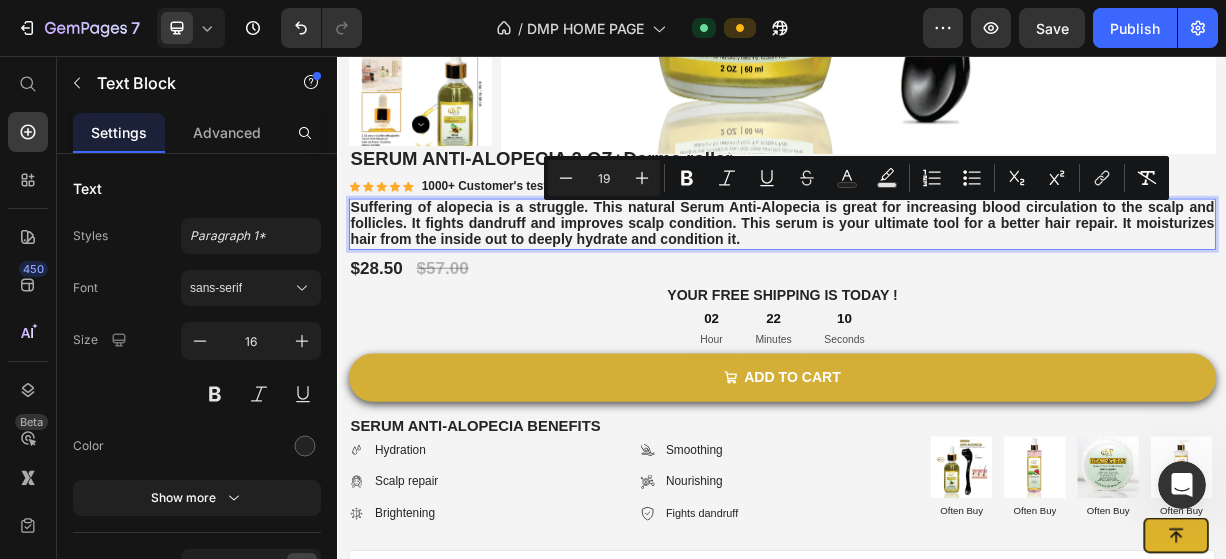 click on "Suffering of alopecia is a struggle. This natural Serum Anti-Alopecia is great for increasing blood circulation to the scalp and follicles. It fights dandruff and improves scalp condition. This serum is your ultimate tool for a better hair repair. It moisturizes hair from the inside out to deeply hydrate and condition it." at bounding box center (937, 281) 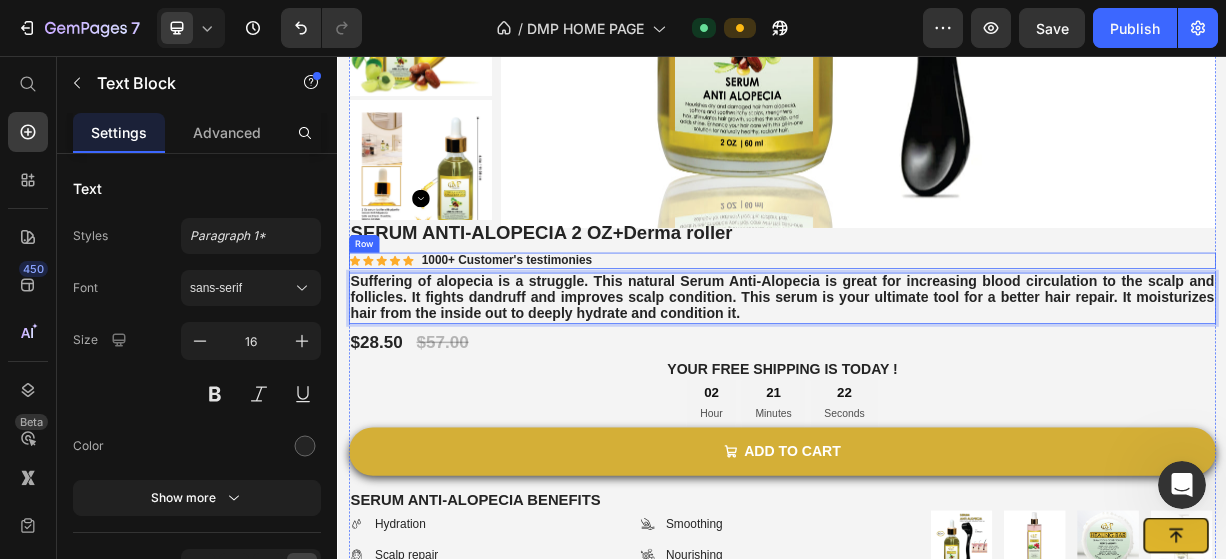 scroll, scrollTop: 1750, scrollLeft: 0, axis: vertical 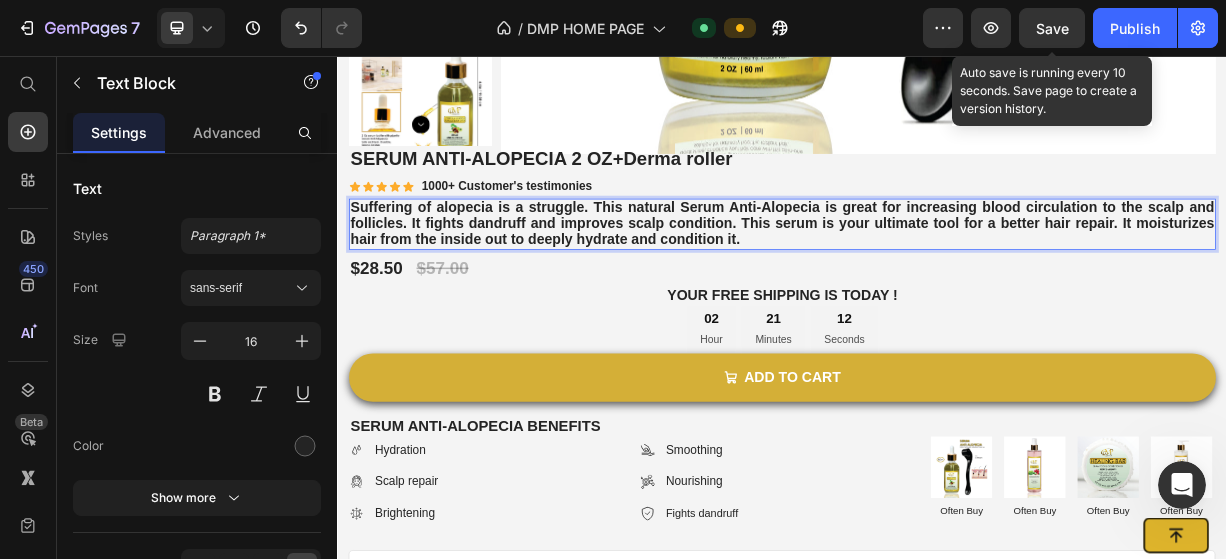 click on "Save" at bounding box center (1052, 28) 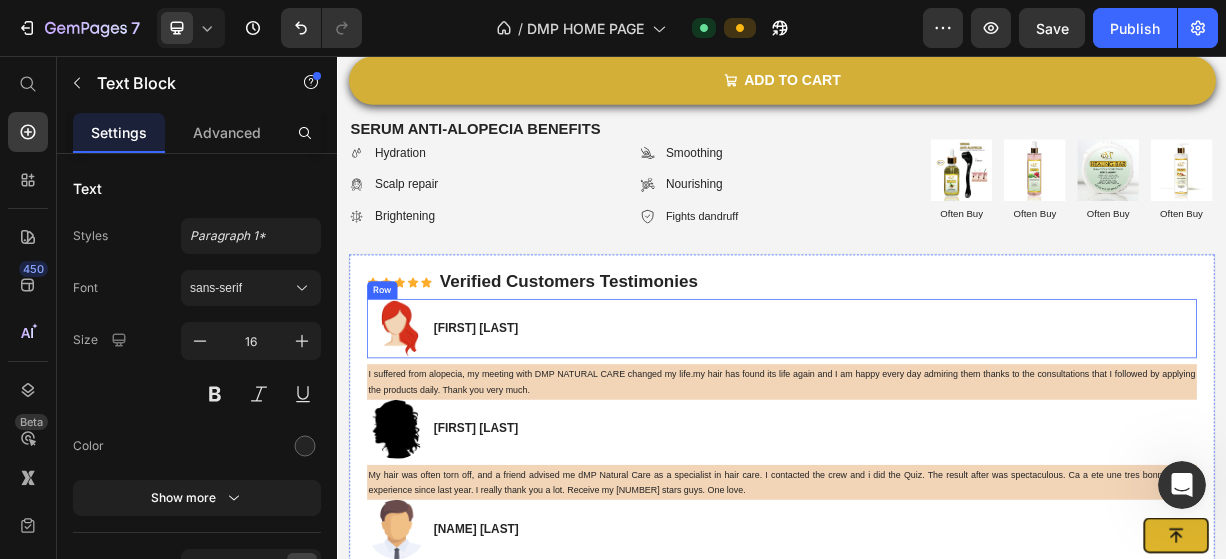 scroll, scrollTop: 2250, scrollLeft: 0, axis: vertical 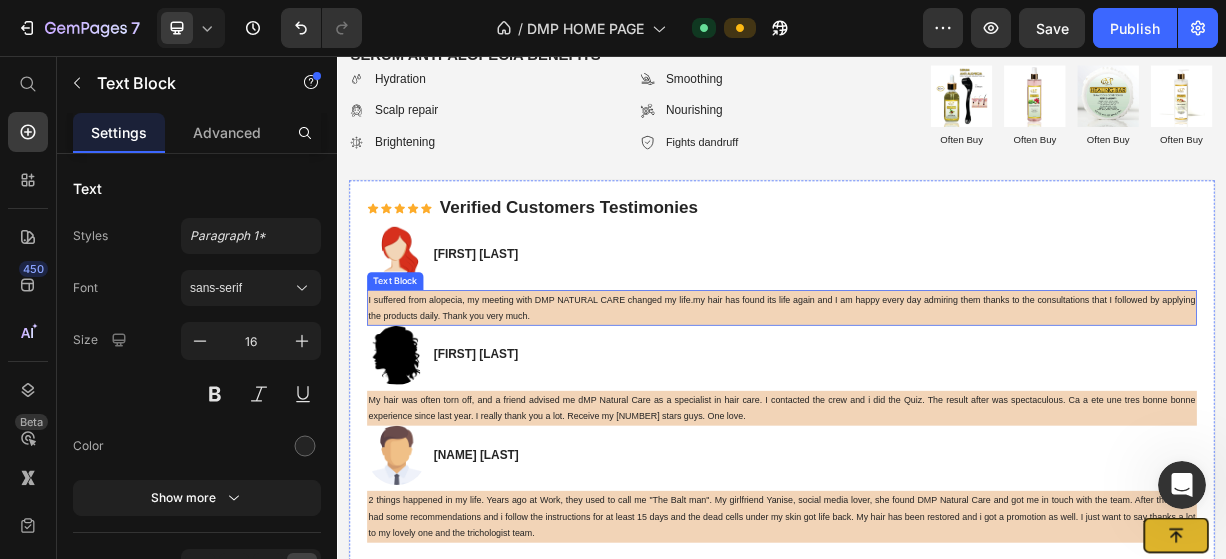 click on "I suffered from alopecia, my meeting with DMP NATURAL CARE changed my life.my hair has found its life again and I am happy every day admiring them thanks to the consultations that I followed by applying the products daily. Thank you very much." at bounding box center (937, 396) 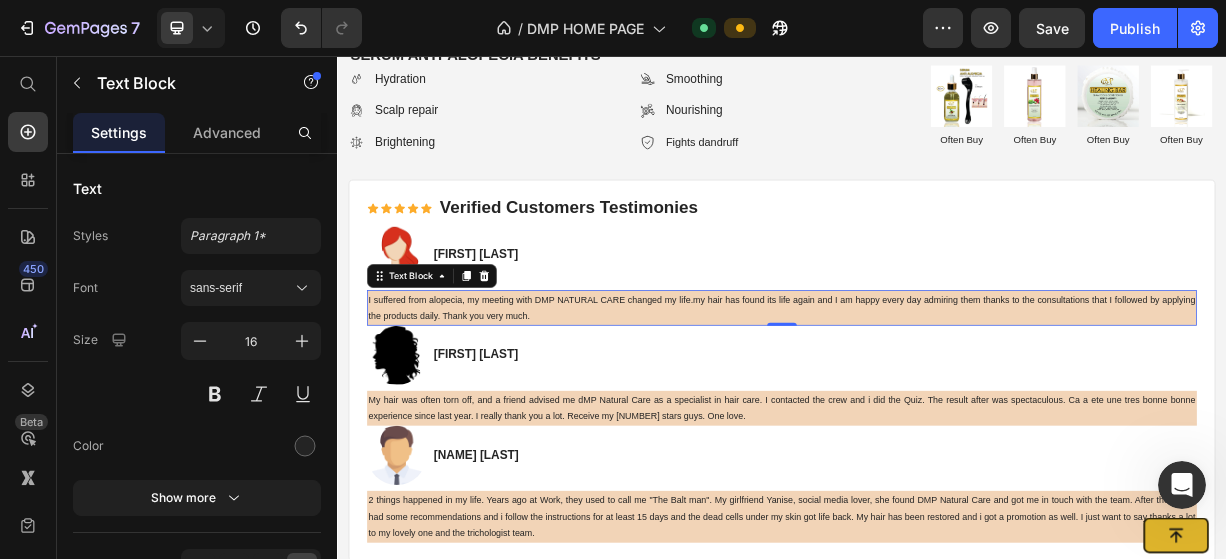 click on "I suffered from alopecia, my meeting with DMP NATURAL CARE changed my life.my hair has found its life again and I am happy every day admiring them thanks to the consultations that I followed by applying the products daily. Thank you very much." at bounding box center [937, 396] 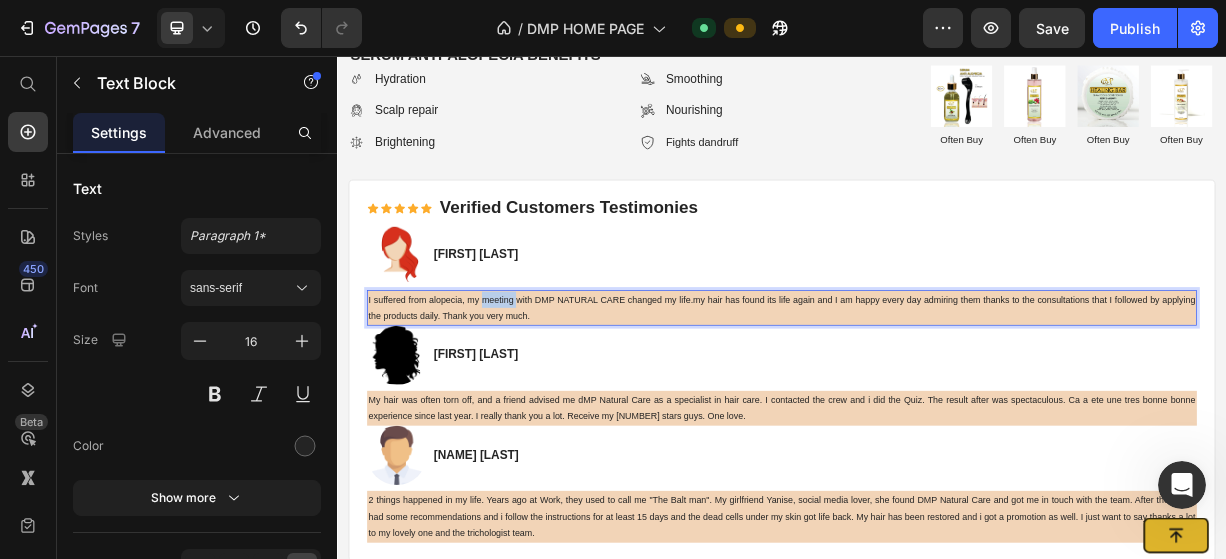 click on "I suffered from alopecia, my meeting with DMP NATURAL CARE changed my life.my hair has found its life again and I am happy every day admiring them thanks to the consultations that I followed by applying the products daily. Thank you very much." at bounding box center [937, 396] 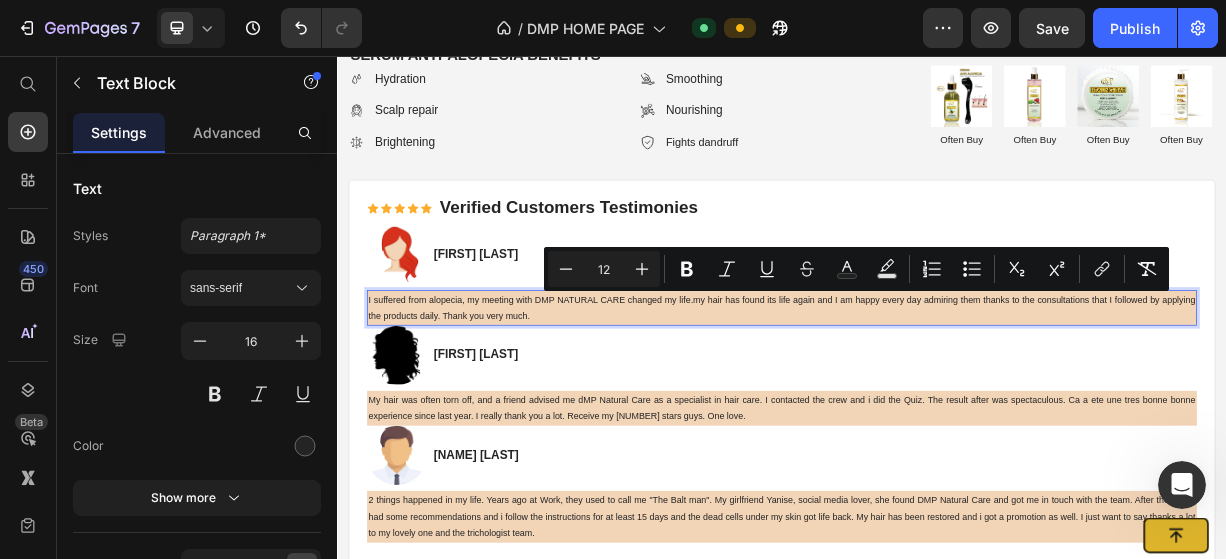 click on "I suffered from alopecia, my meeting with DMP NATURAL CARE changed my life.my hair has found its life again and I am happy every day admiring them thanks to the consultations that I followed by applying the products daily. Thank you very much." at bounding box center (937, 396) 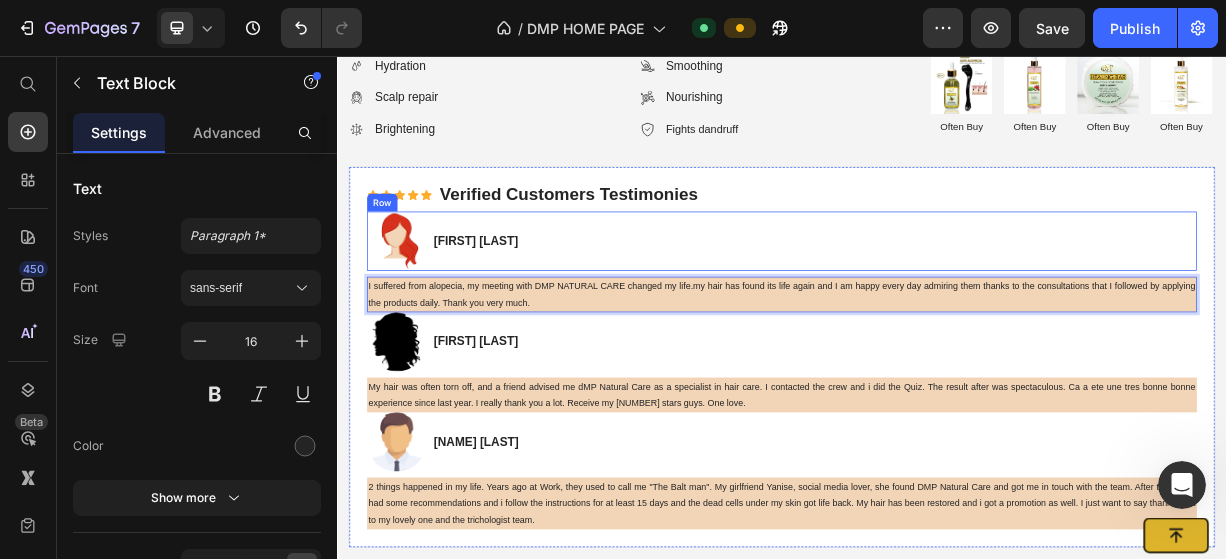 scroll, scrollTop: 2250, scrollLeft: 0, axis: vertical 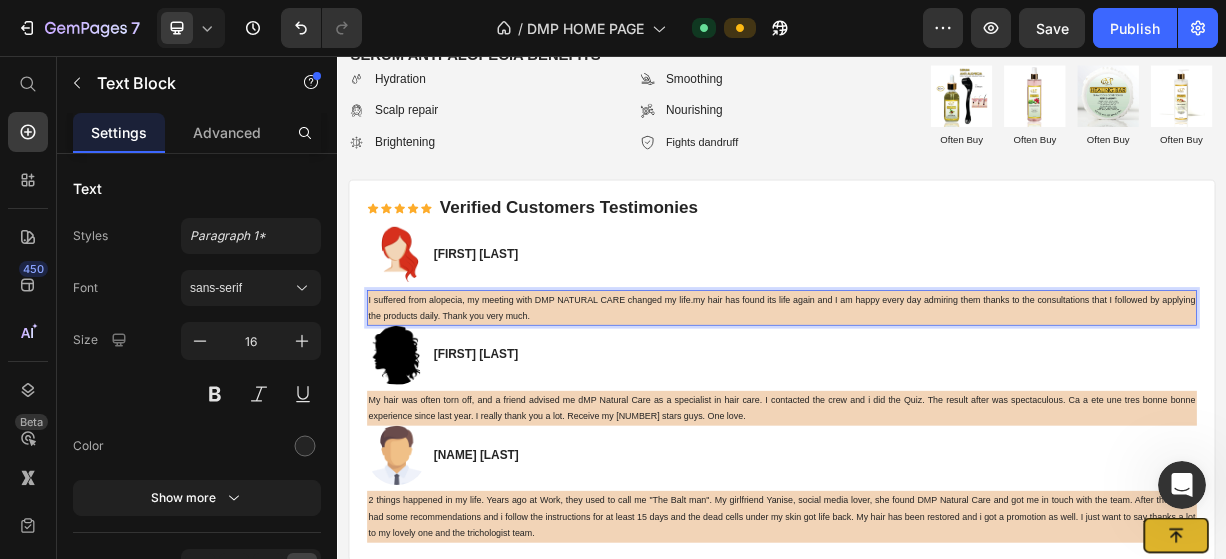 click on "I suffered from alopecia, my meeting with DMP NATURAL CARE changed my life.my hair has found its life again and I am happy every day admiring them thanks to the consultations that I followed by applying the products daily. Thank you very much." at bounding box center [937, 396] 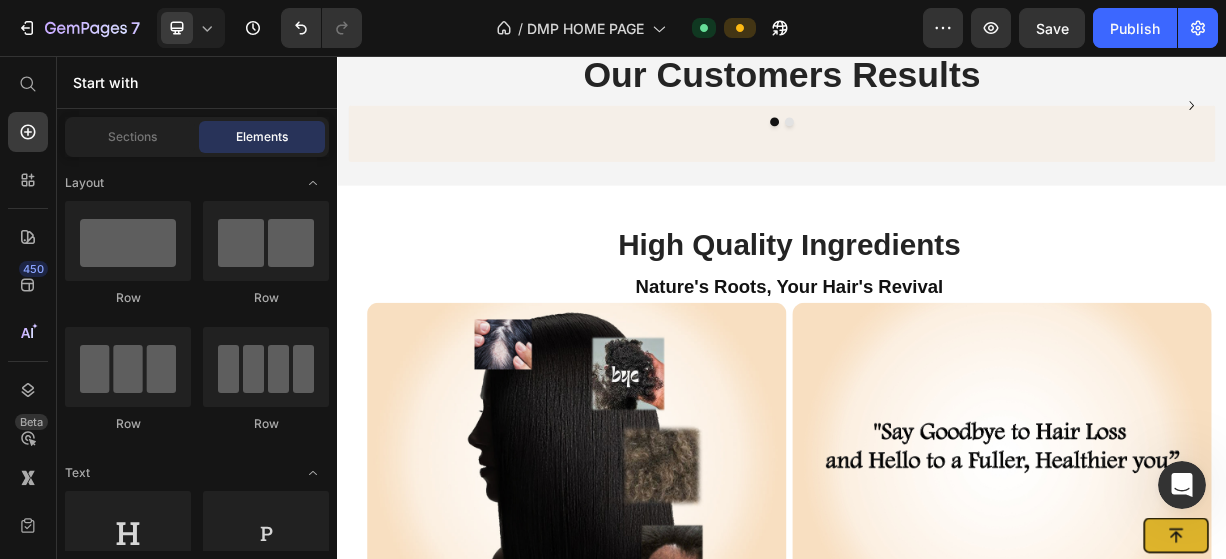 scroll, scrollTop: 2950, scrollLeft: 0, axis: vertical 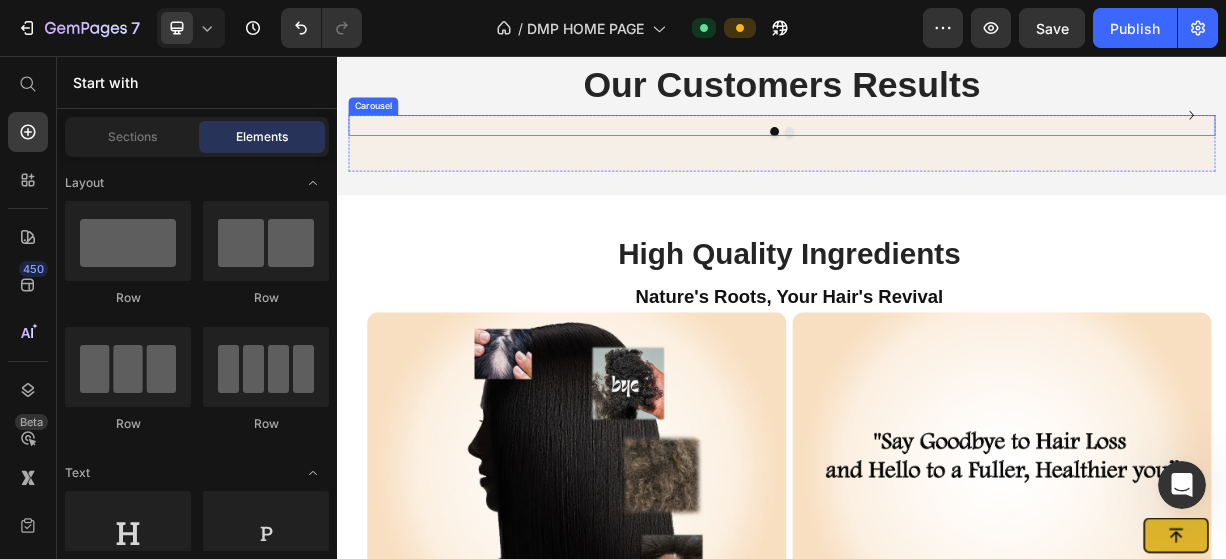 click 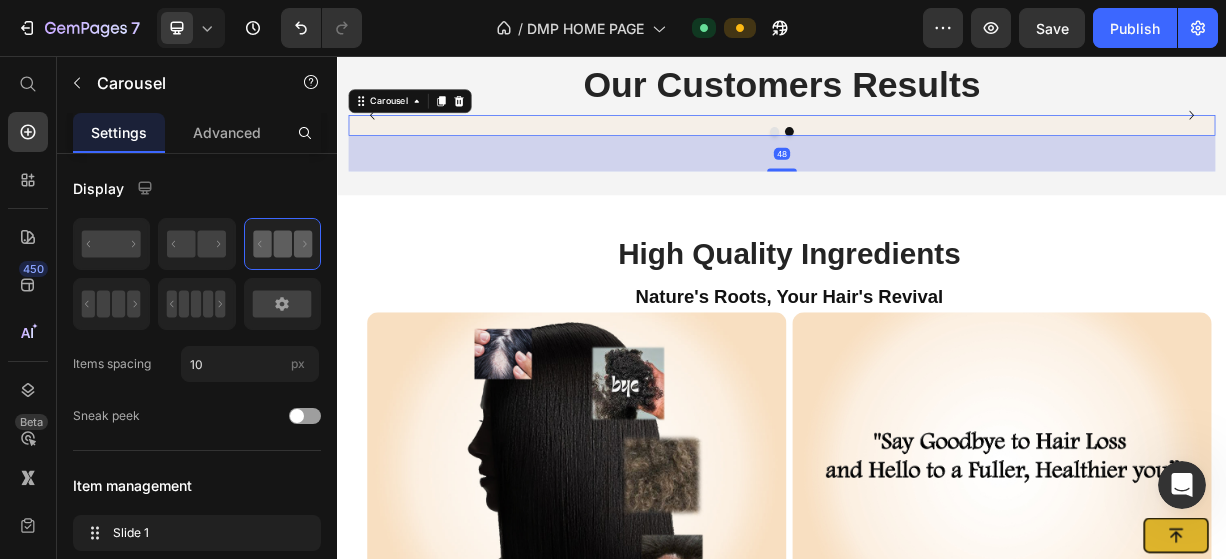 click 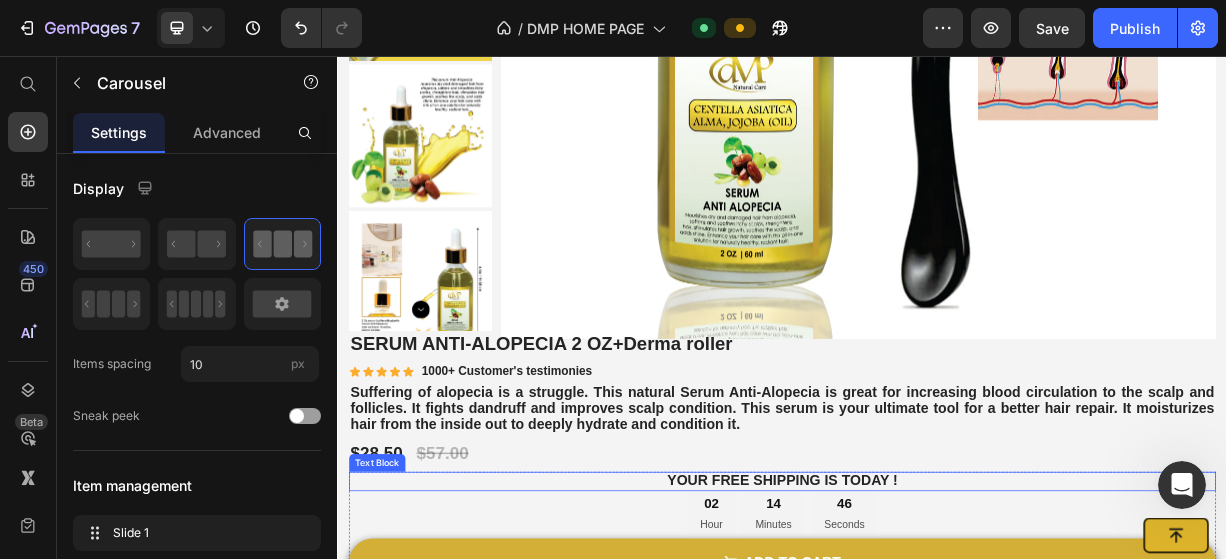 scroll, scrollTop: 1700, scrollLeft: 0, axis: vertical 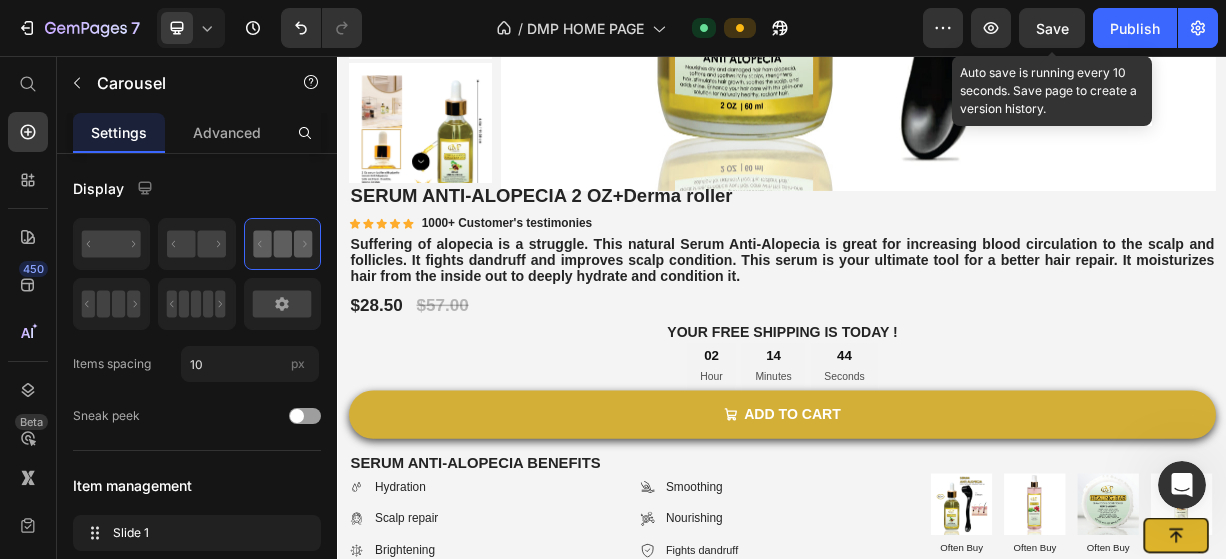 click on "Save" 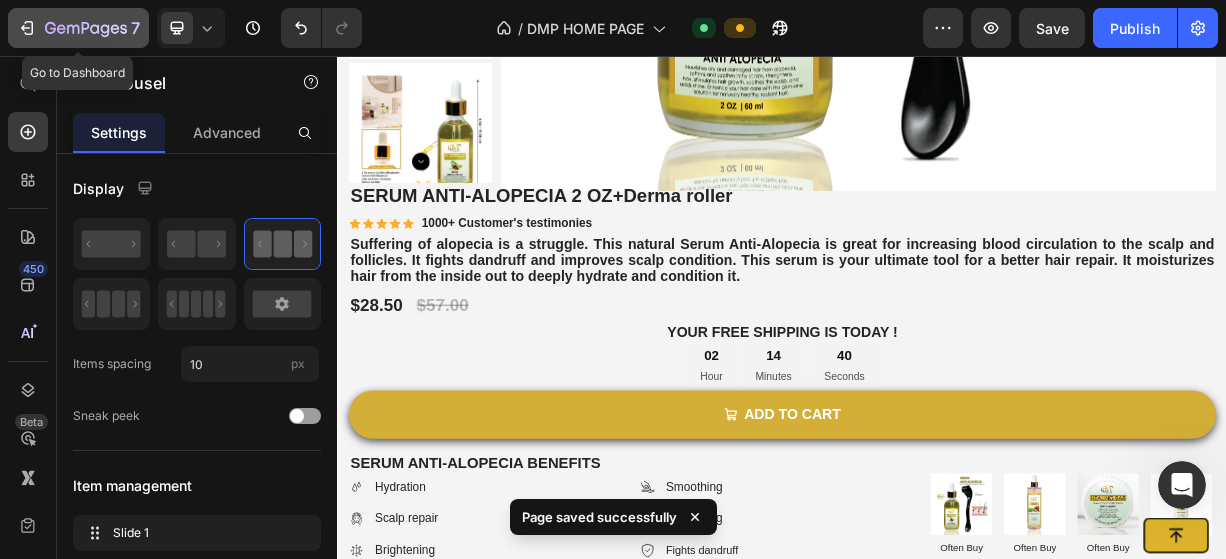 click 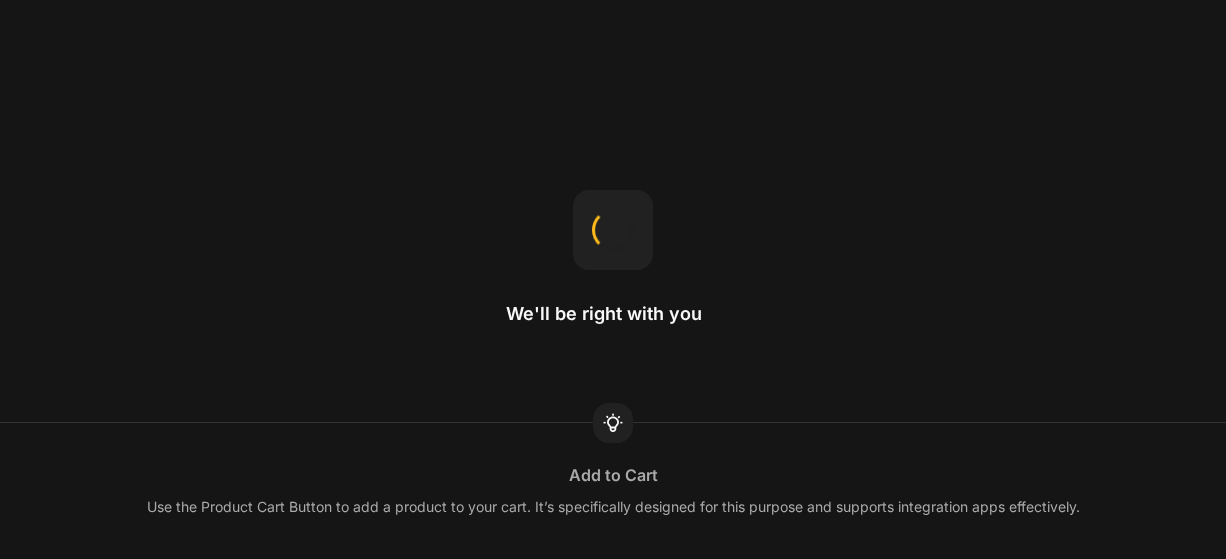 scroll, scrollTop: 0, scrollLeft: 0, axis: both 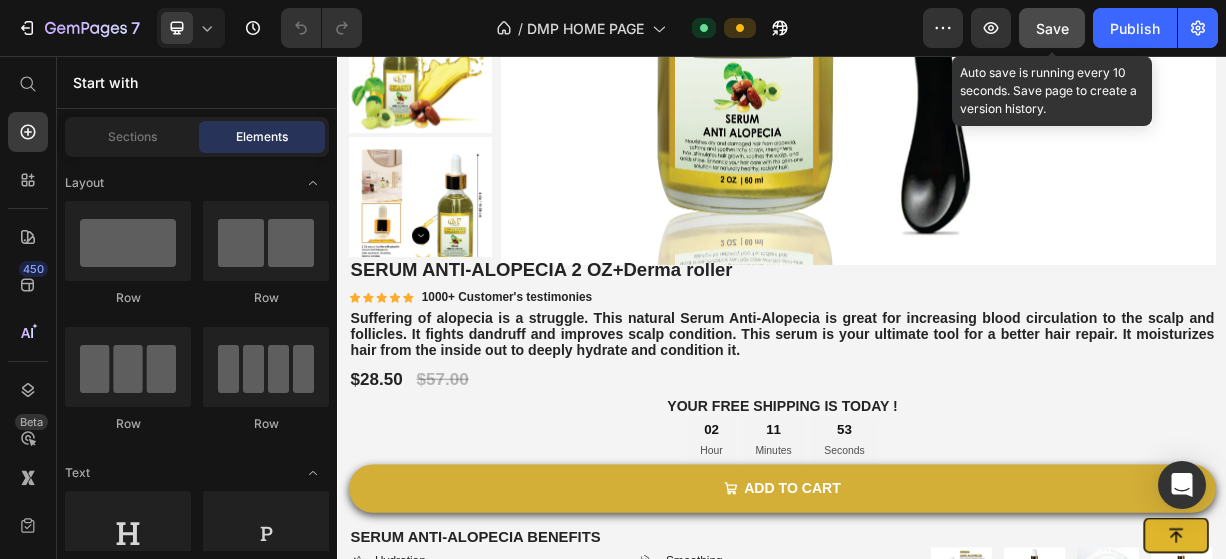 click on "Save" at bounding box center (1052, 28) 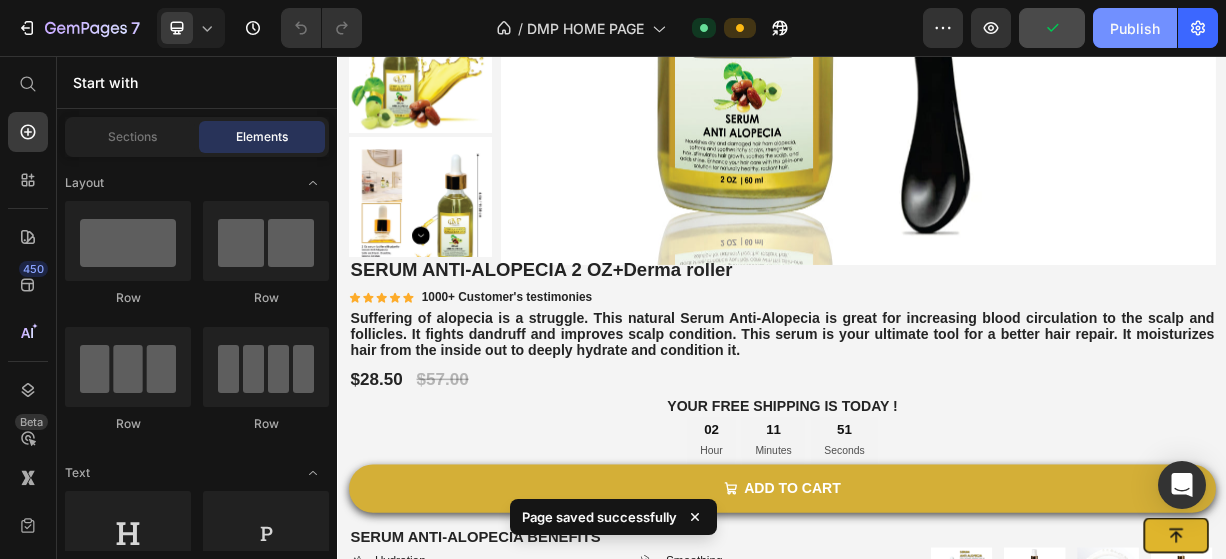 click on "Publish" at bounding box center (1135, 28) 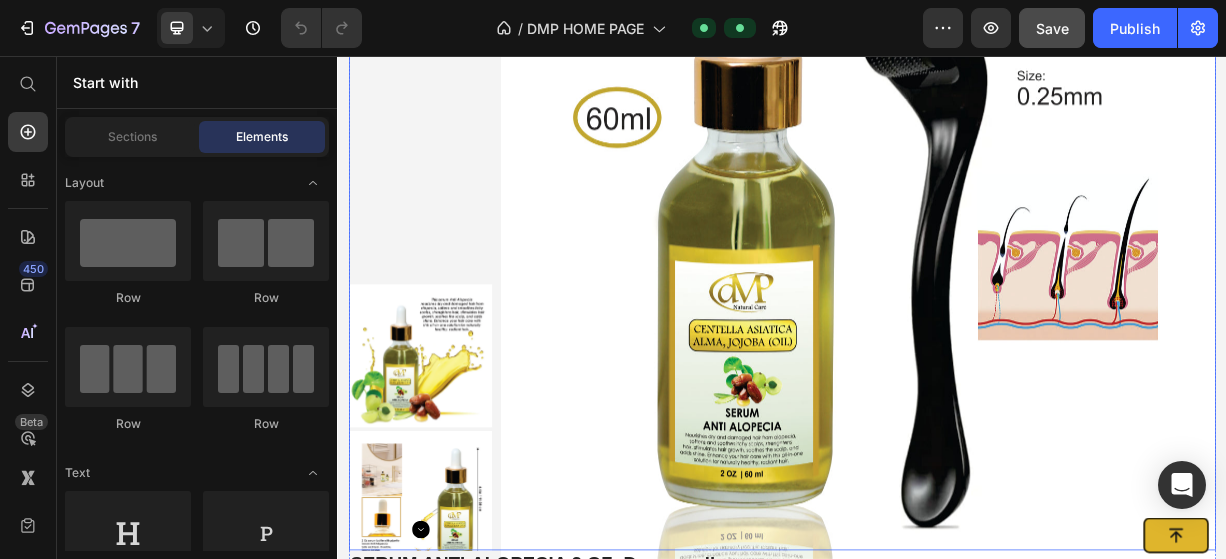 scroll, scrollTop: 1300, scrollLeft: 0, axis: vertical 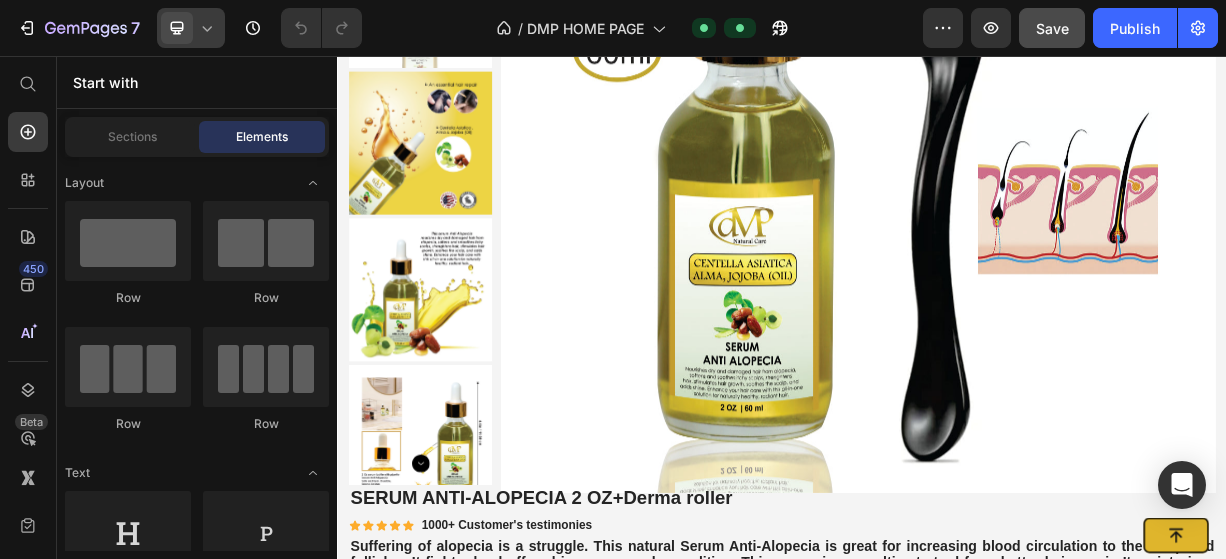 click 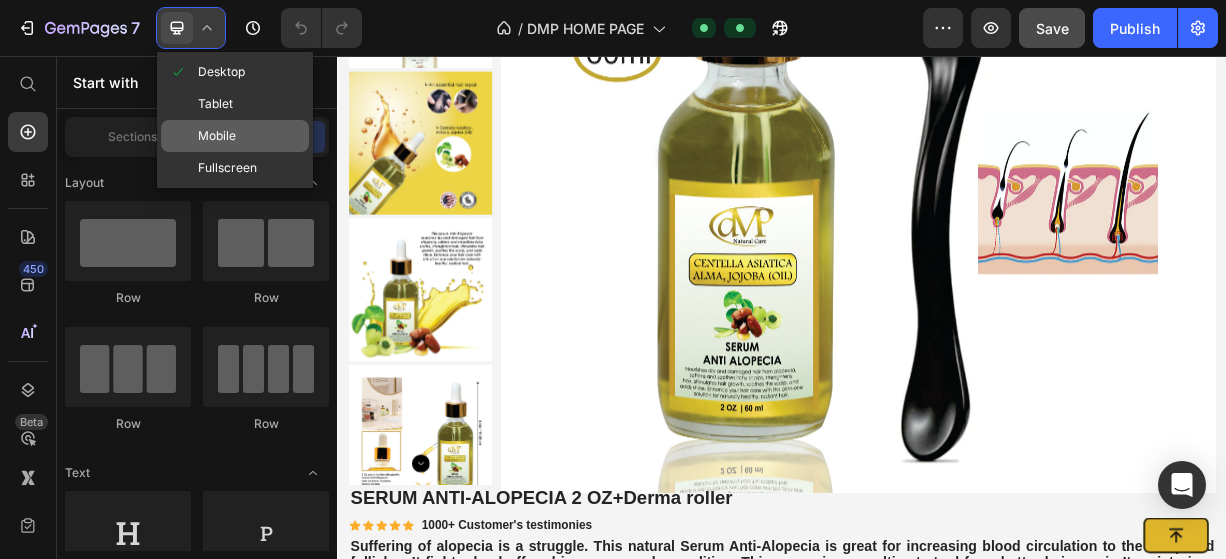 click on "Mobile" at bounding box center (217, 136) 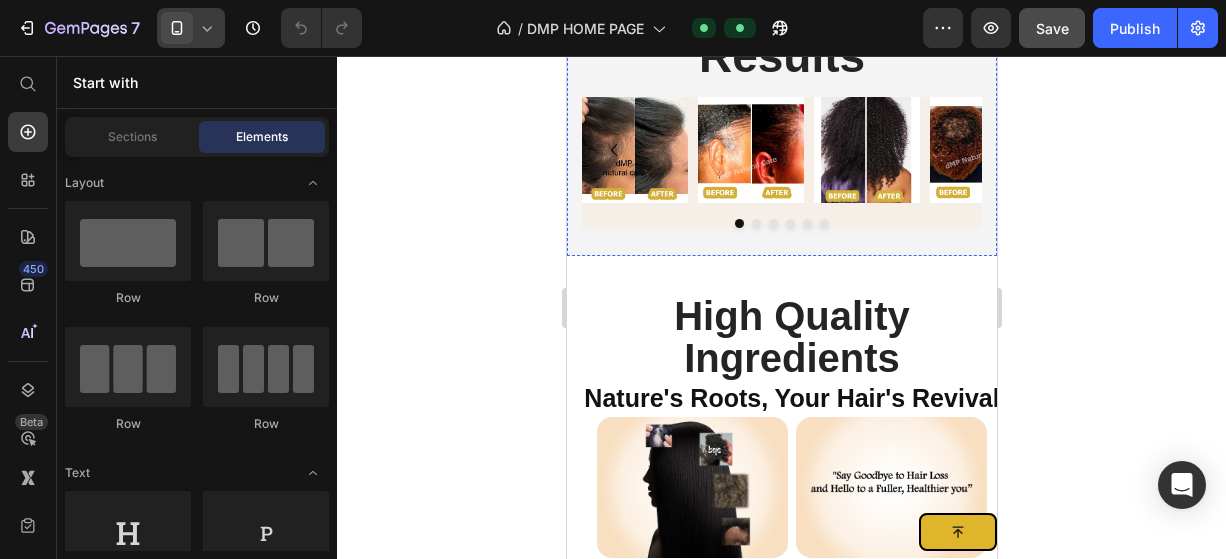 scroll, scrollTop: 2442, scrollLeft: 0, axis: vertical 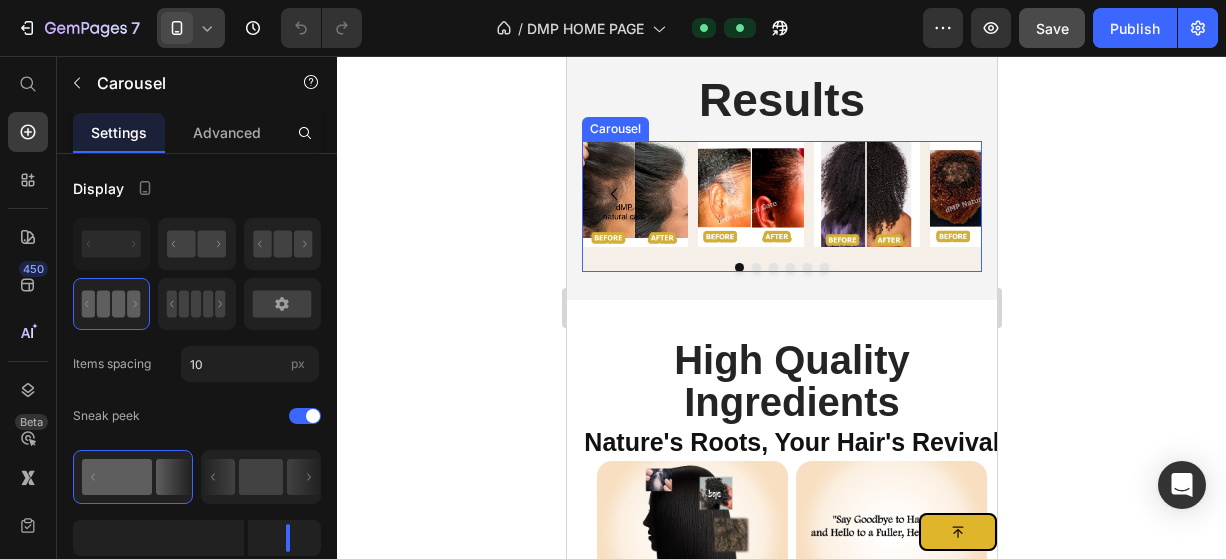 click at bounding box center [781, 267] 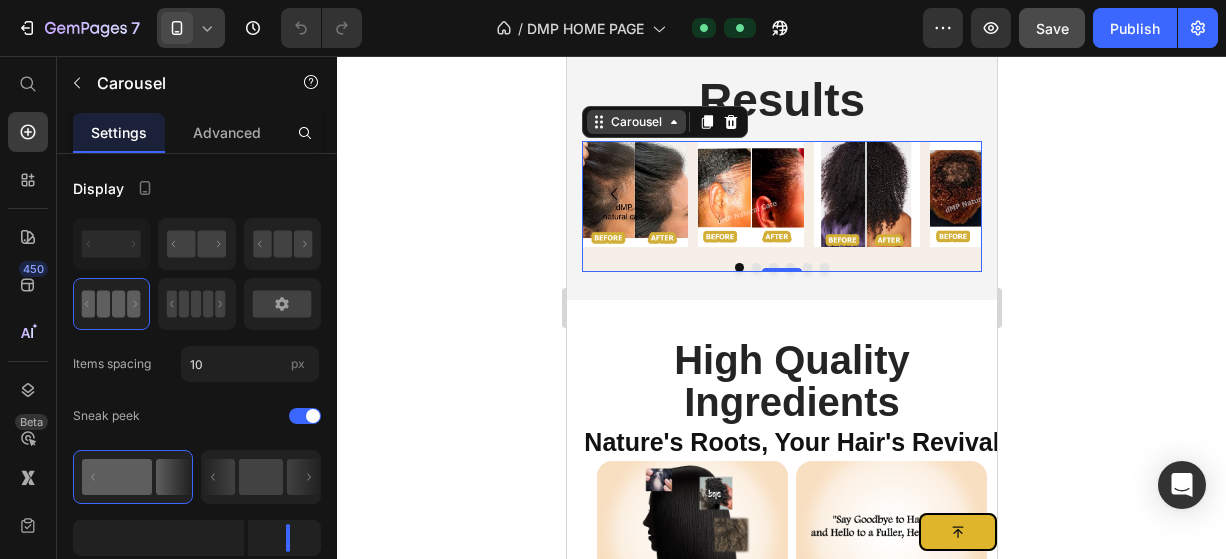 click 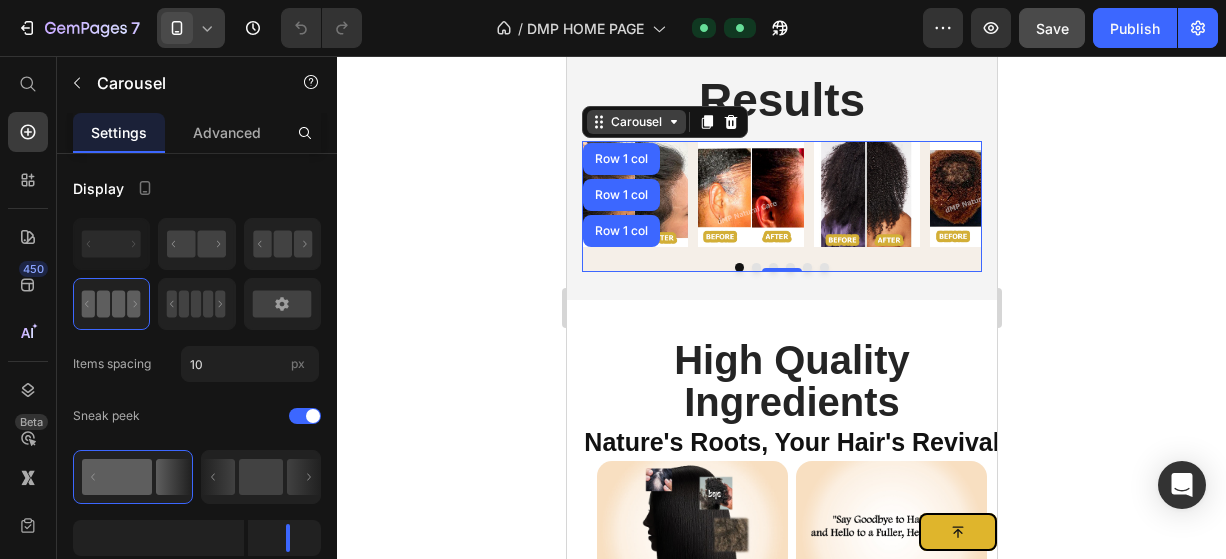 click 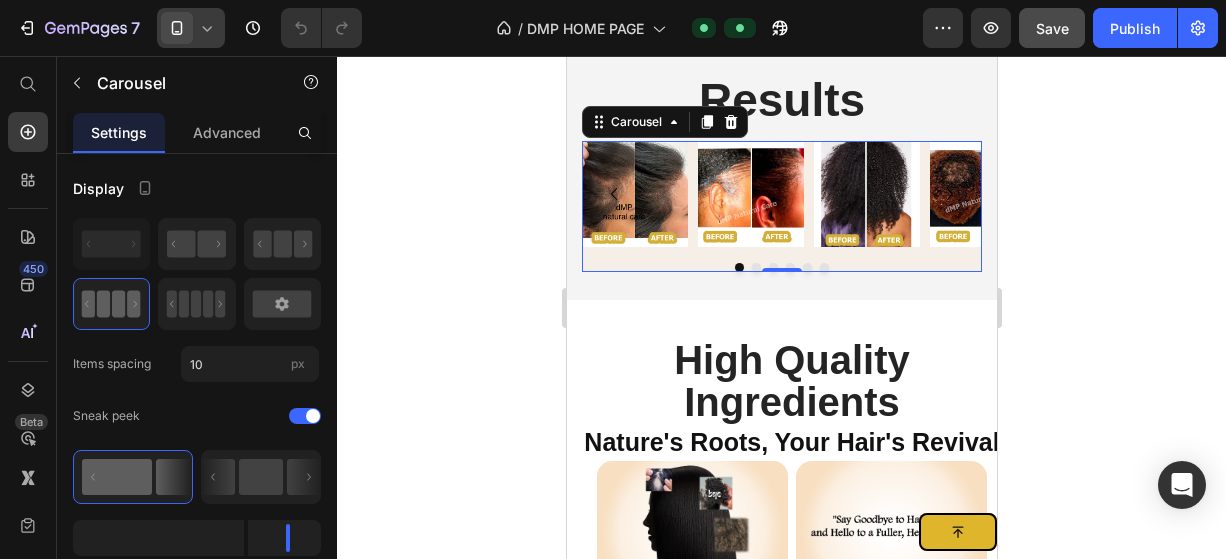click on "Image Image Image Image Image Image" at bounding box center (781, 206) 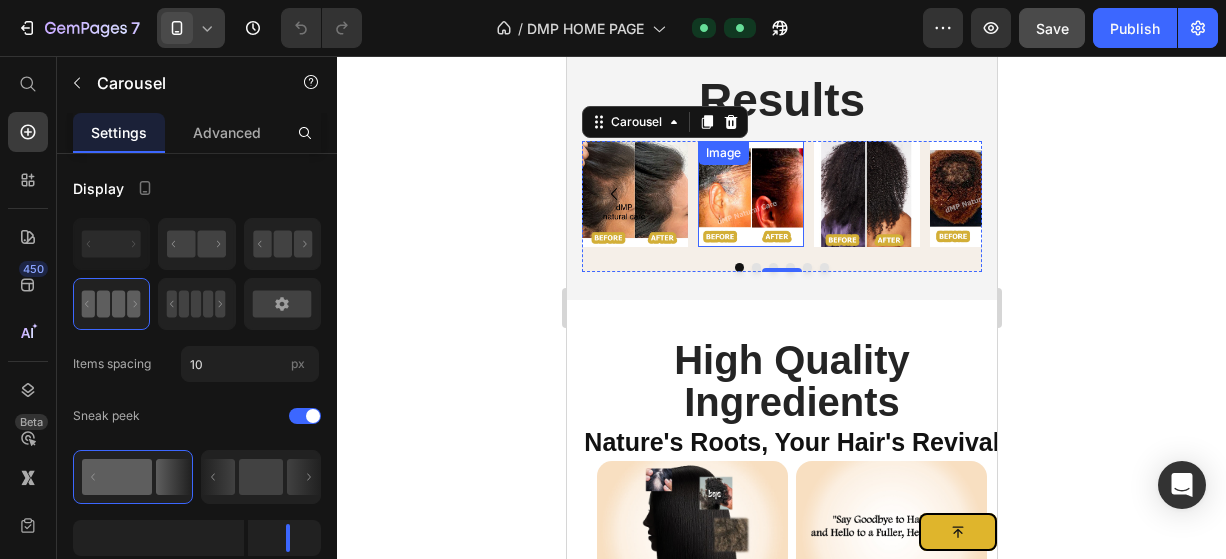 click at bounding box center [750, 194] 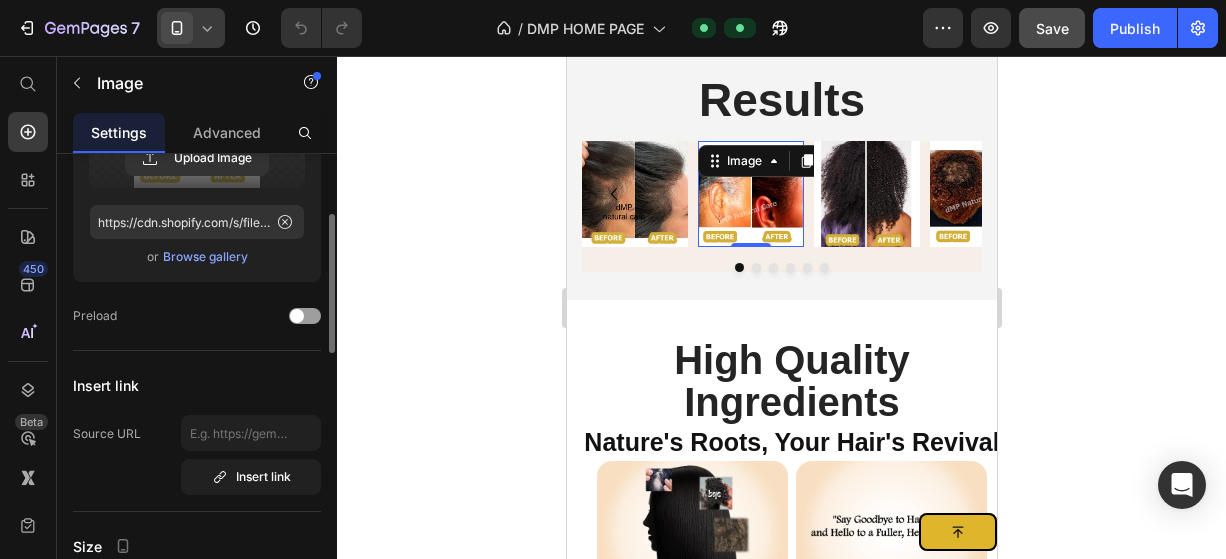 scroll, scrollTop: 100, scrollLeft: 0, axis: vertical 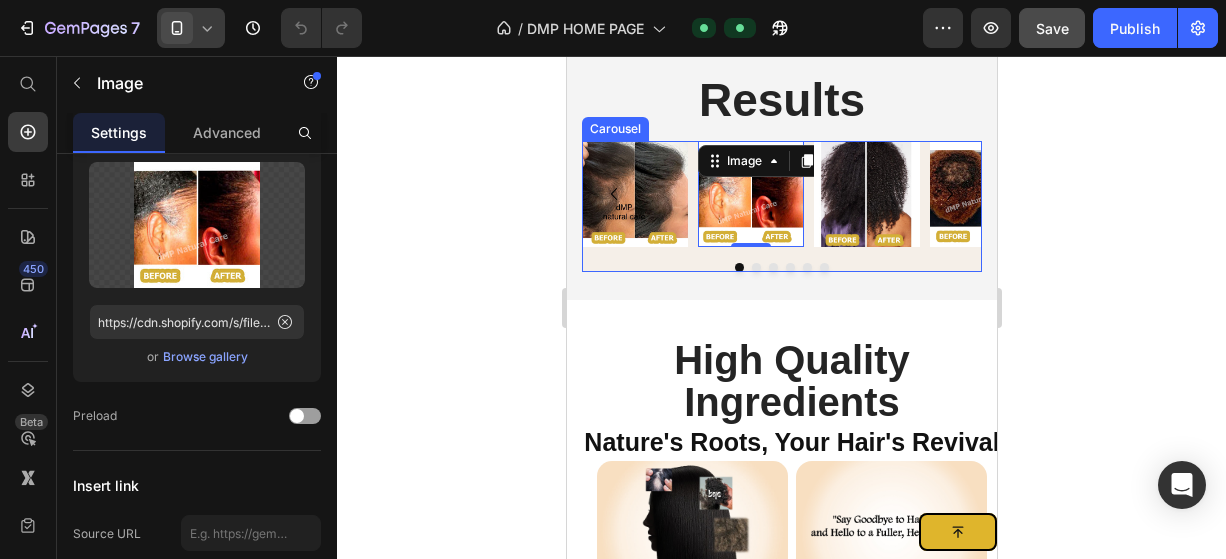 click at bounding box center [781, 267] 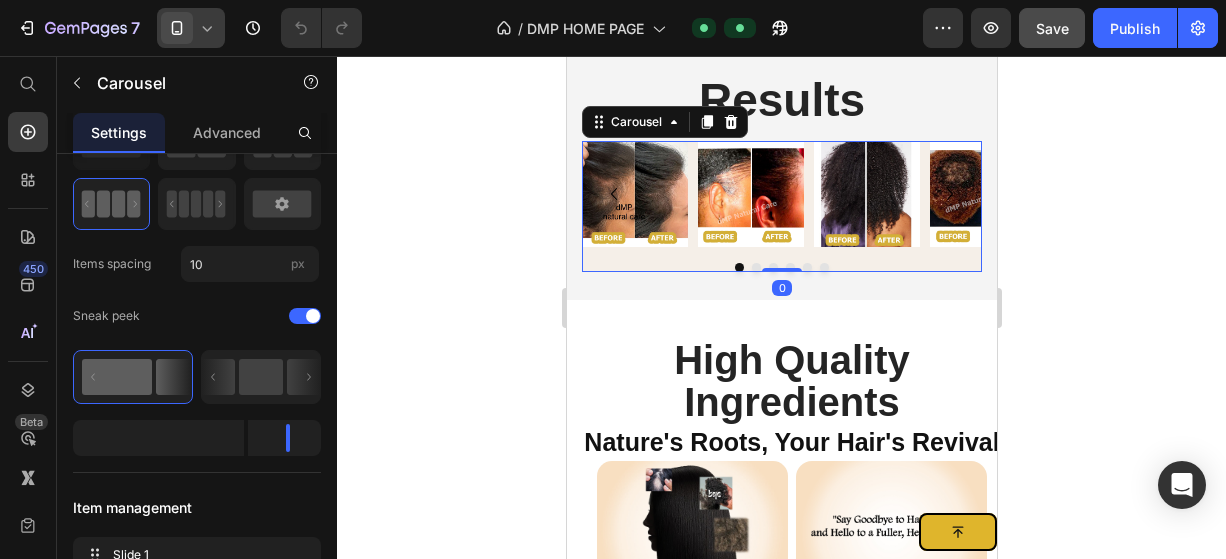 scroll, scrollTop: 0, scrollLeft: 0, axis: both 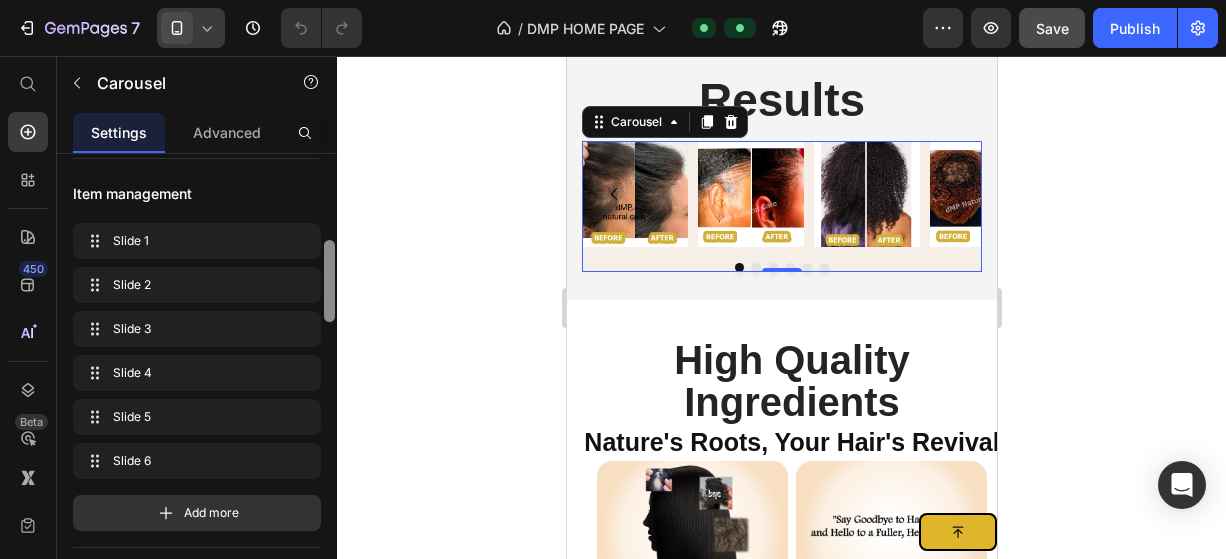 drag, startPoint x: 331, startPoint y: 177, endPoint x: 332, endPoint y: 253, distance: 76.00658 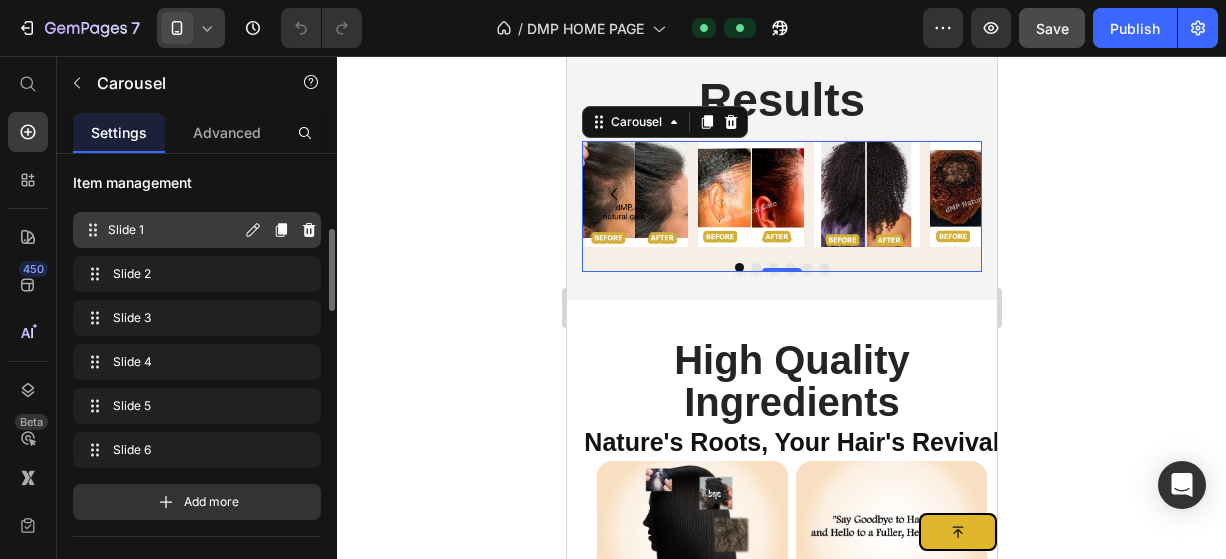 click on "Slide 1" at bounding box center (174, 230) 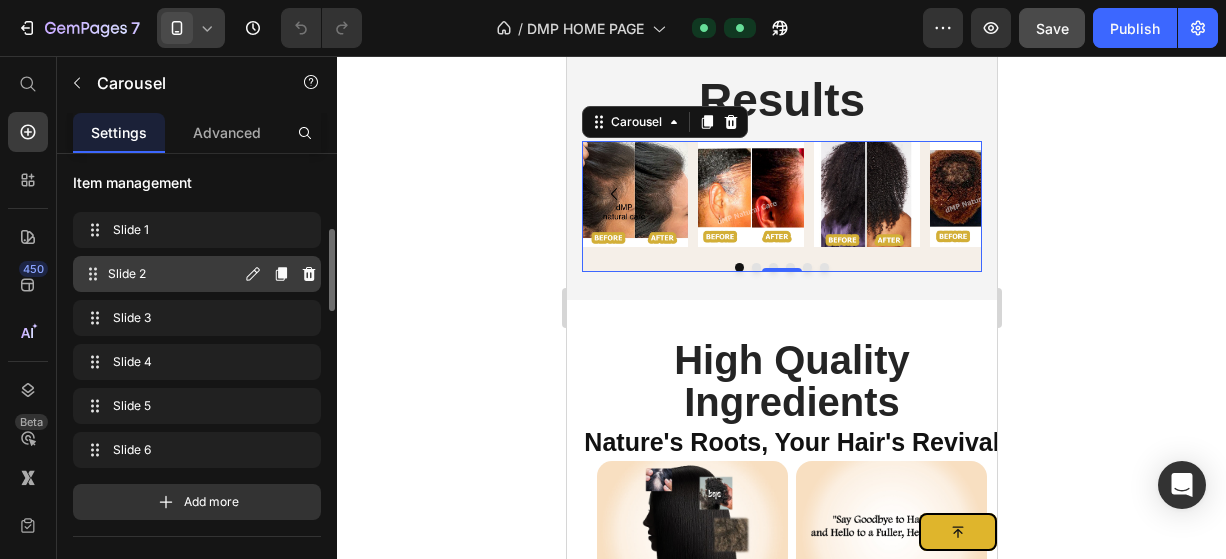 click on "Slide 2" at bounding box center (174, 274) 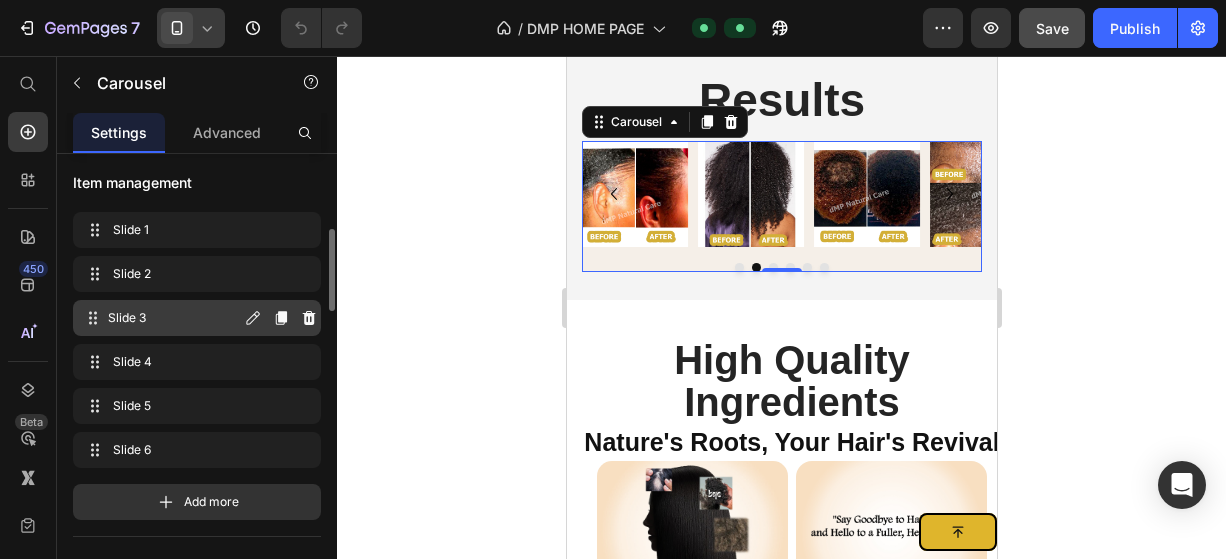 click on "Slide 3 Slide 3" at bounding box center [197, 318] 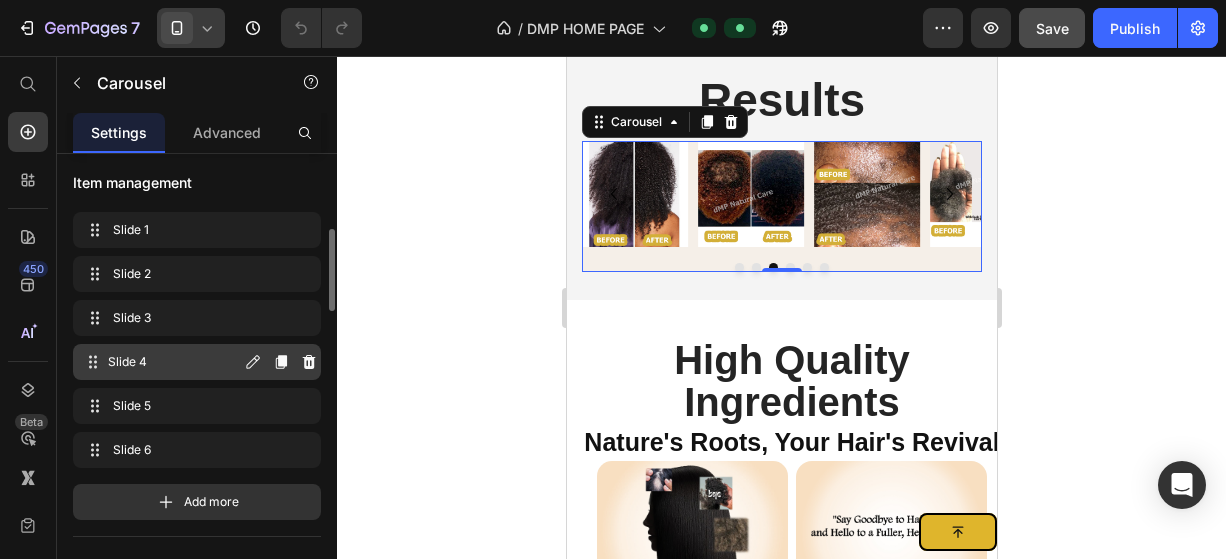 click on "Slide 4 Slide 4" at bounding box center (161, 362) 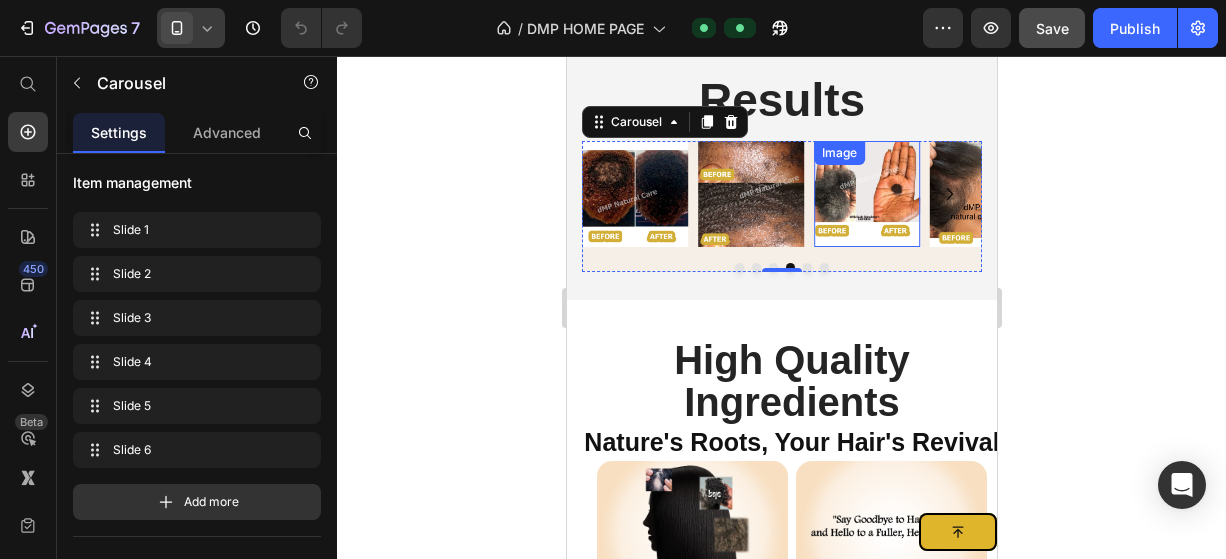 click at bounding box center (866, 194) 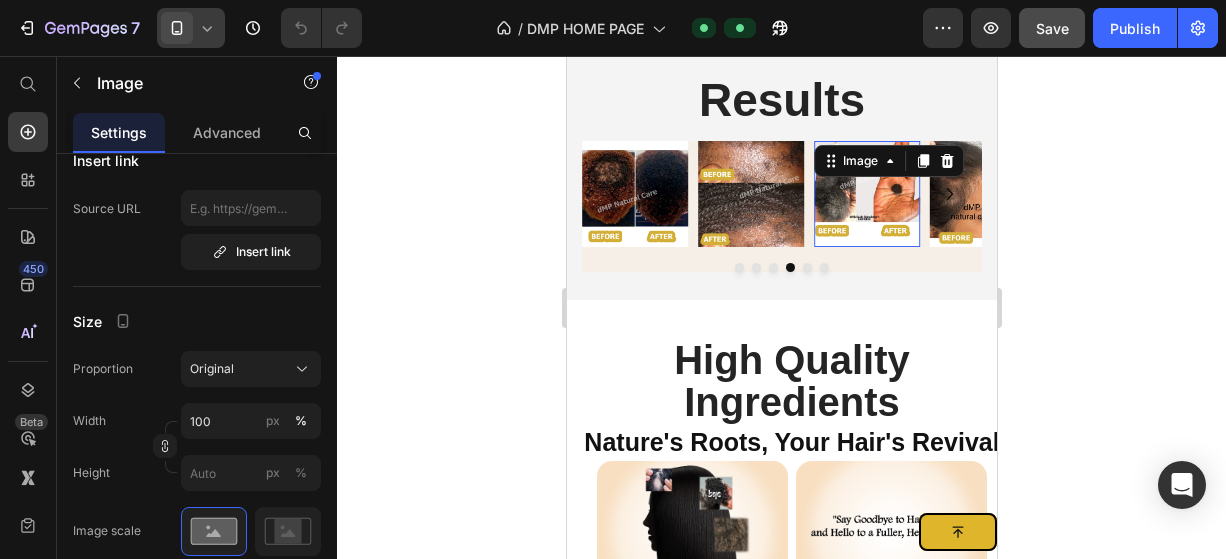scroll, scrollTop: 0, scrollLeft: 0, axis: both 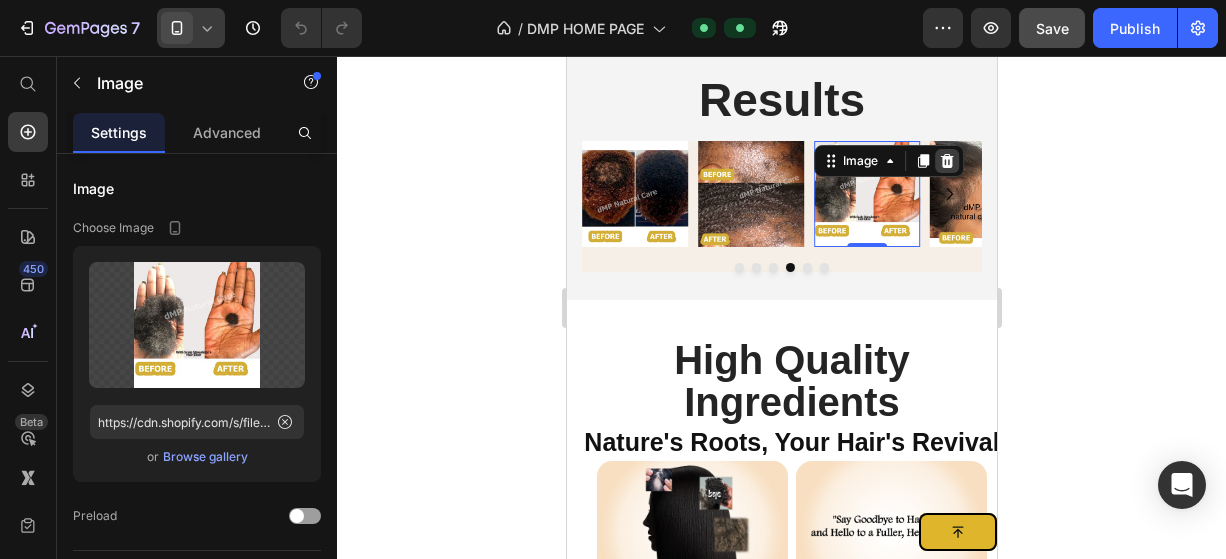 click 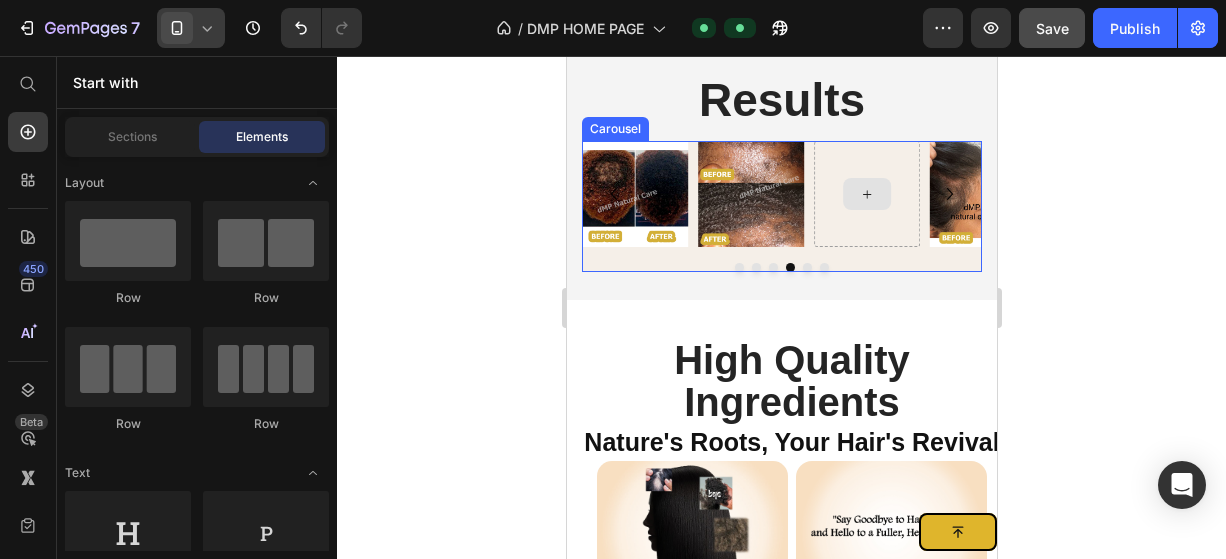 click at bounding box center [866, 194] 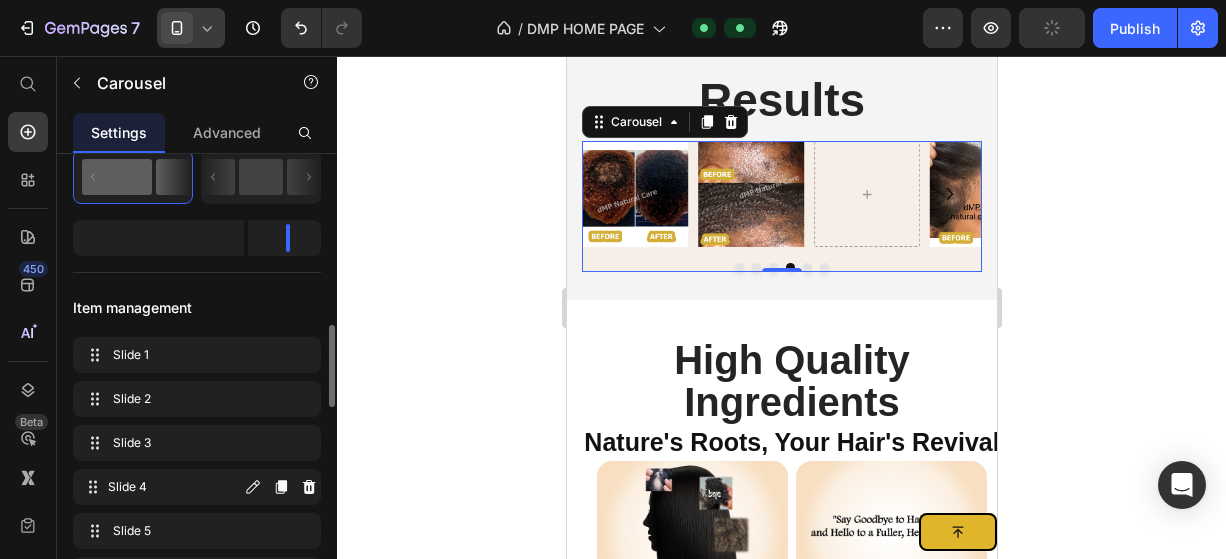 scroll, scrollTop: 400, scrollLeft: 0, axis: vertical 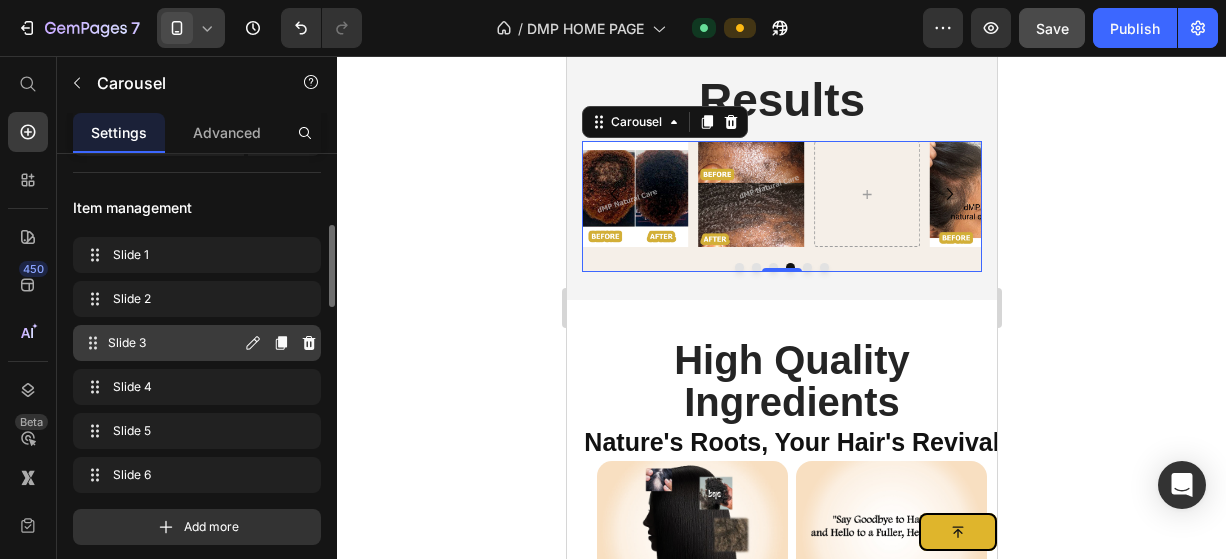 click on "Slide 3" at bounding box center (174, 343) 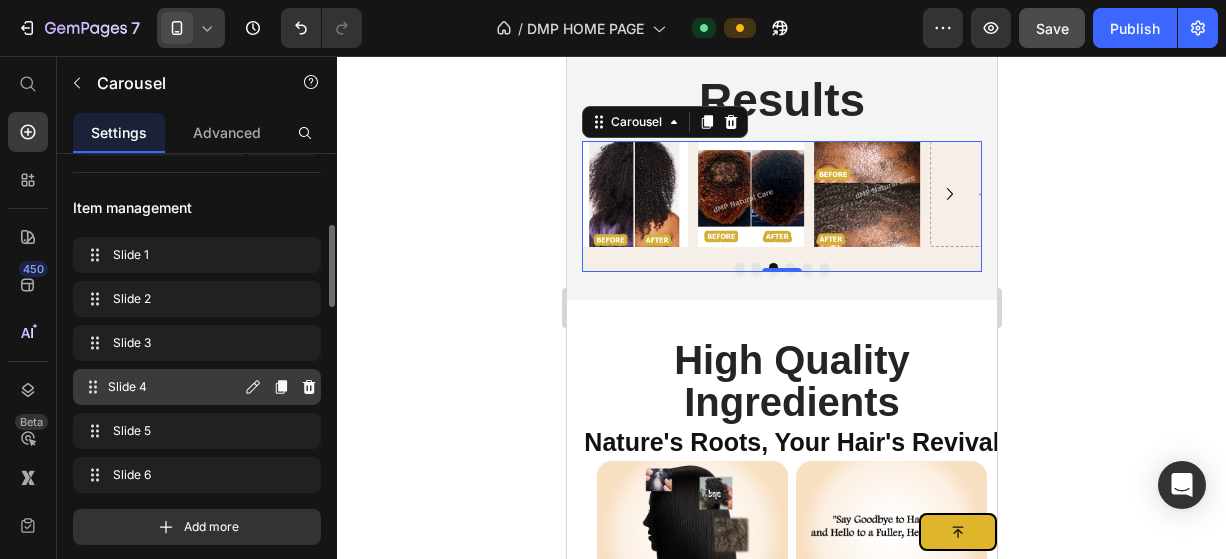 click on "Slide 4" at bounding box center [174, 387] 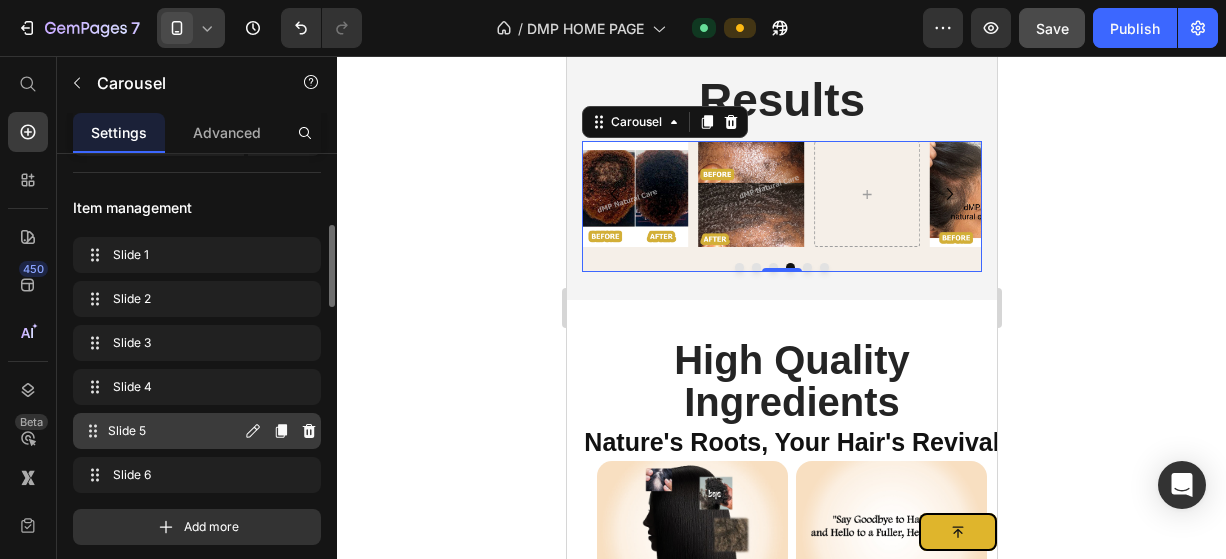 click on "Slide 5" at bounding box center [174, 431] 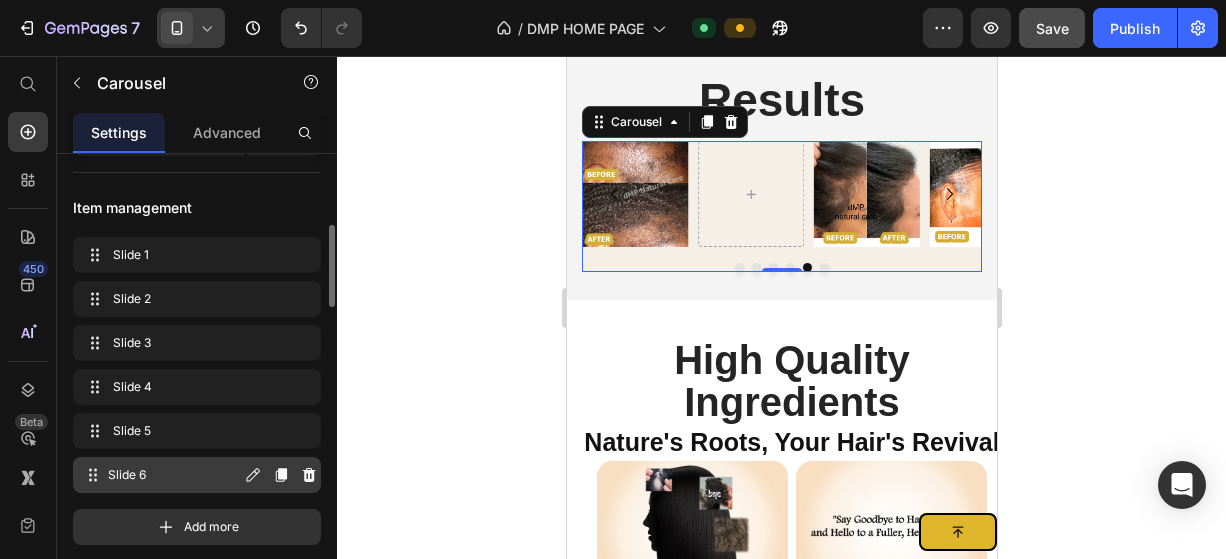 click on "Slide 6 Slide 6" at bounding box center (161, 475) 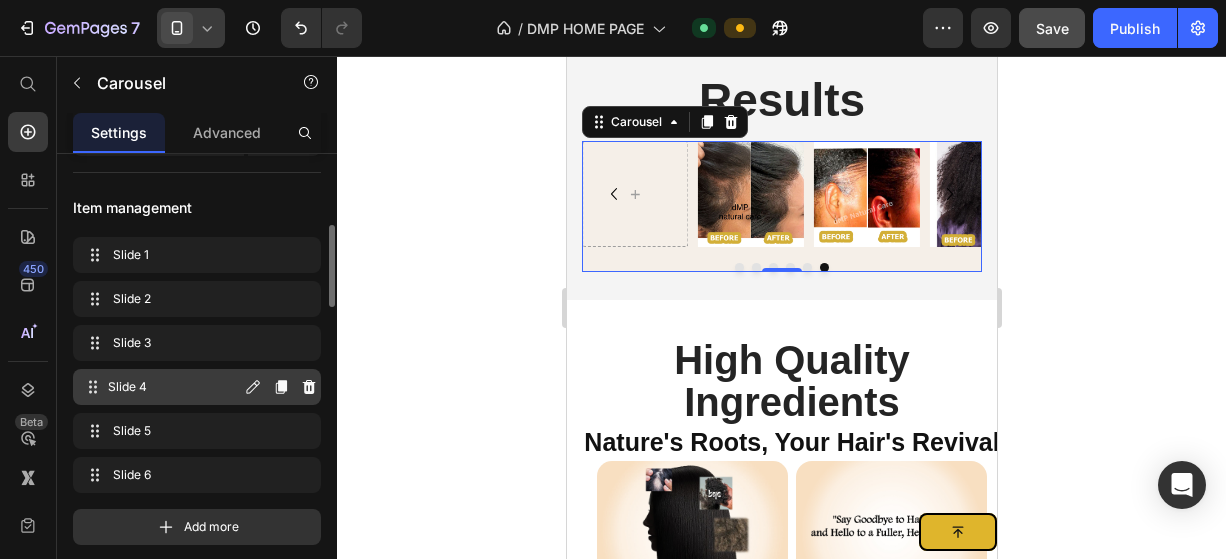 click on "Slide 4 Slide 4" at bounding box center (161, 387) 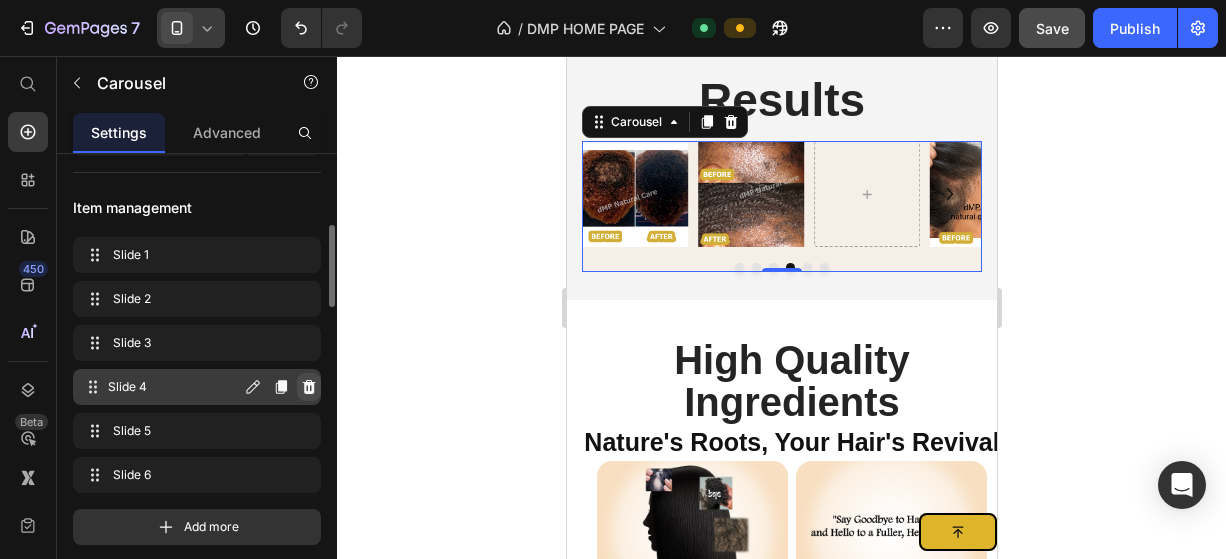 click 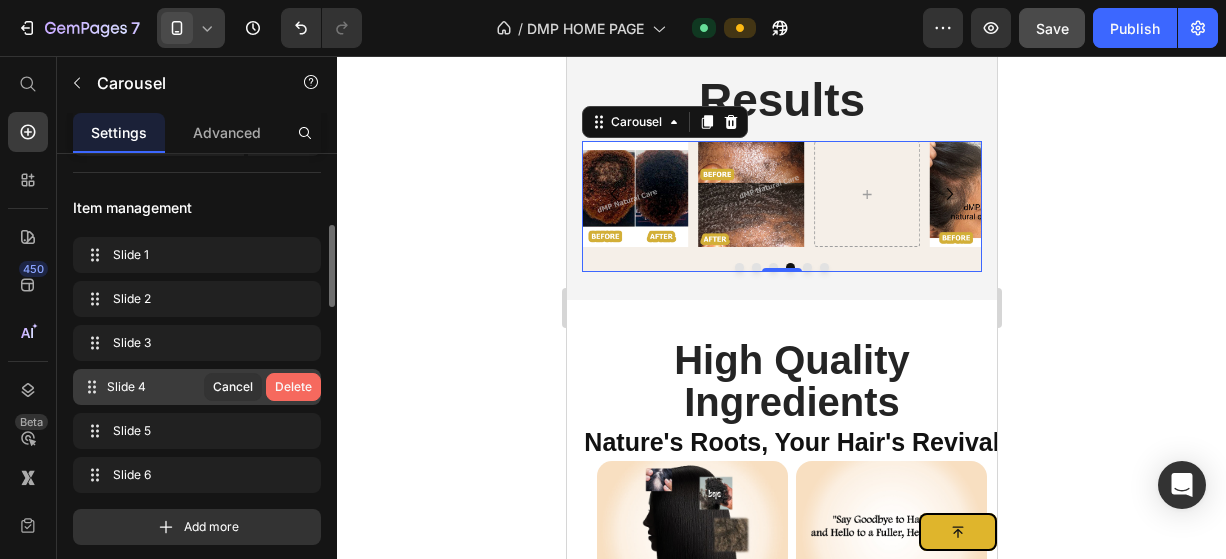 click on "Delete" at bounding box center (293, 387) 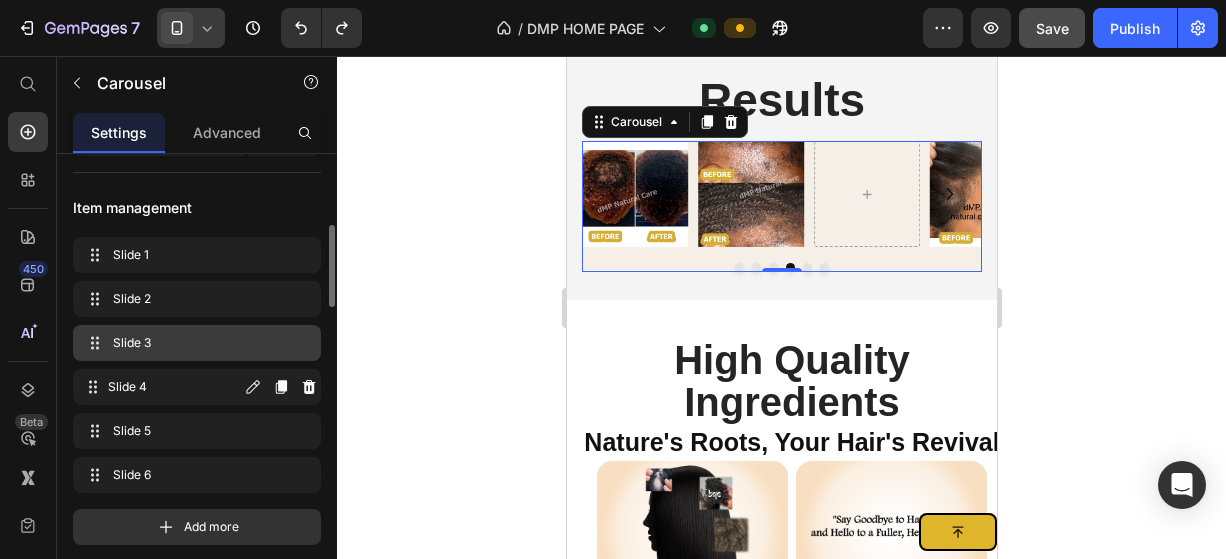 click on "Slide 3" at bounding box center [193, 343] 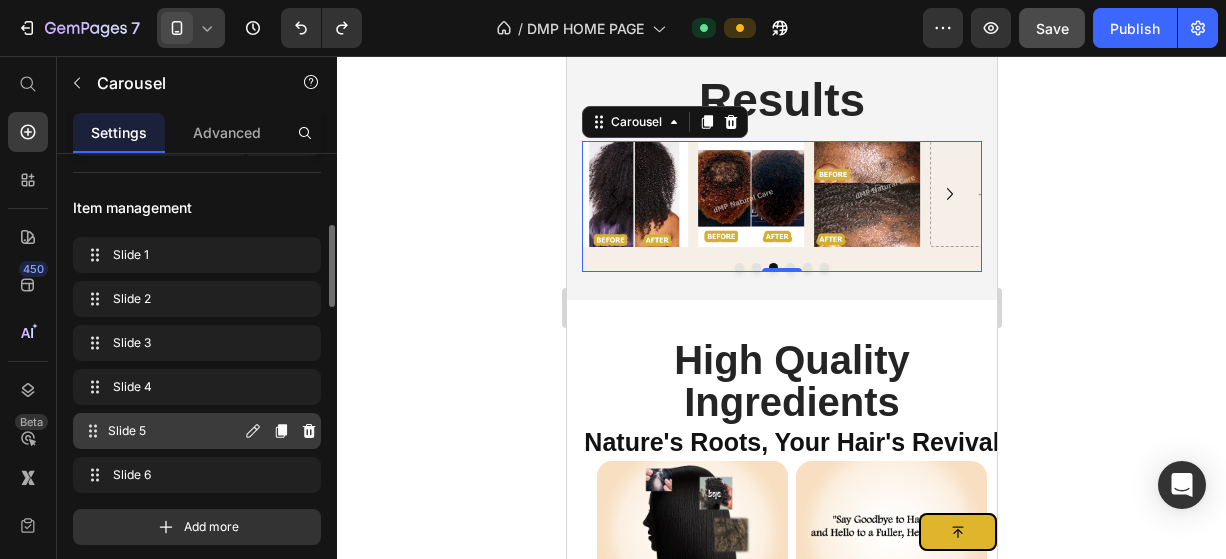 click on "Slide 5 Slide 5" at bounding box center (161, 431) 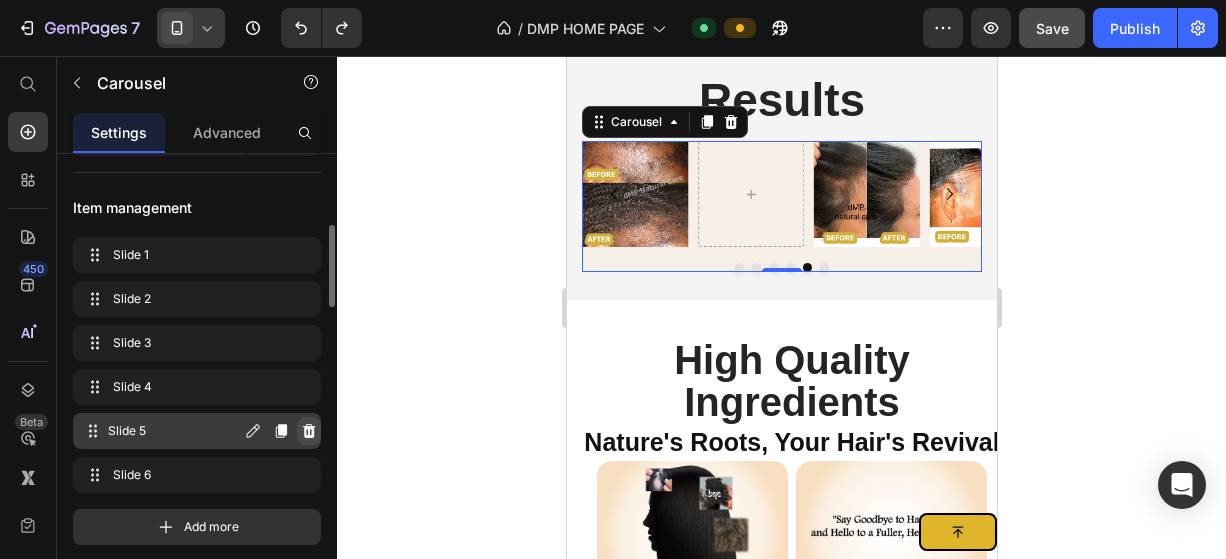 click 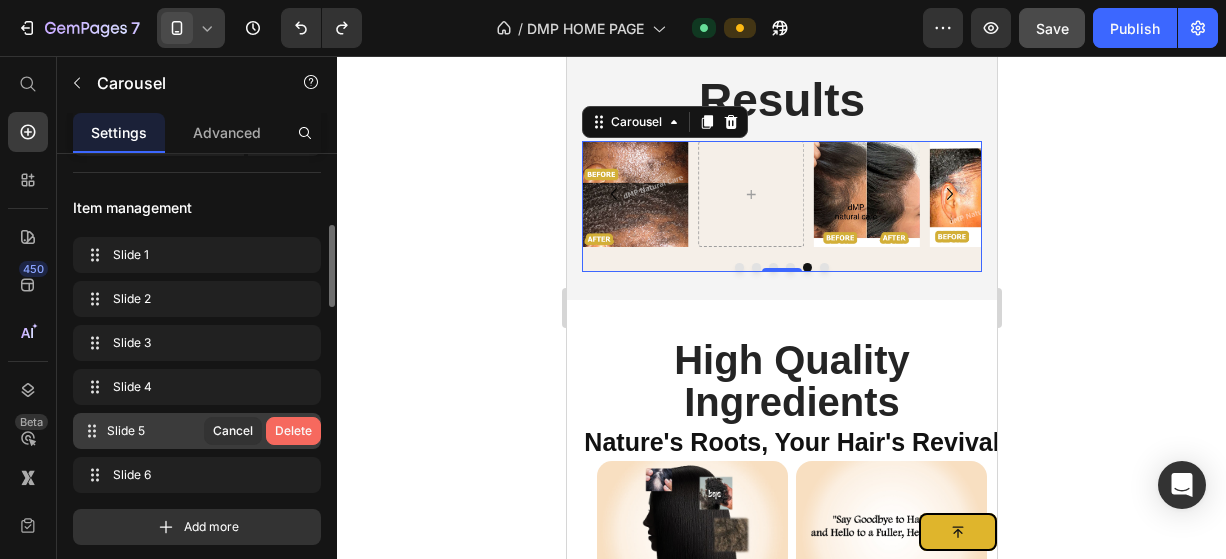 click on "Delete" at bounding box center (293, 431) 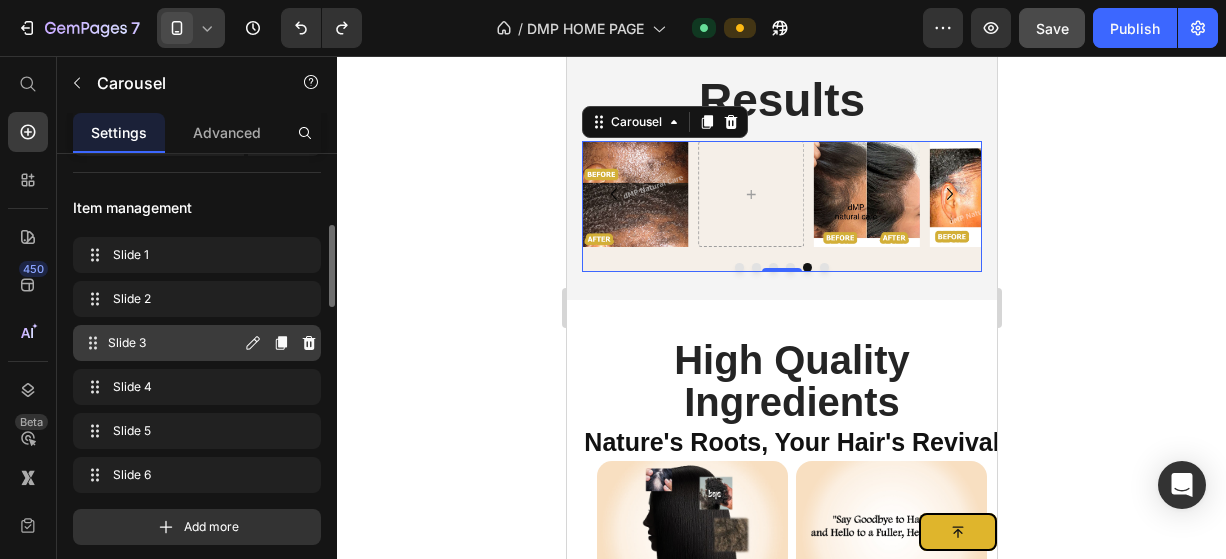 click on "Slide 3" at bounding box center [174, 343] 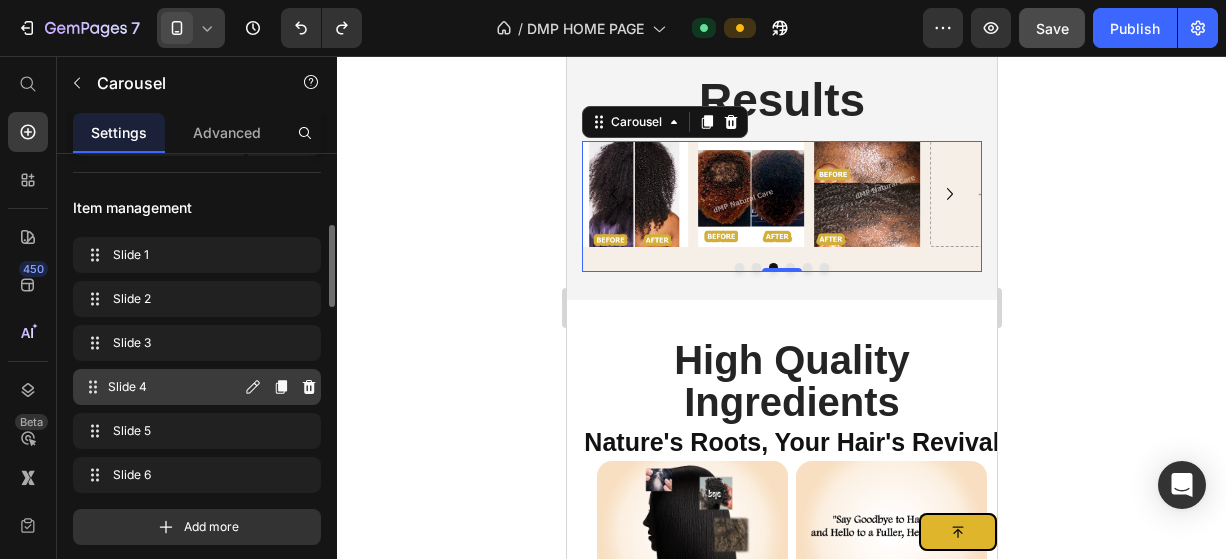click on "Slide 4" at bounding box center [174, 387] 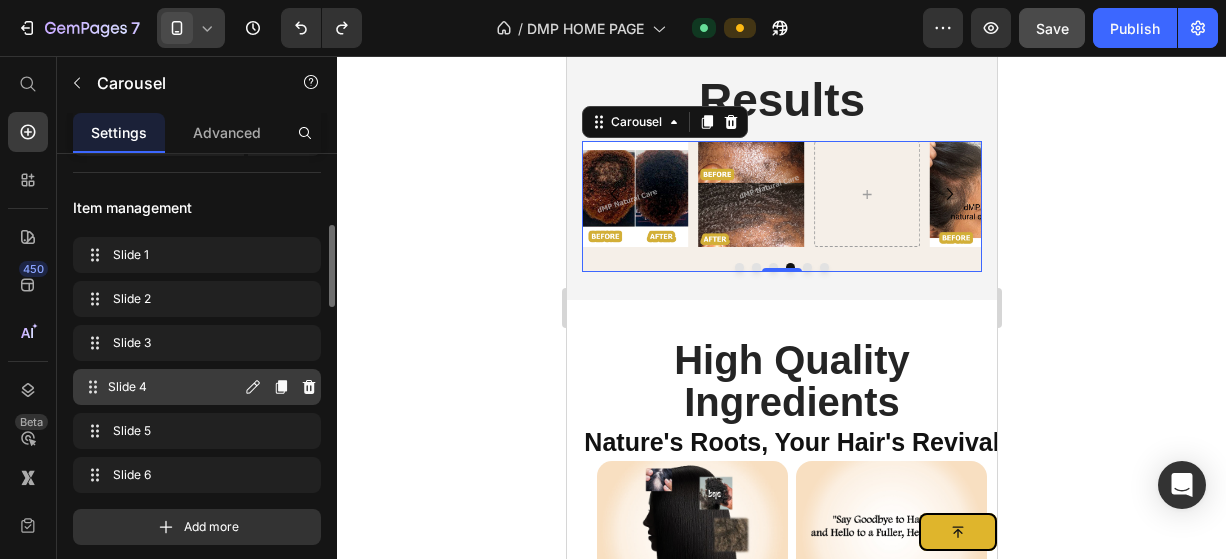 click on "Slide 4" at bounding box center [174, 387] 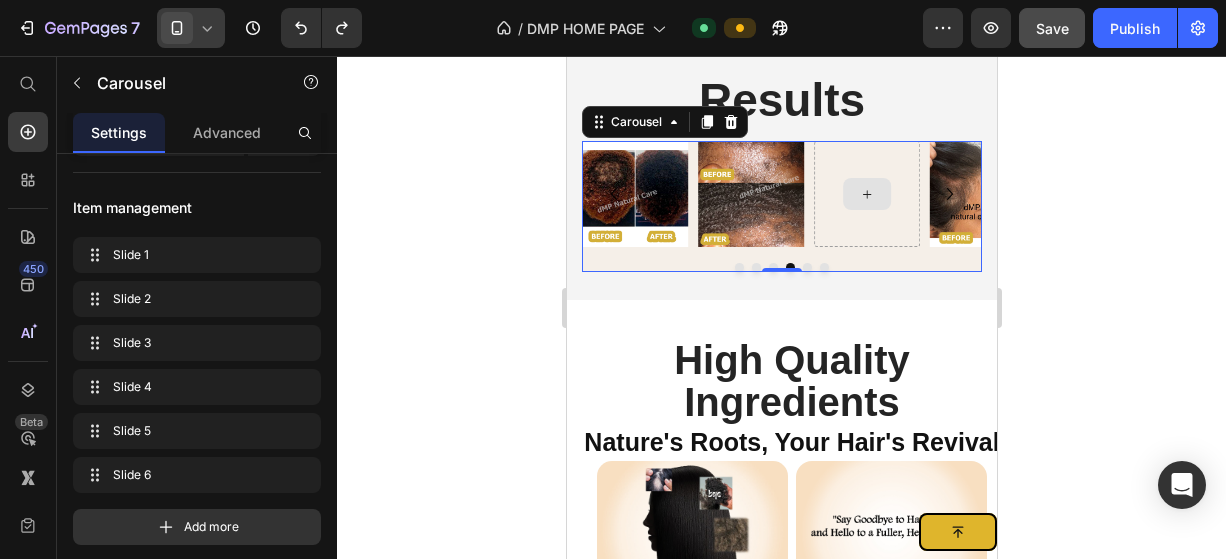click at bounding box center [866, 194] 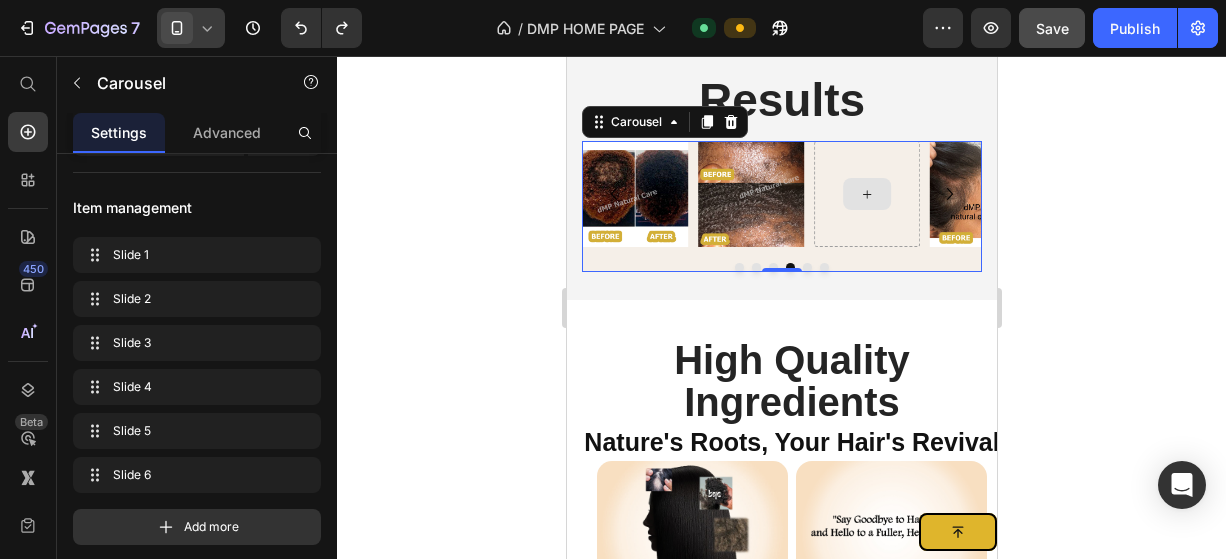 click at bounding box center (866, 194) 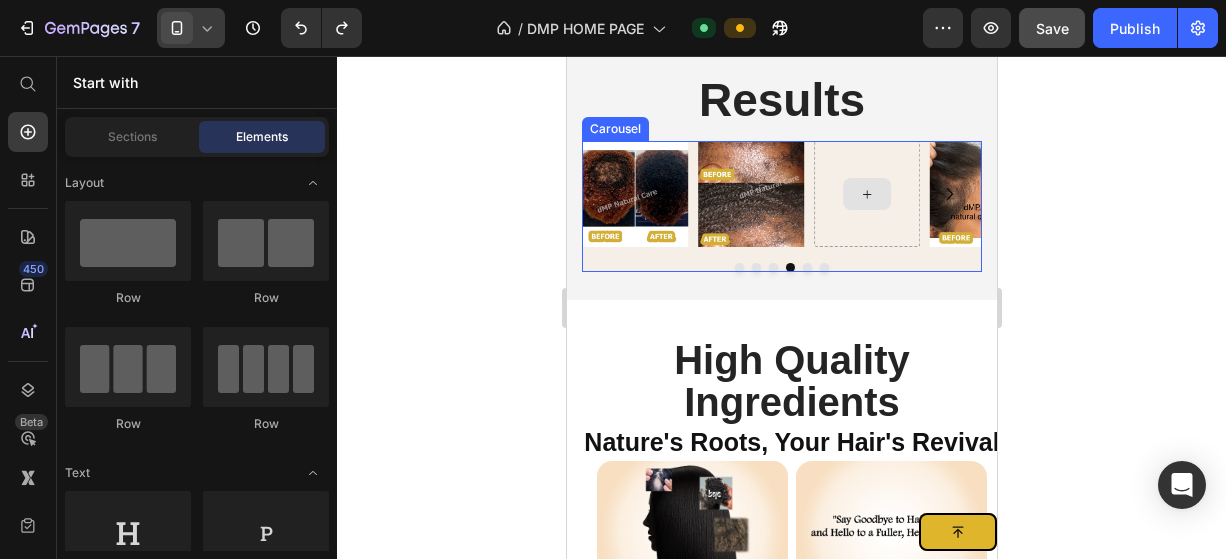 click at bounding box center [866, 194] 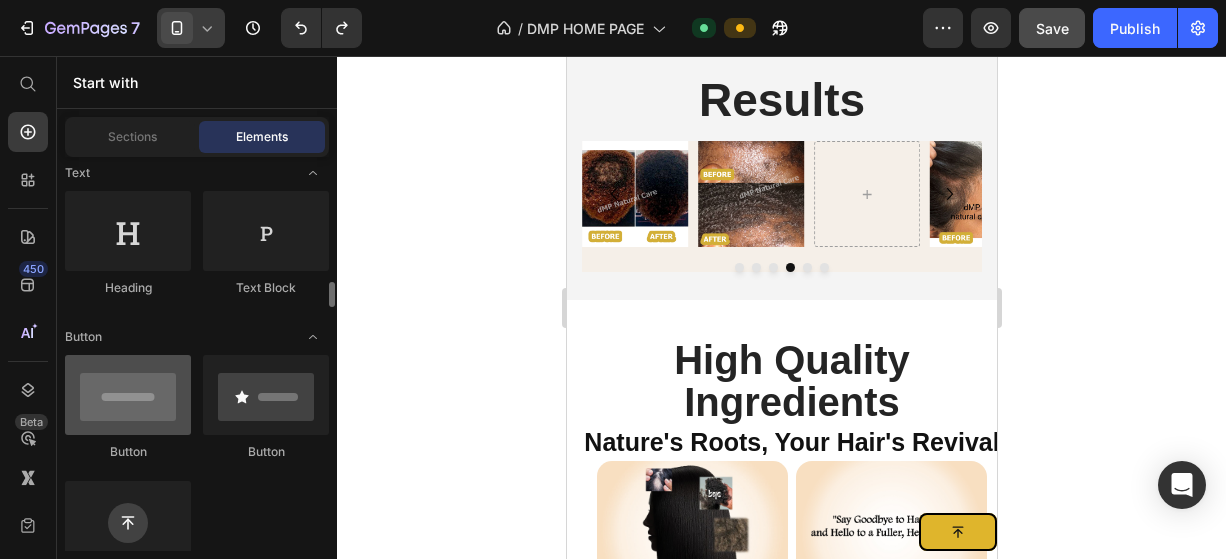 scroll, scrollTop: 400, scrollLeft: 0, axis: vertical 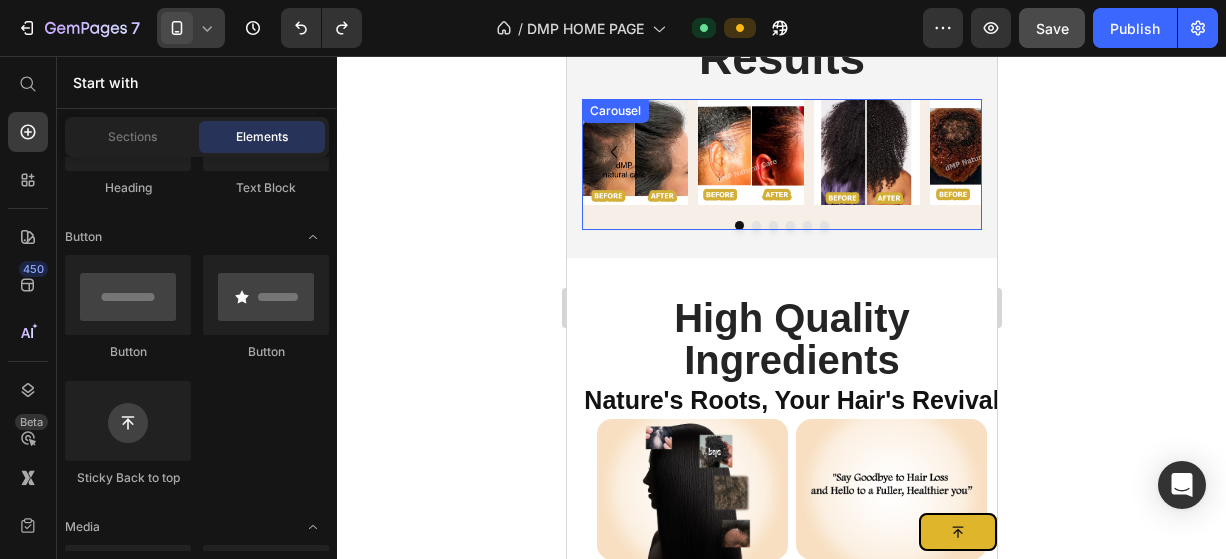 click on "Image Image Image Image Image" at bounding box center (781, 164) 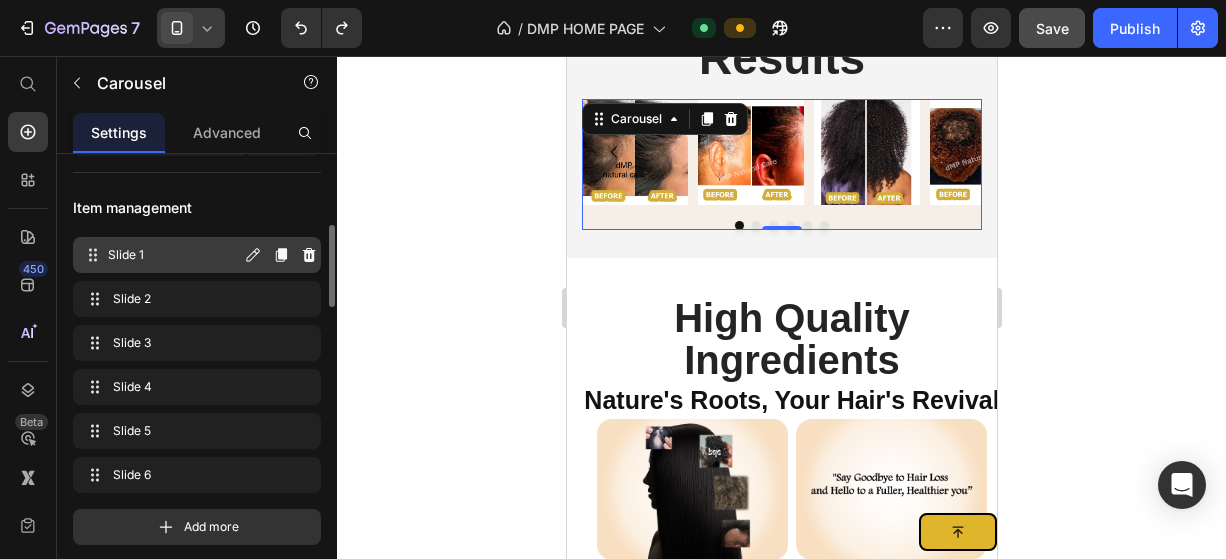 click on "Slide 1" at bounding box center [174, 255] 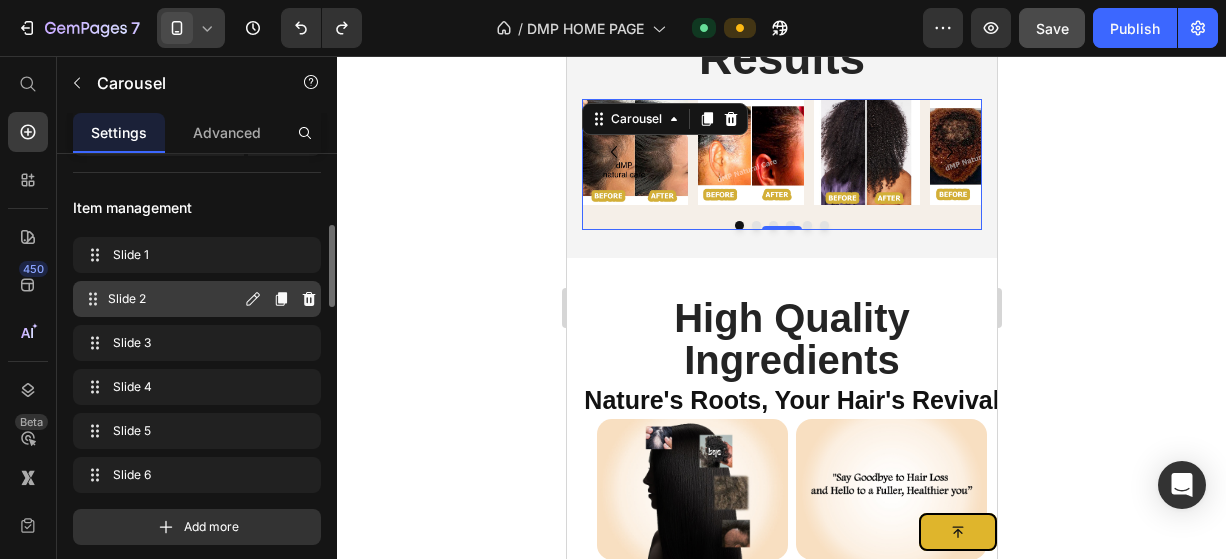 click on "Slide 2" at bounding box center [174, 299] 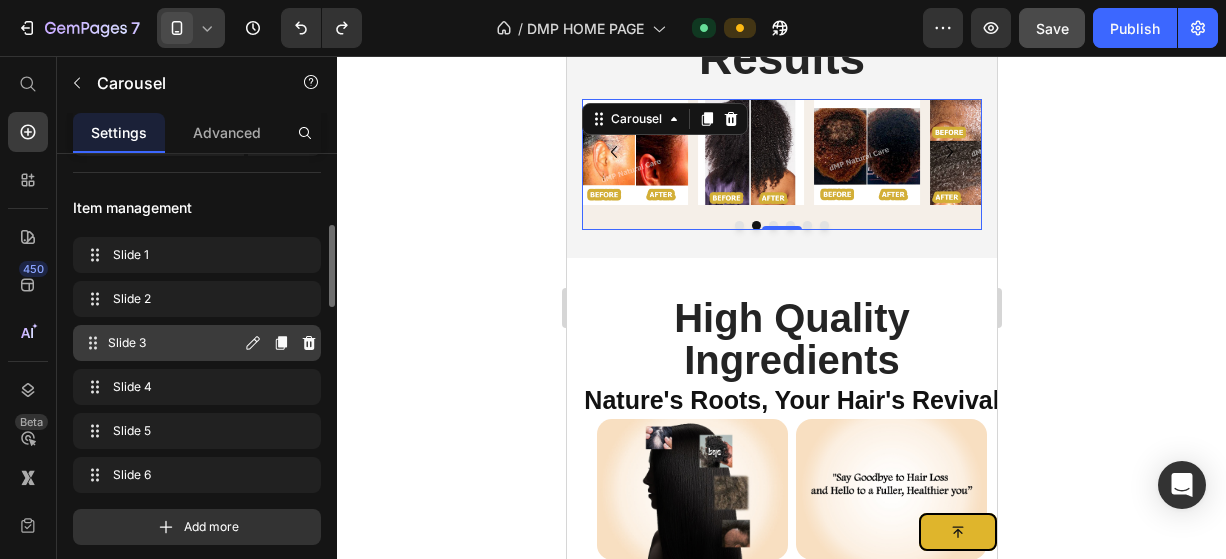 click on "Slide 3" at bounding box center [174, 343] 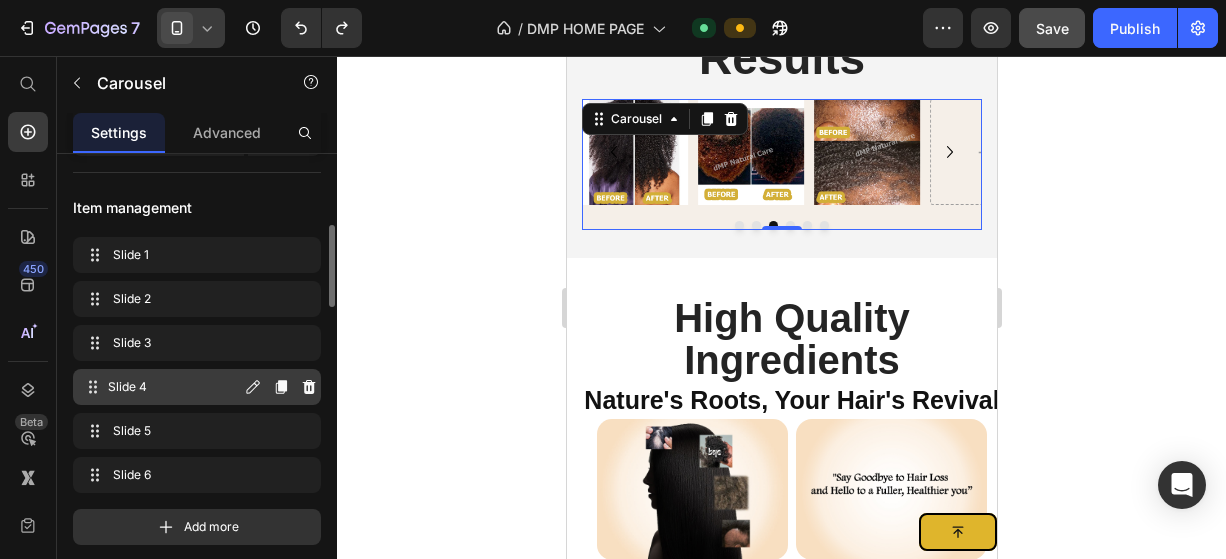 click on "Slide 4" at bounding box center [174, 387] 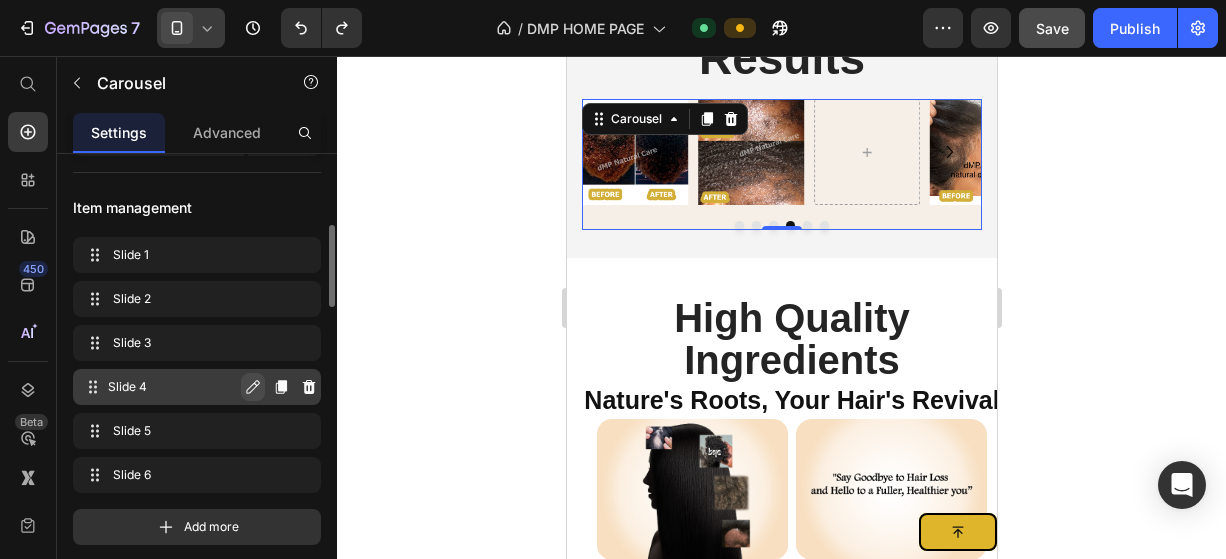 click 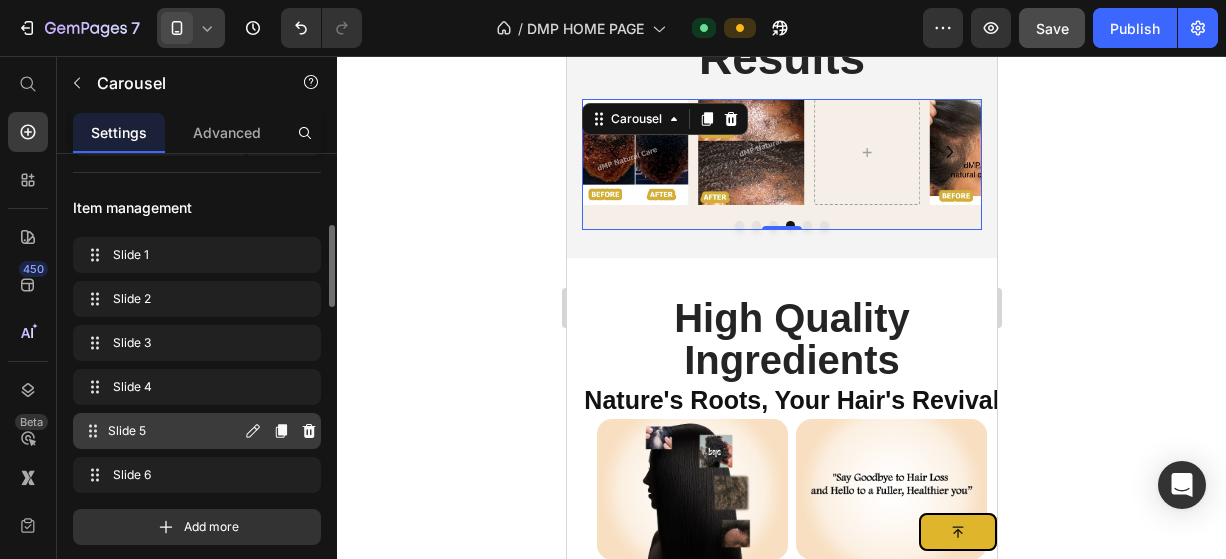 click on "Slide 5" at bounding box center [174, 431] 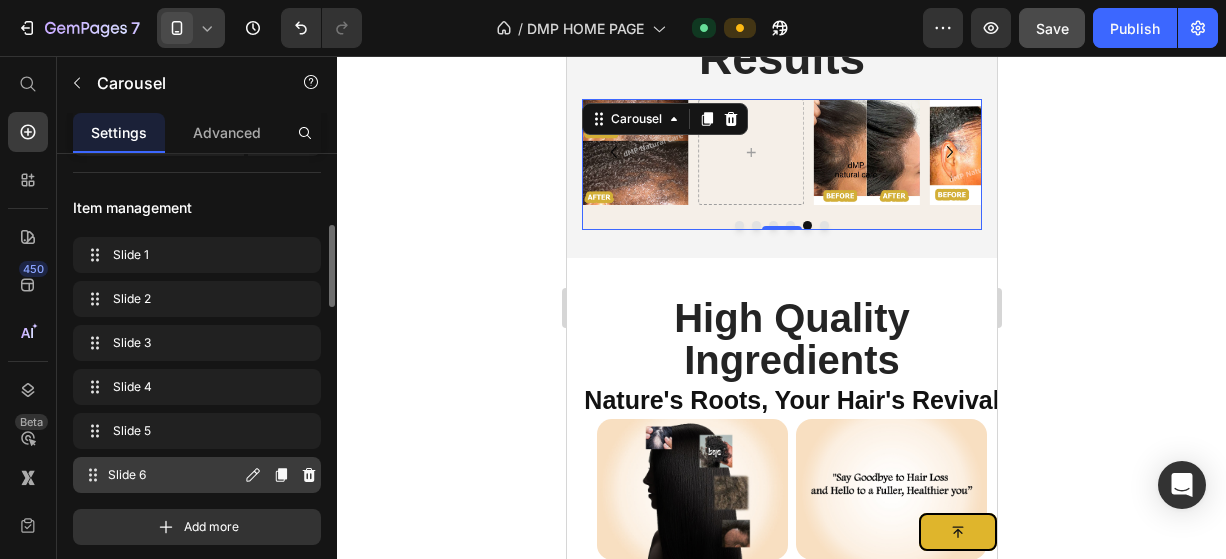 click on "Slide 6" at bounding box center [174, 475] 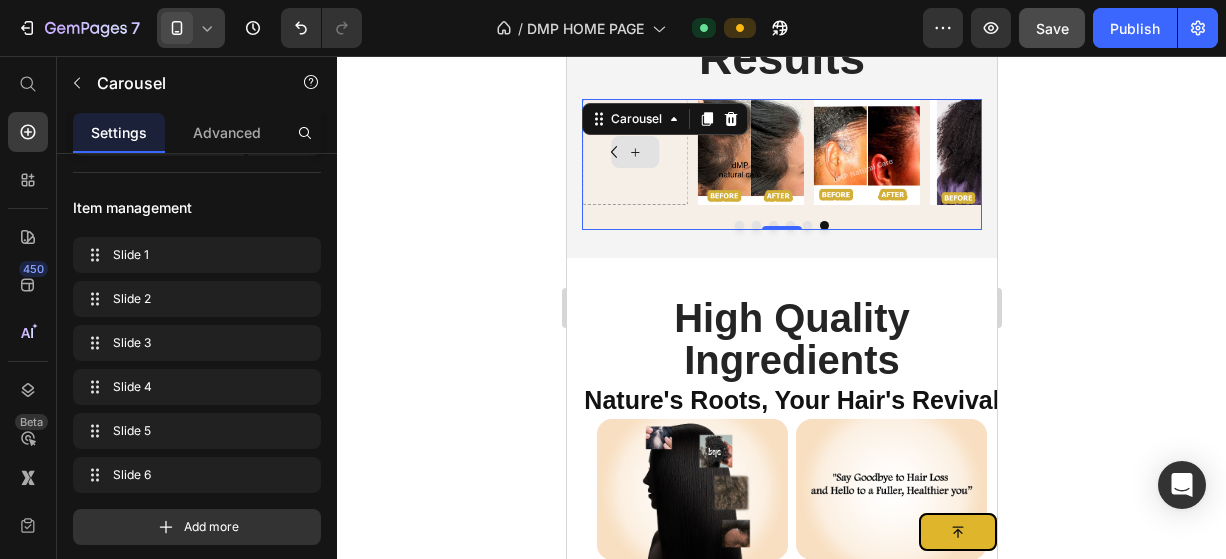 click at bounding box center (634, 152) 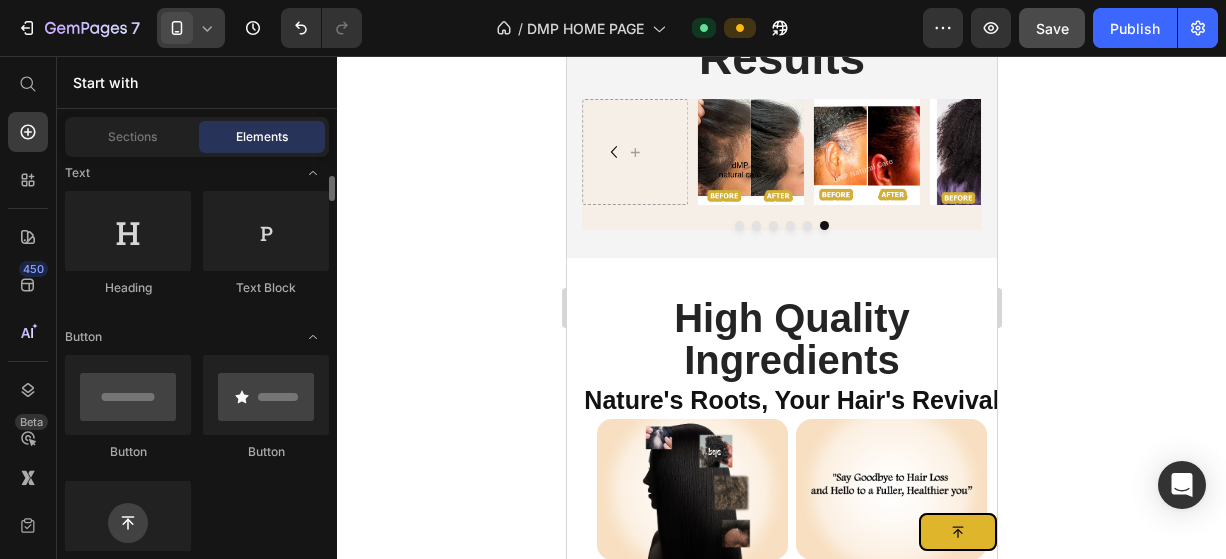 scroll, scrollTop: 500, scrollLeft: 0, axis: vertical 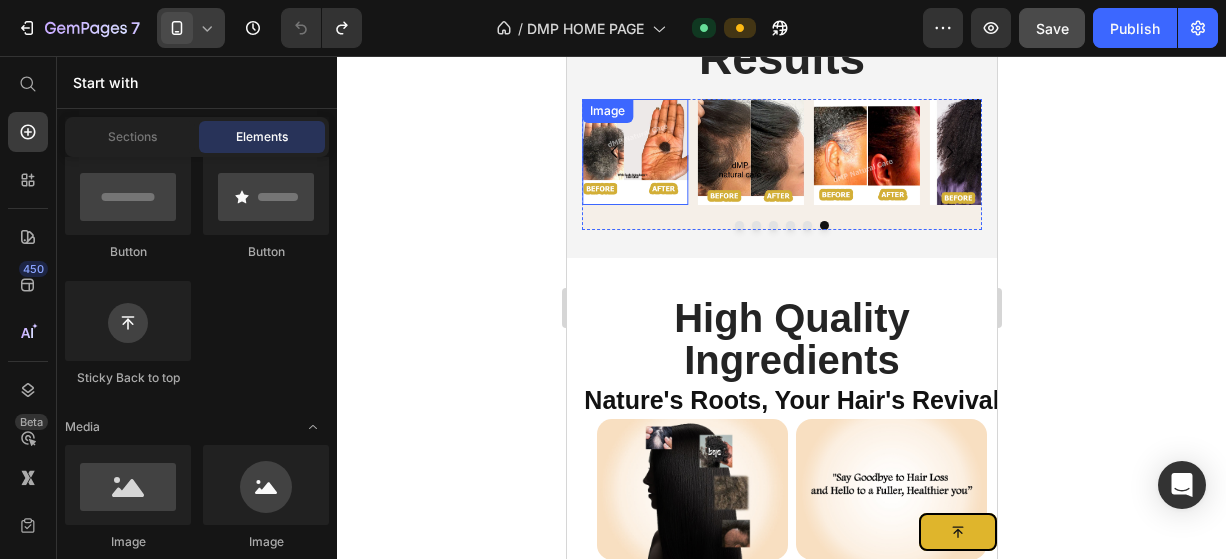 click at bounding box center (634, 152) 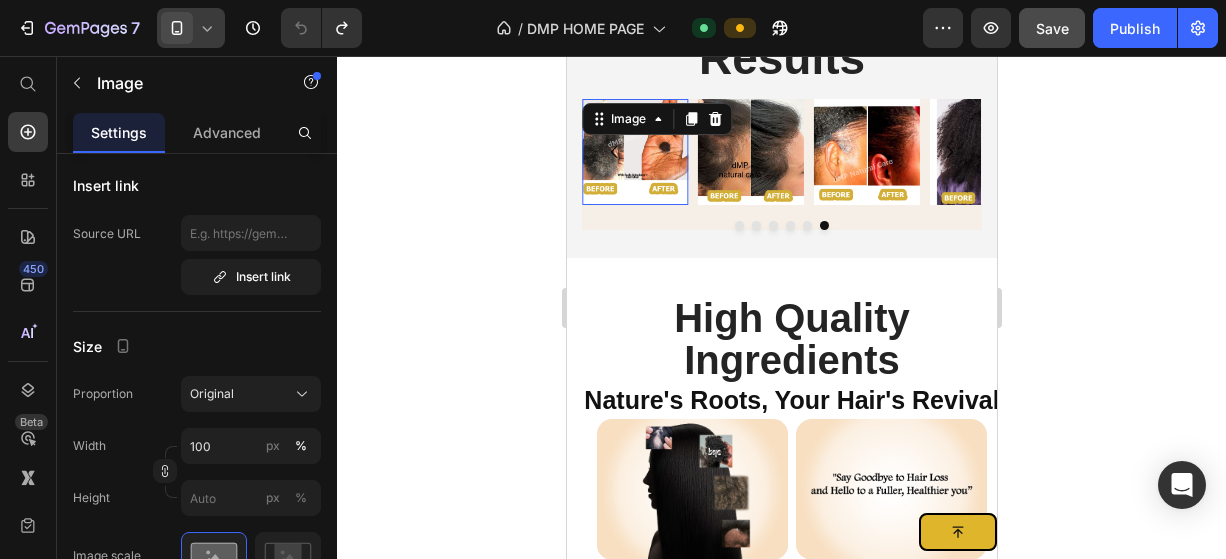 scroll, scrollTop: 0, scrollLeft: 0, axis: both 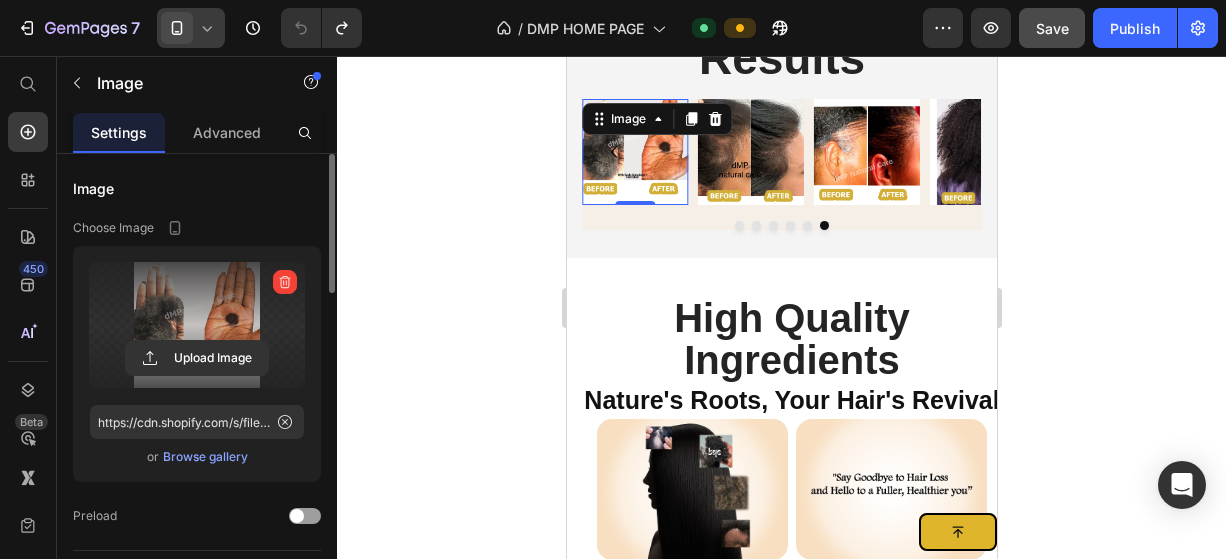 click at bounding box center (197, 325) 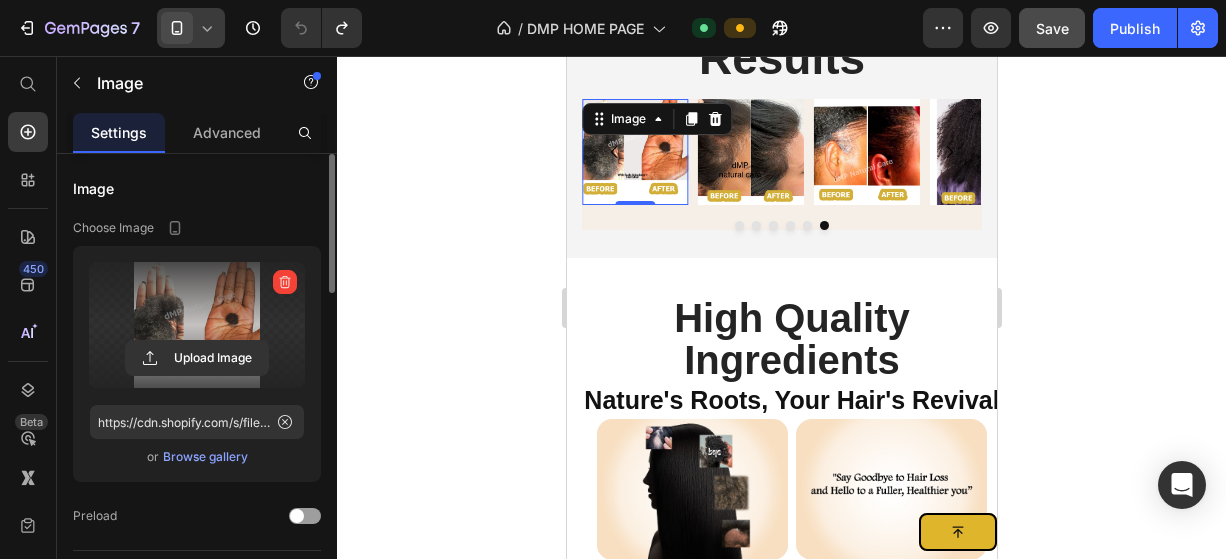 click 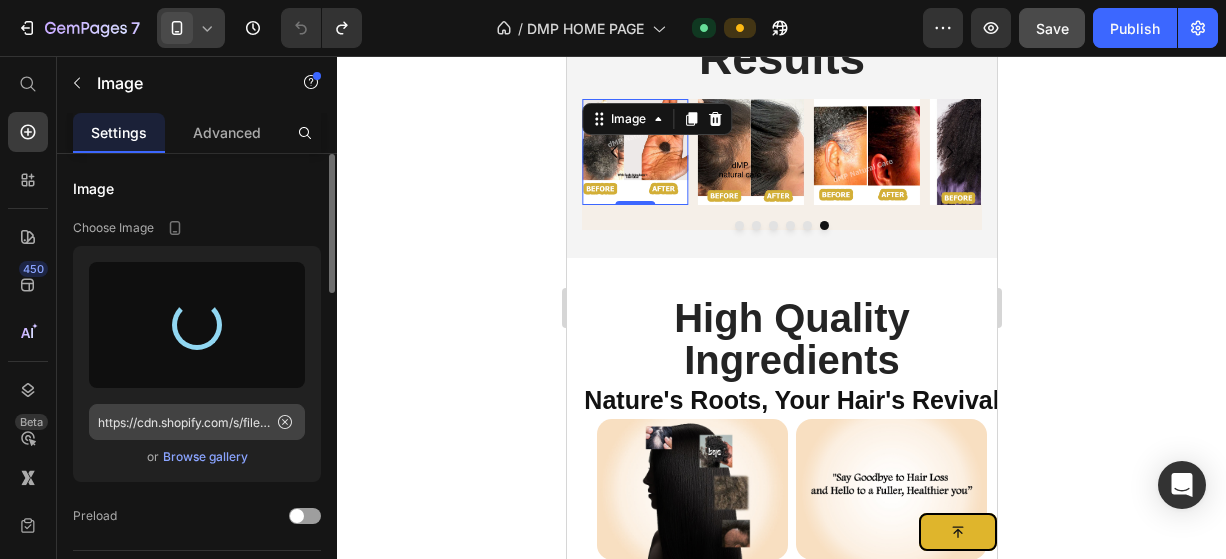 type on "https://cdn.shopify.com/s/files/1/0929/7929/8618/files/gempages_556146041318015754-0b0b4a7a-a9c0-469d-b697-094af25531c4.jpg" 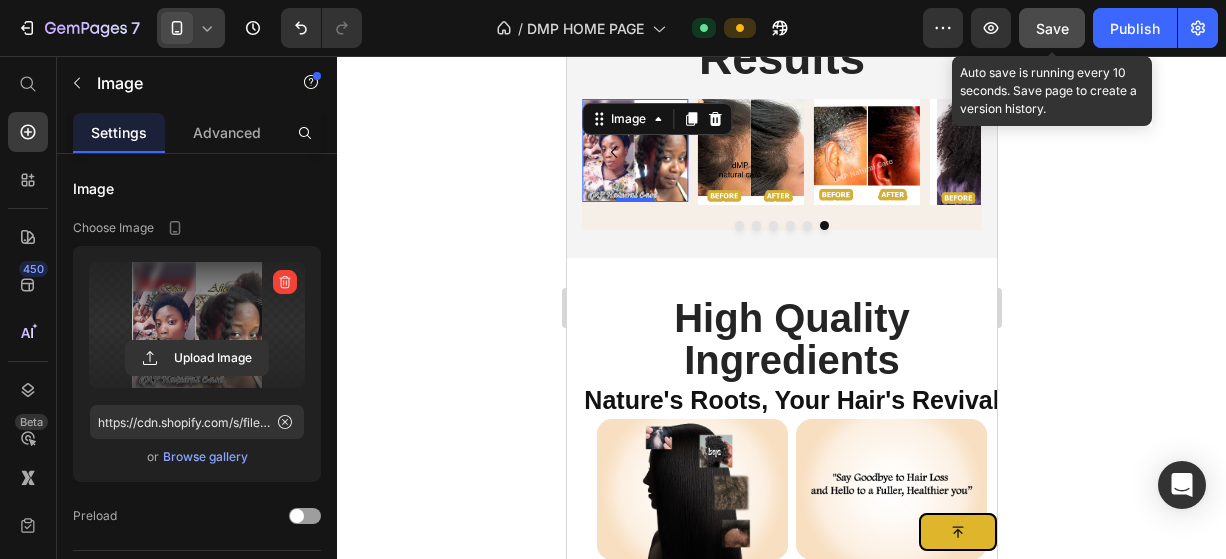 click on "Save" at bounding box center (1052, 28) 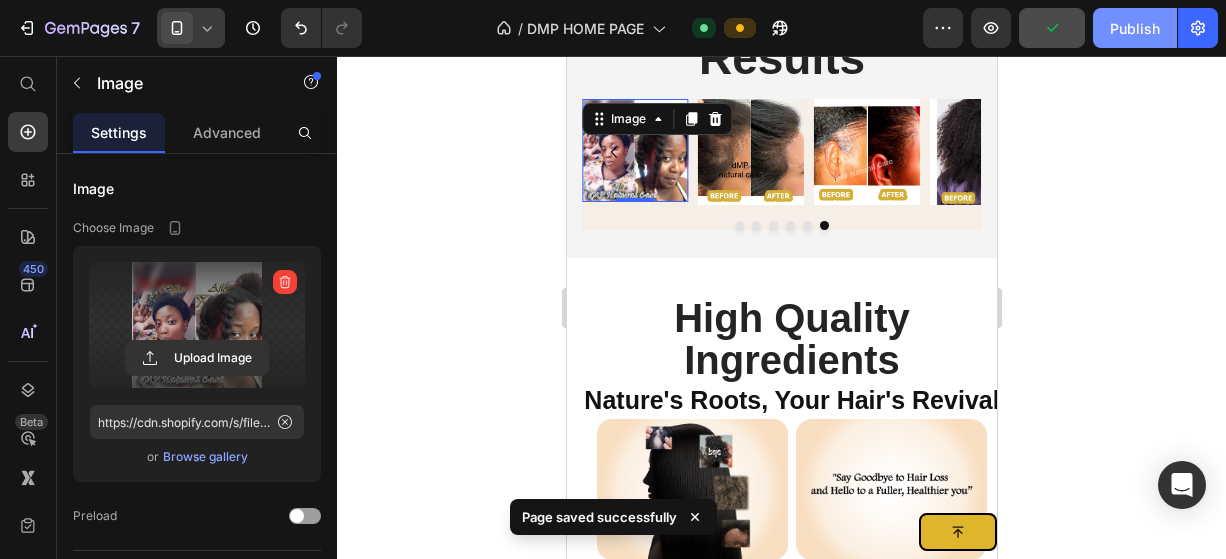click on "Publish" at bounding box center (1135, 28) 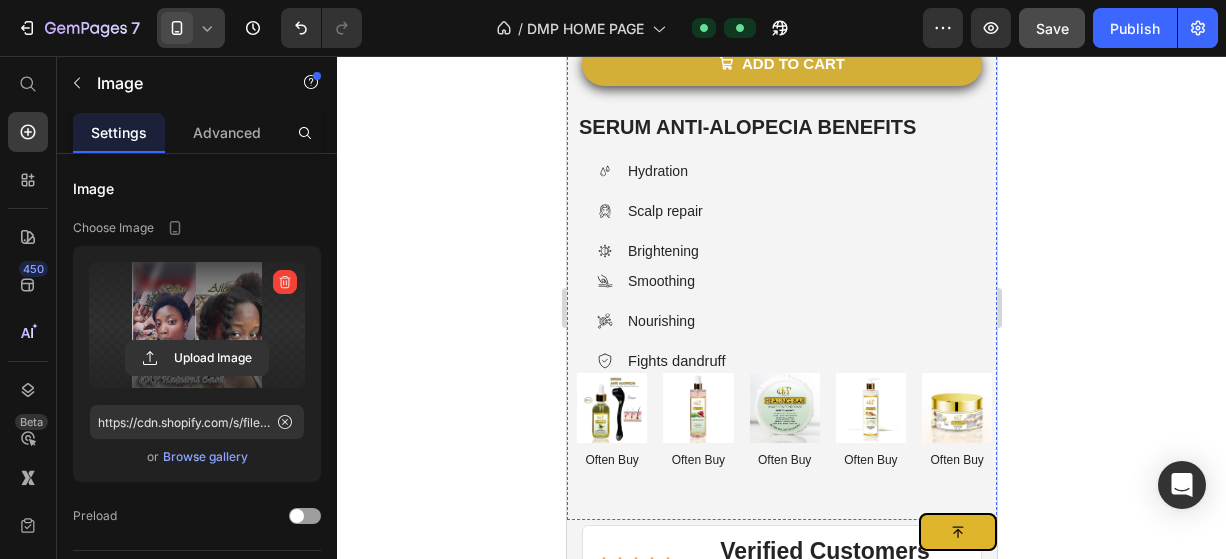 scroll, scrollTop: 1384, scrollLeft: 0, axis: vertical 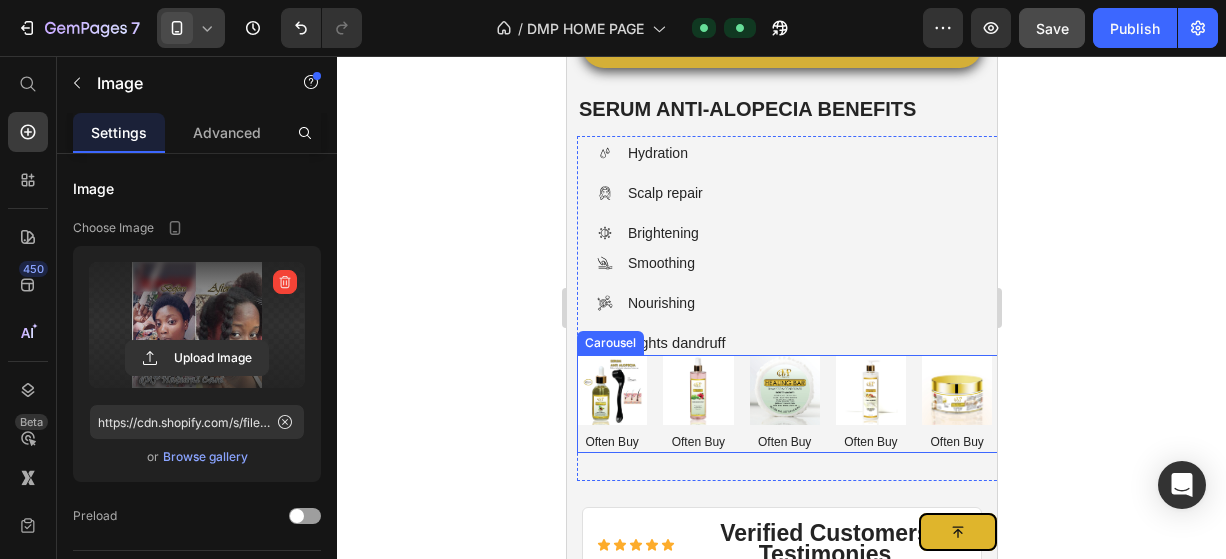 click on "Image Often Buy Text Block Image Often Buy Text Block Image Often Buy Text Block Image Often Buy Text Block Image Often Buy Text Block" at bounding box center [791, 404] 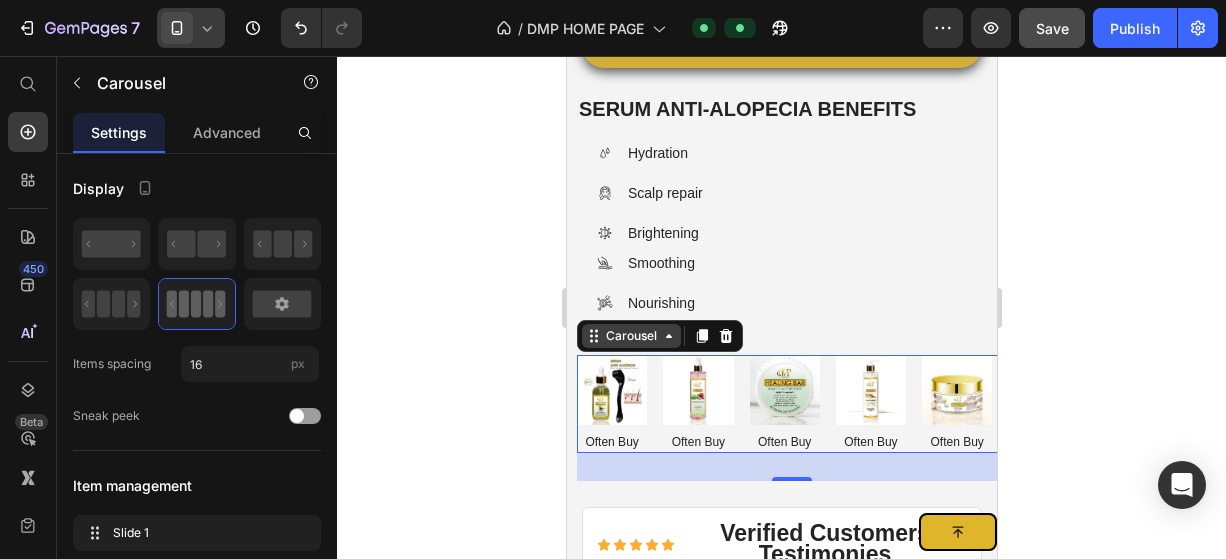 click on "Carousel" at bounding box center (630, 336) 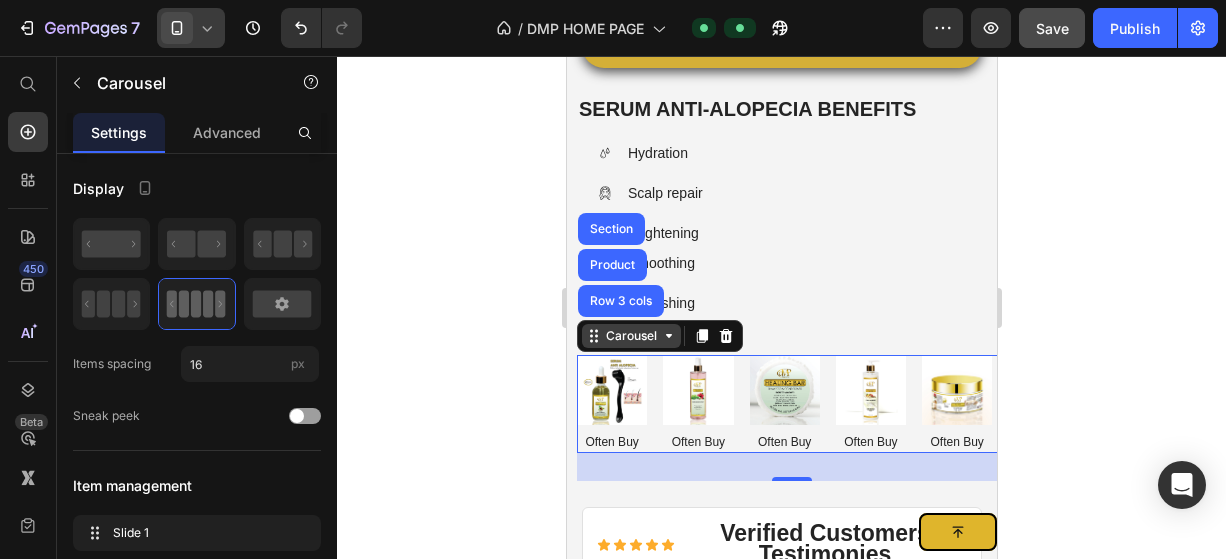 click on "Carousel" at bounding box center (630, 336) 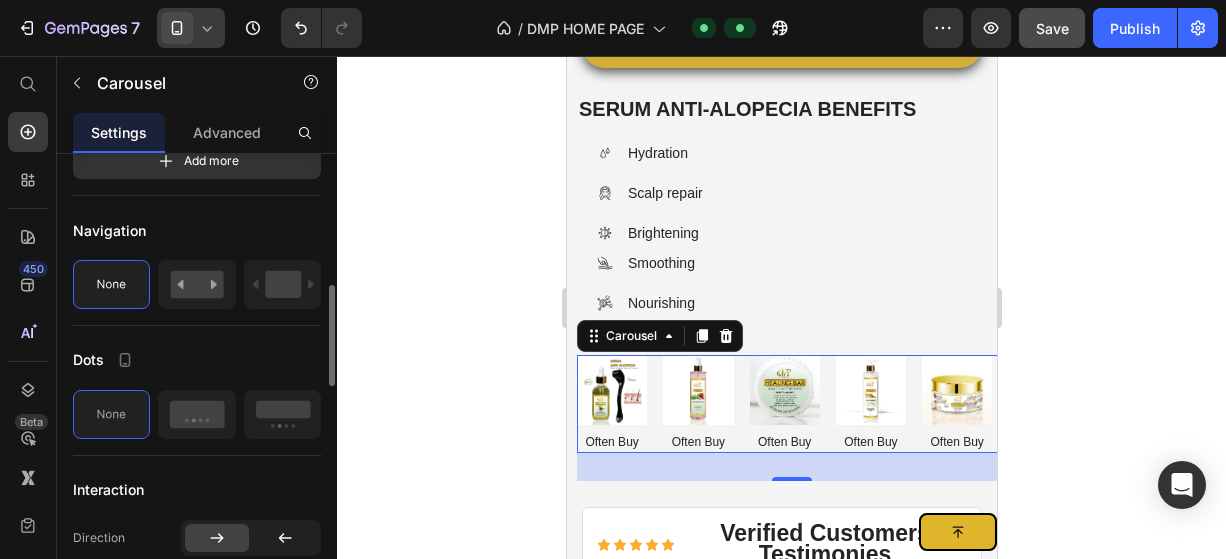 scroll, scrollTop: 500, scrollLeft: 0, axis: vertical 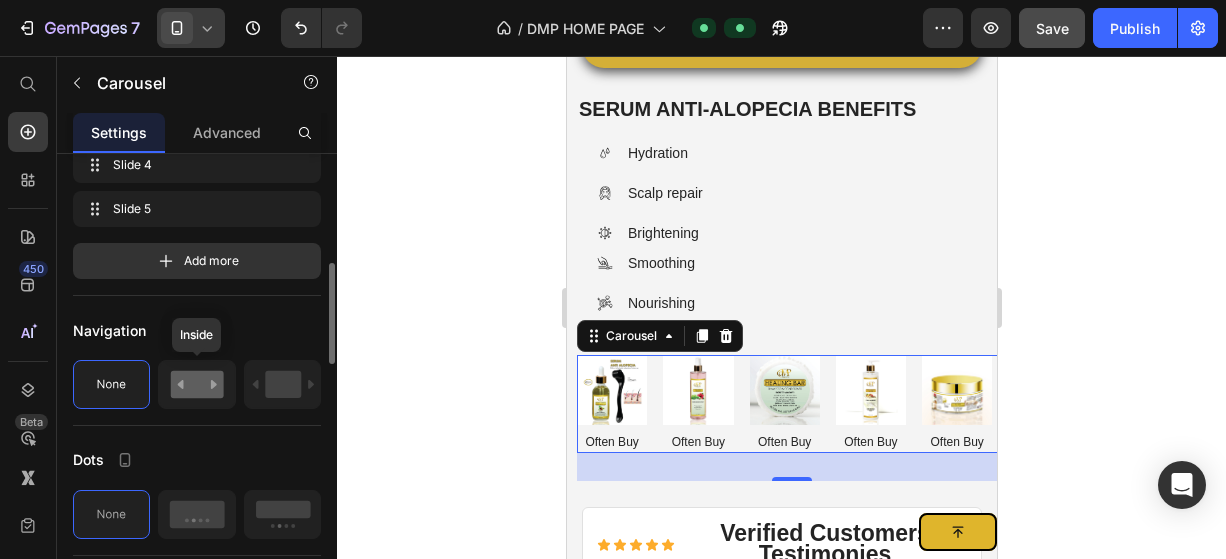 click 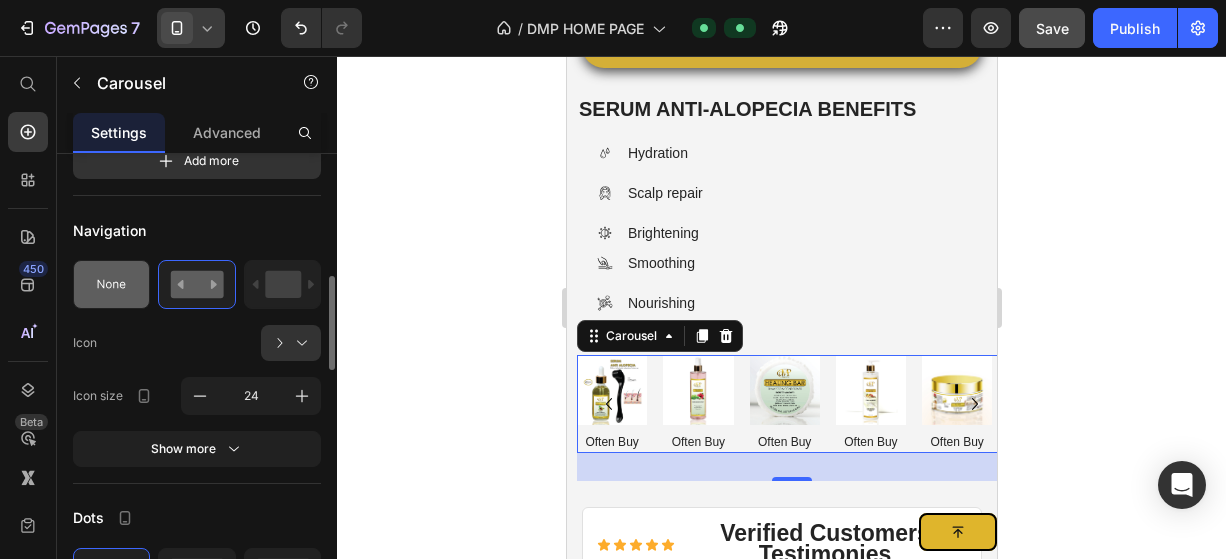 scroll, scrollTop: 500, scrollLeft: 0, axis: vertical 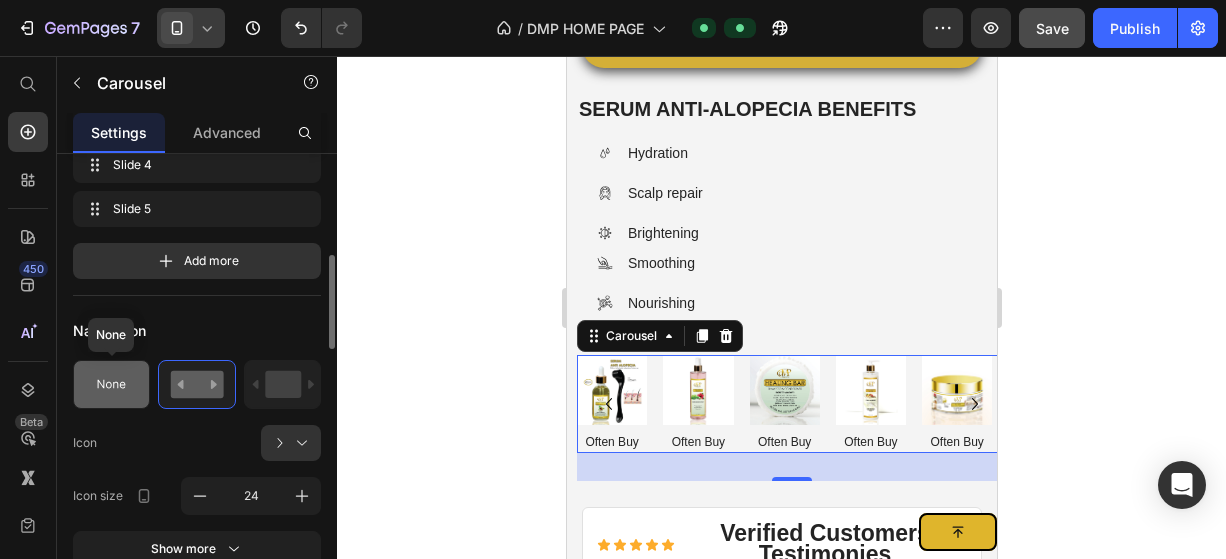 click 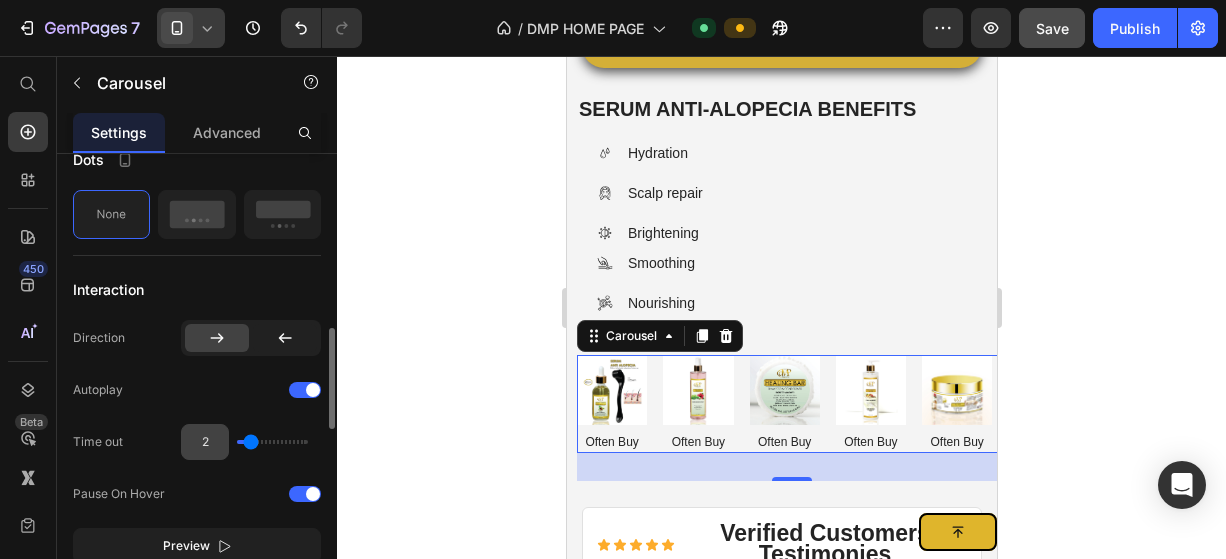 scroll, scrollTop: 900, scrollLeft: 0, axis: vertical 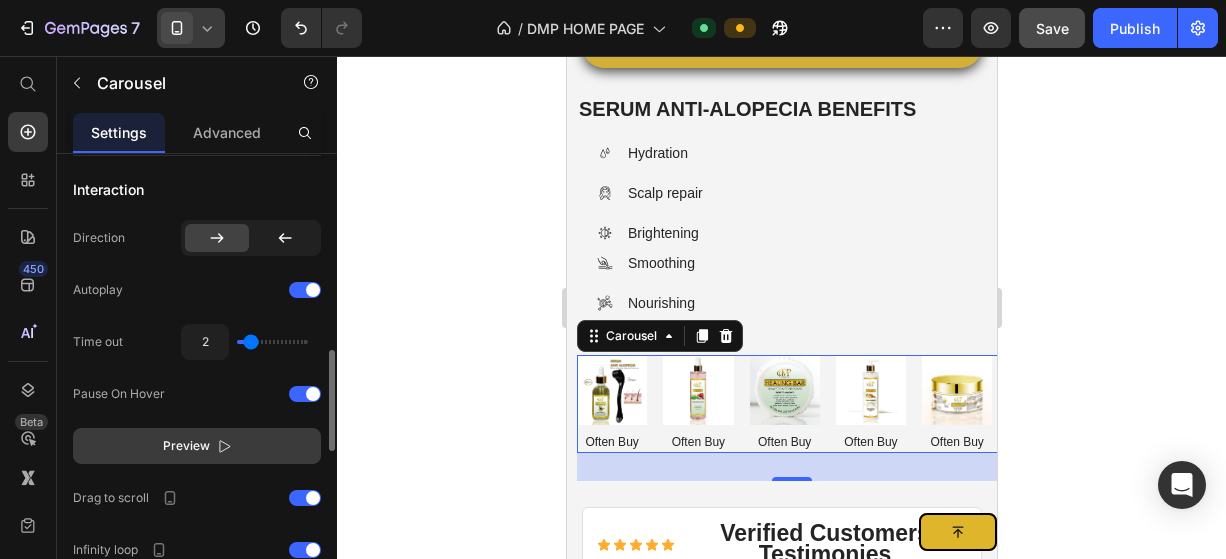 click 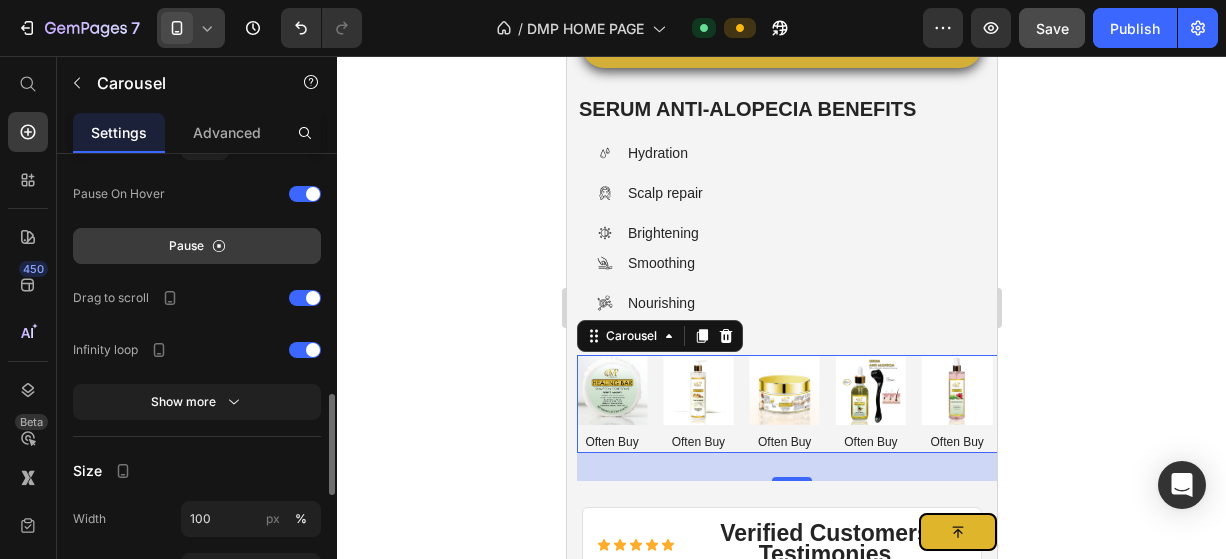 scroll, scrollTop: 1200, scrollLeft: 0, axis: vertical 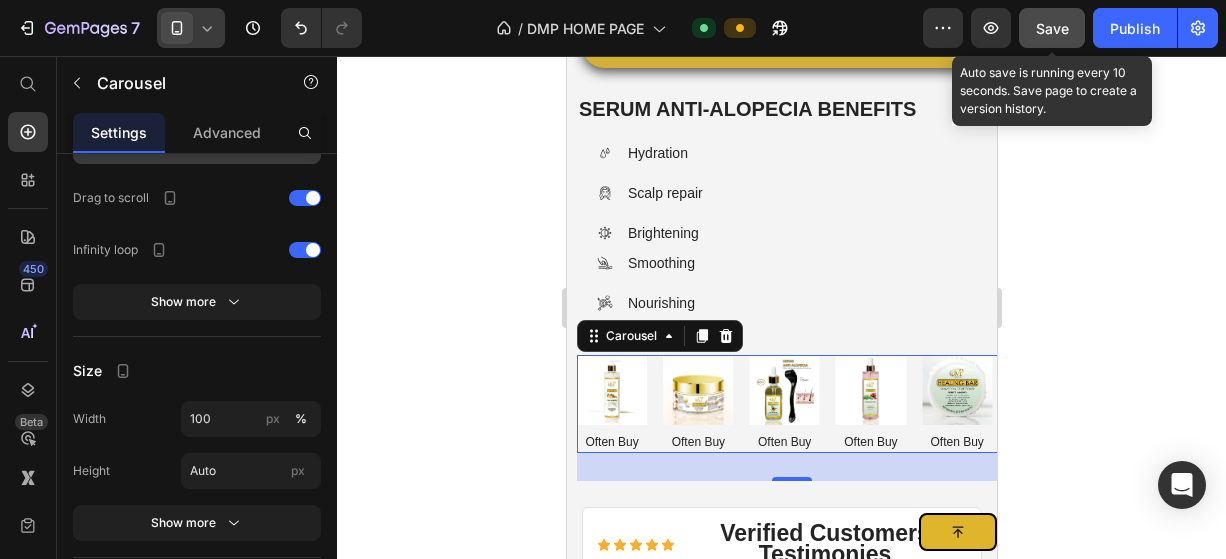 click on "Save" at bounding box center (1052, 28) 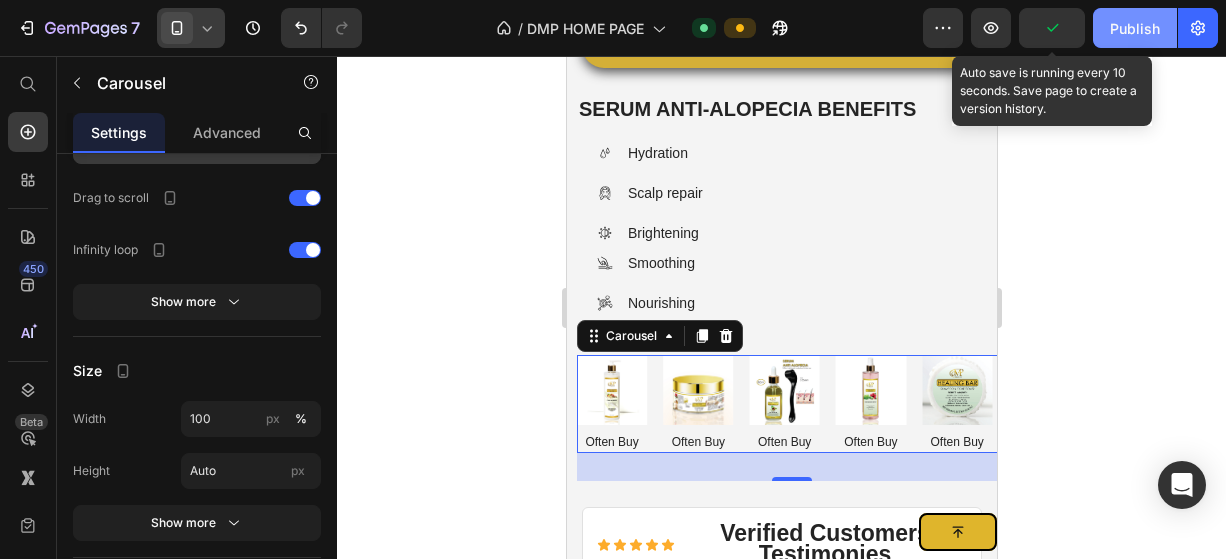 click on "Publish" at bounding box center [1135, 28] 